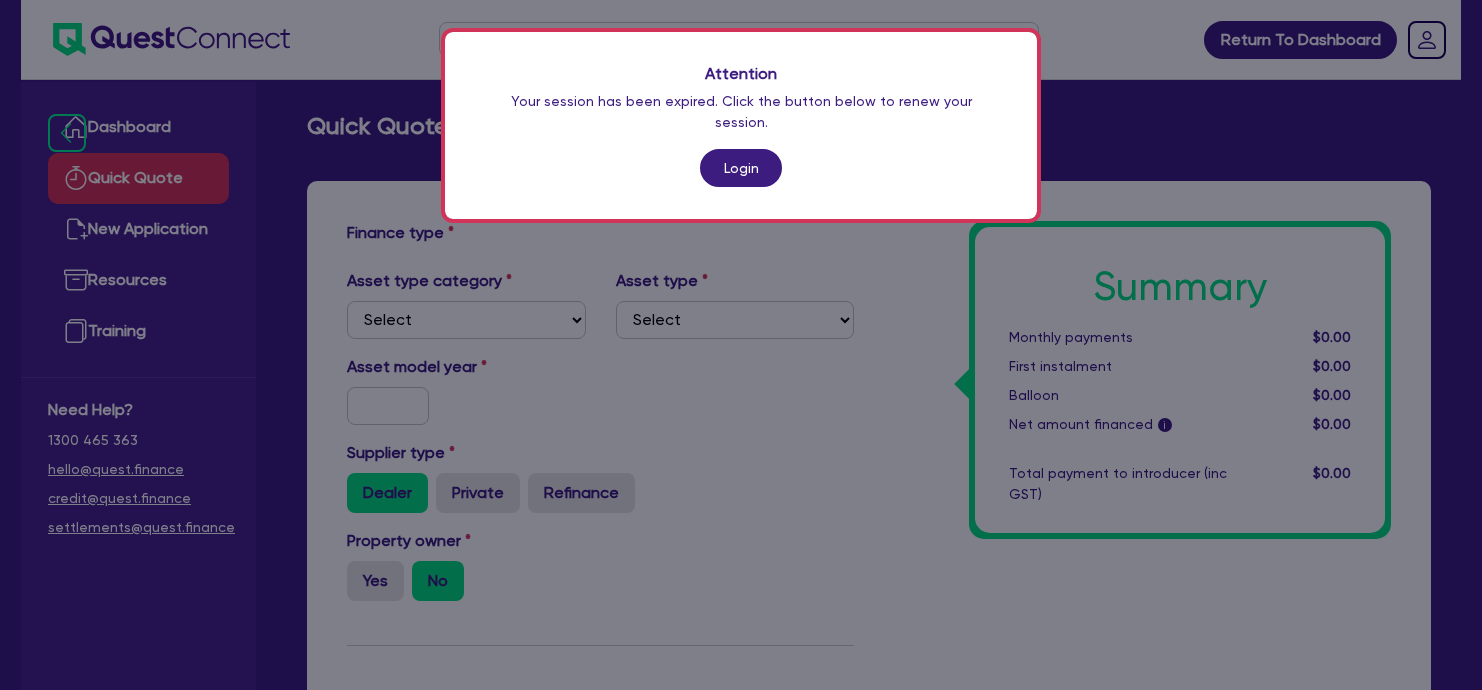 scroll, scrollTop: 780, scrollLeft: 0, axis: vertical 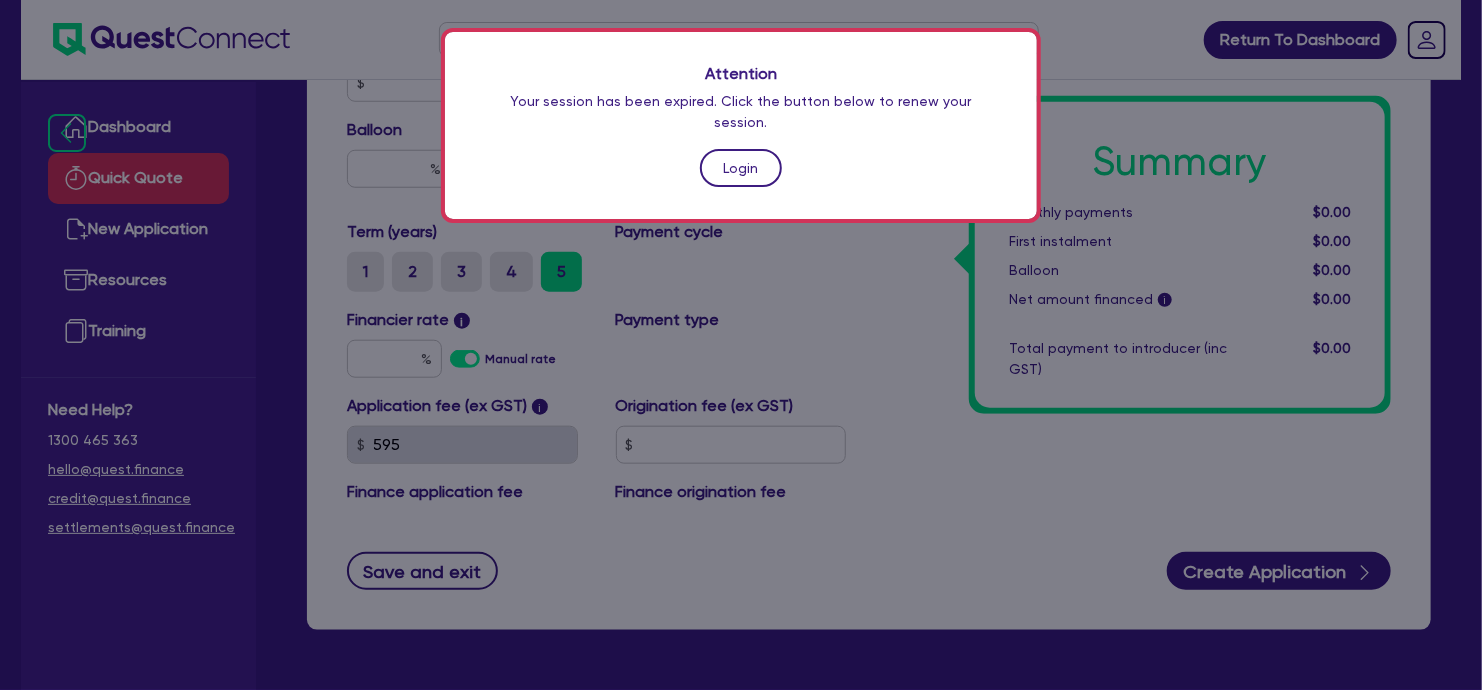 click on "Login" at bounding box center (741, 168) 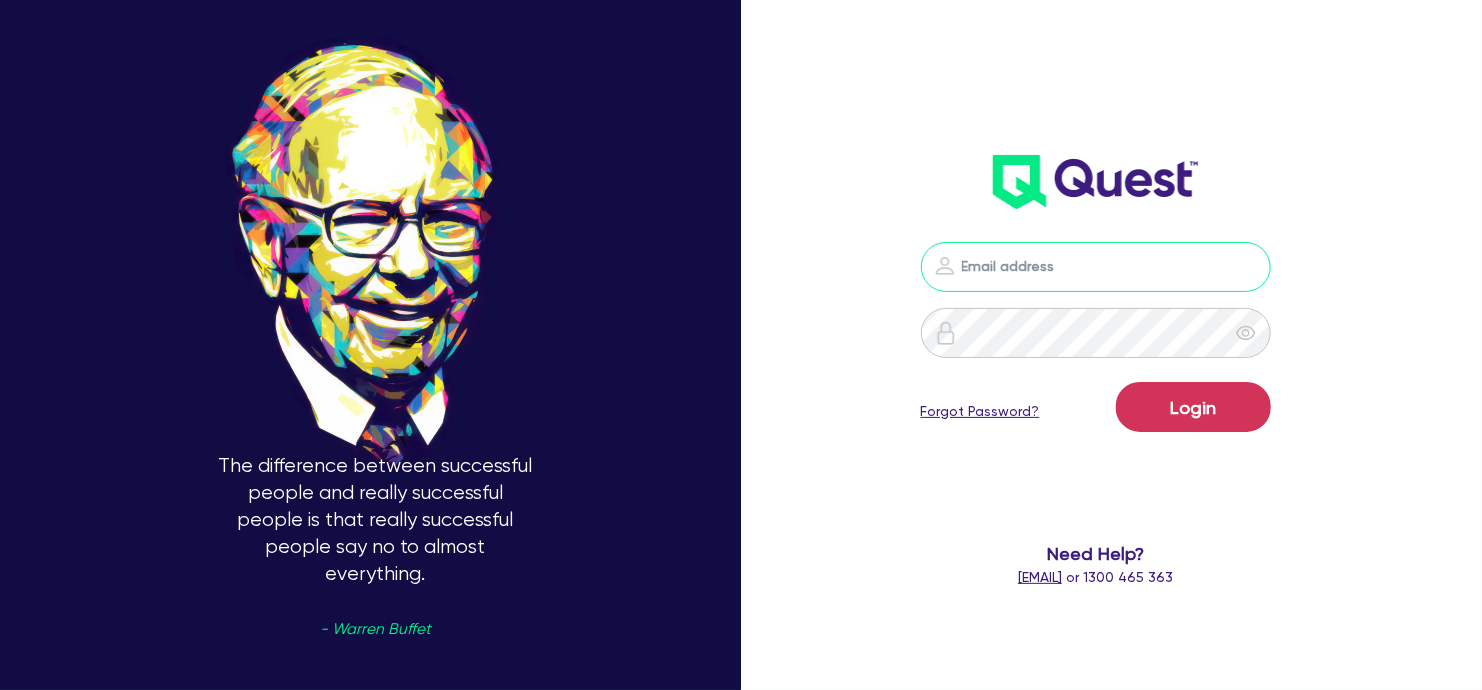type on "[EMAIL]" 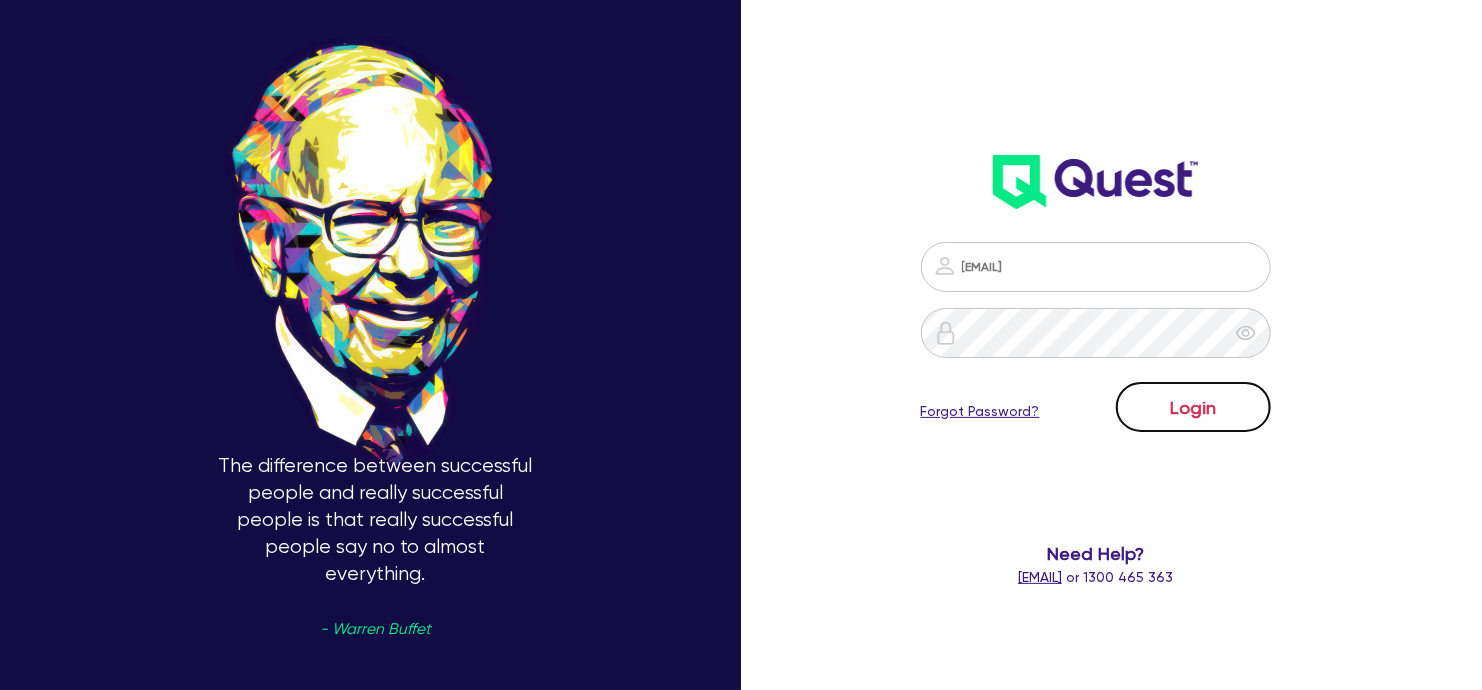 click on "Login" at bounding box center (1193, 407) 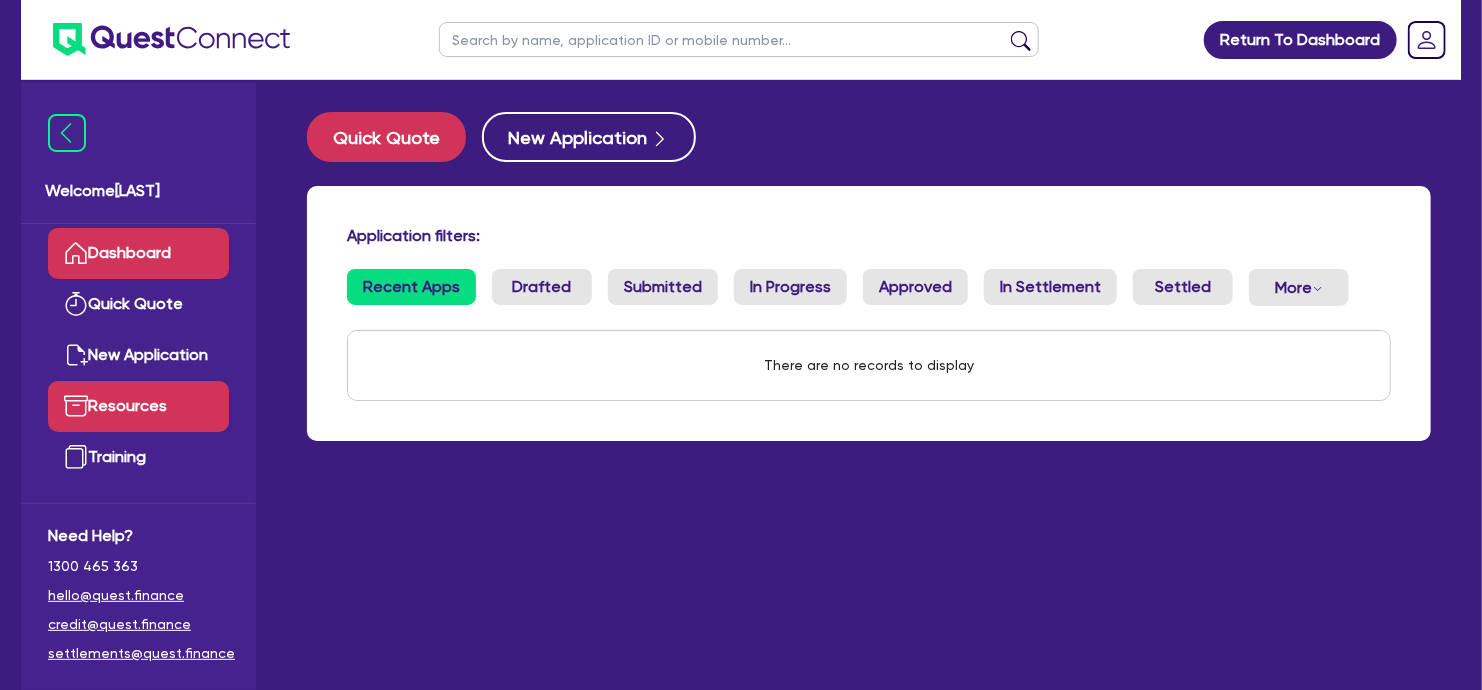 scroll, scrollTop: 16, scrollLeft: 0, axis: vertical 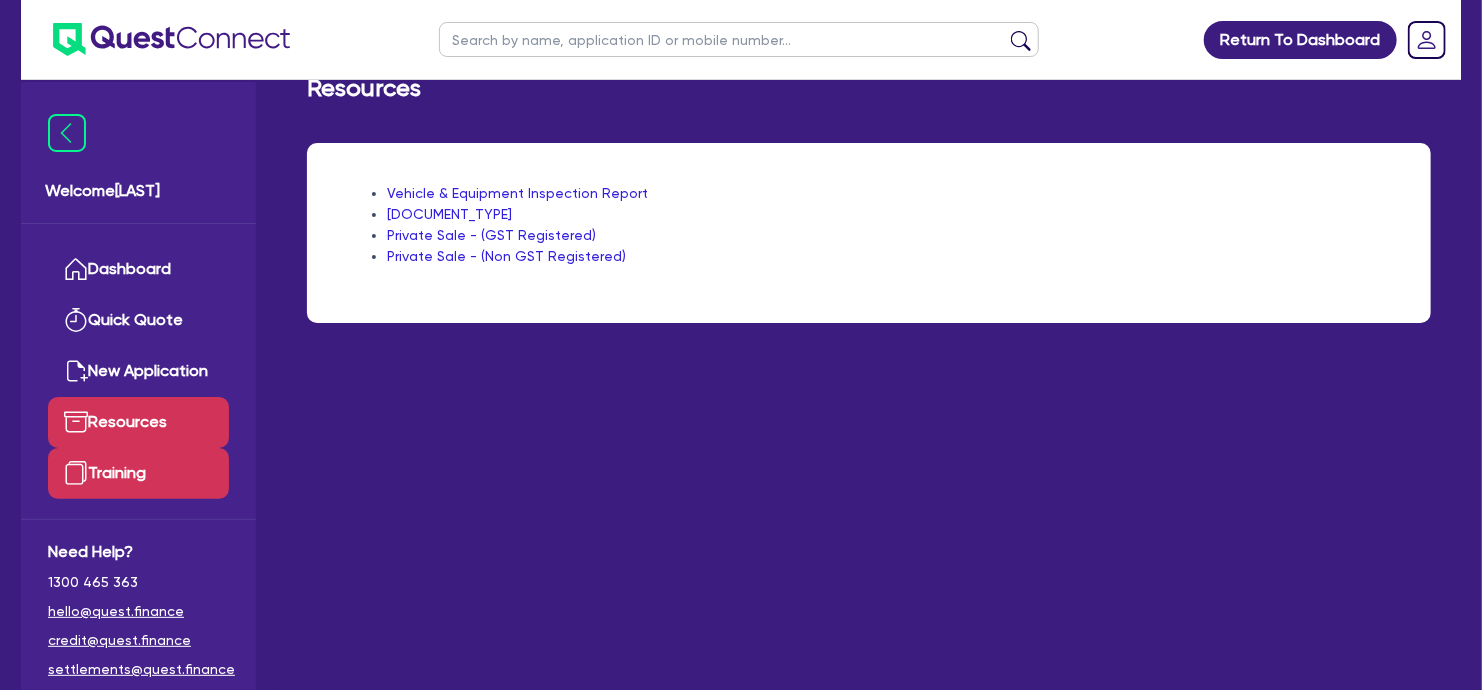 click on "Training" at bounding box center [138, 473] 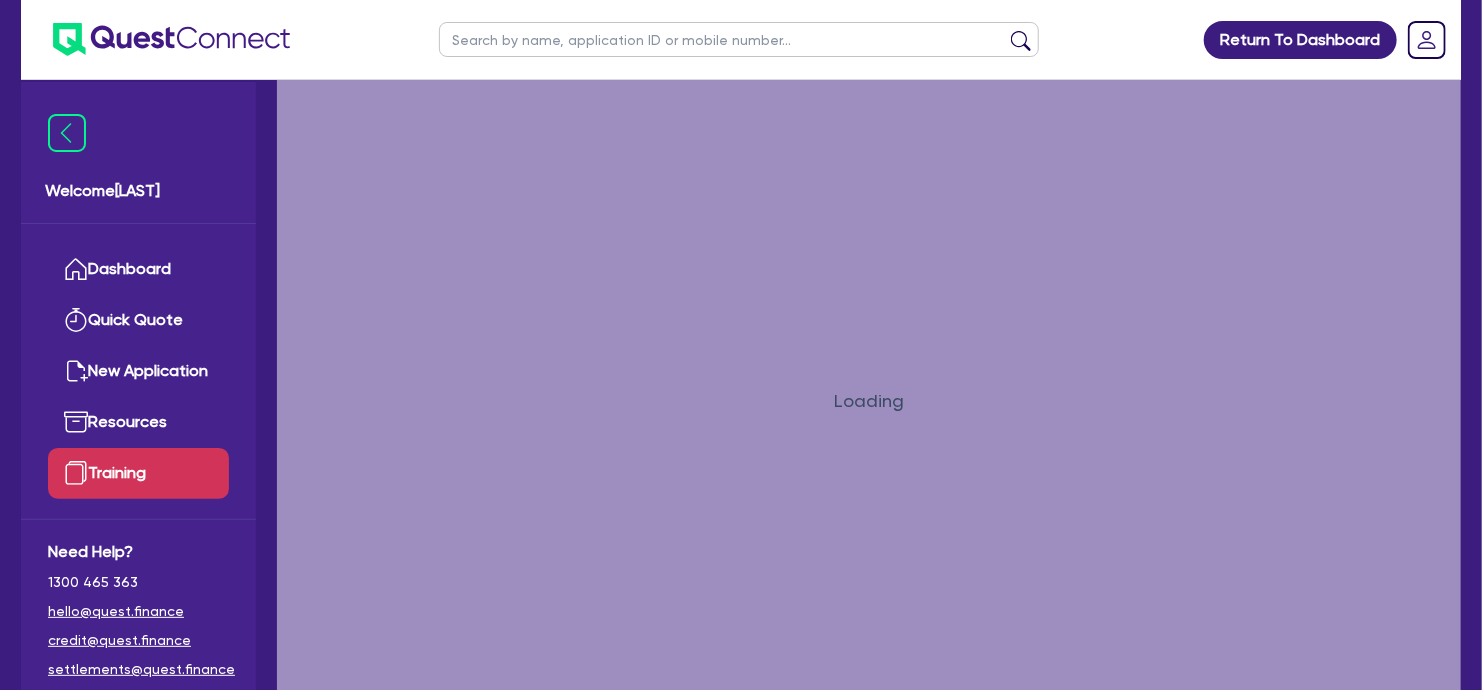 scroll, scrollTop: 0, scrollLeft: 0, axis: both 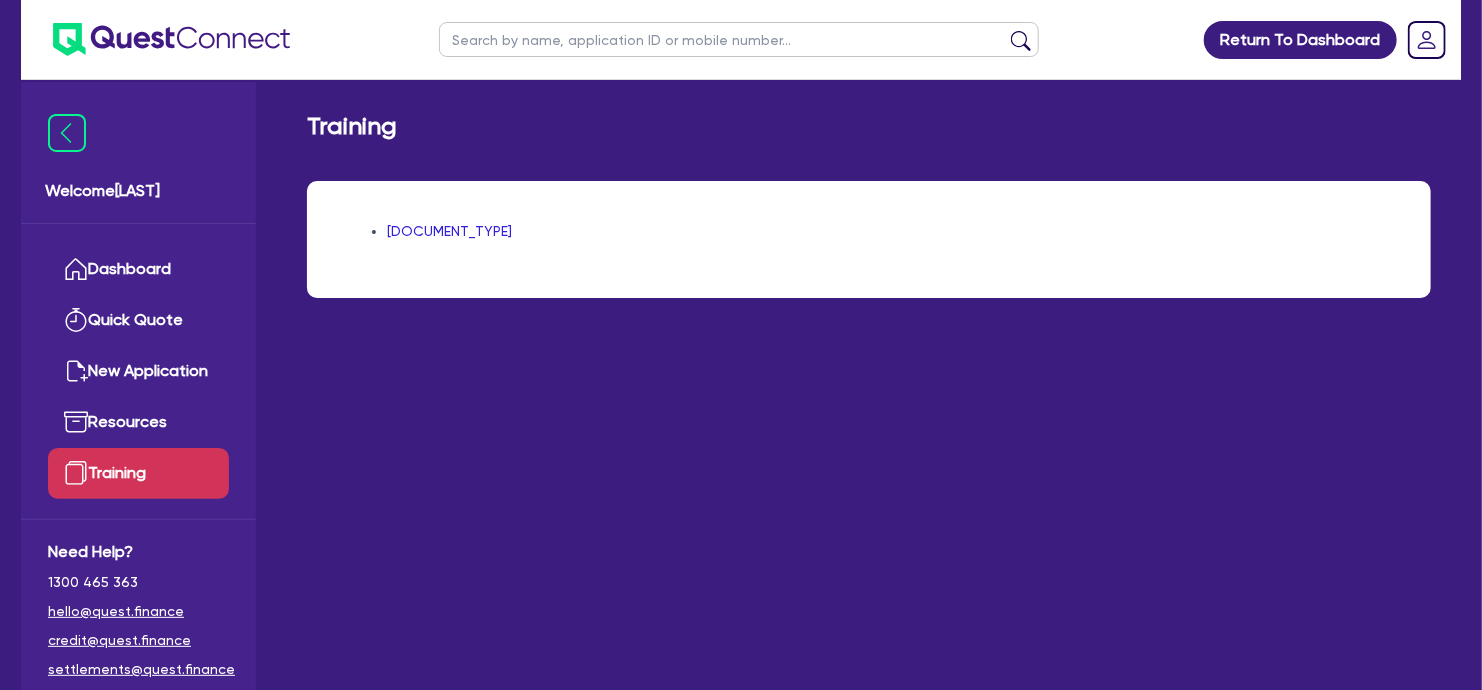 click on "[DOCUMENT_TYPE]" at bounding box center (449, 231) 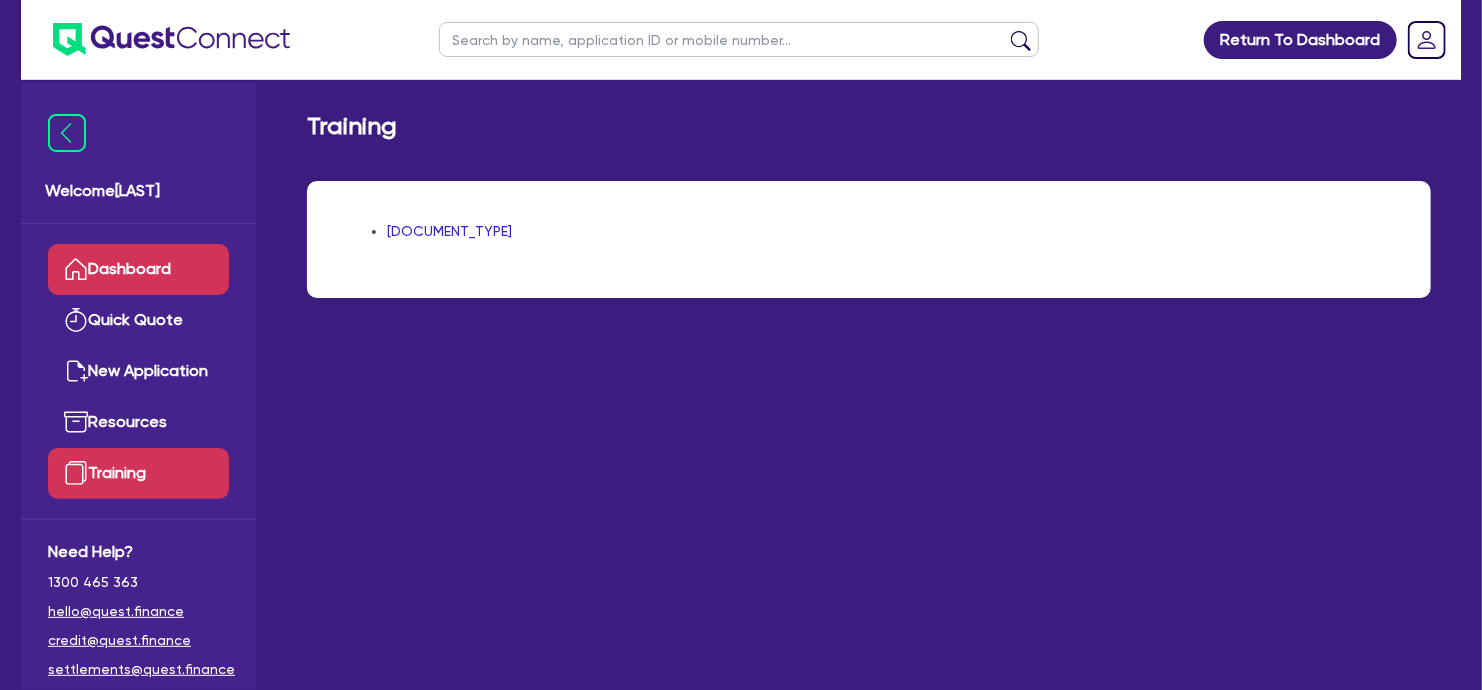 click on "Dashboard" at bounding box center [138, 269] 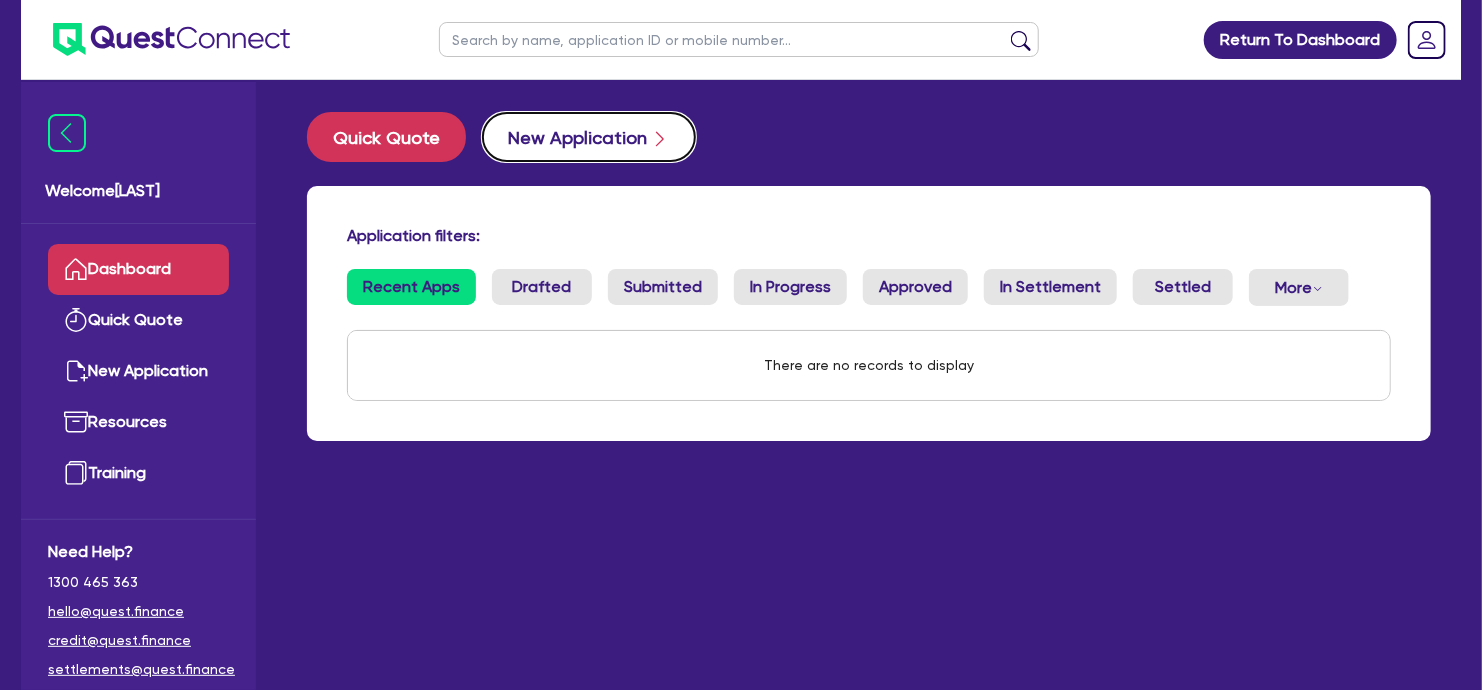 click on "New Application" at bounding box center (589, 137) 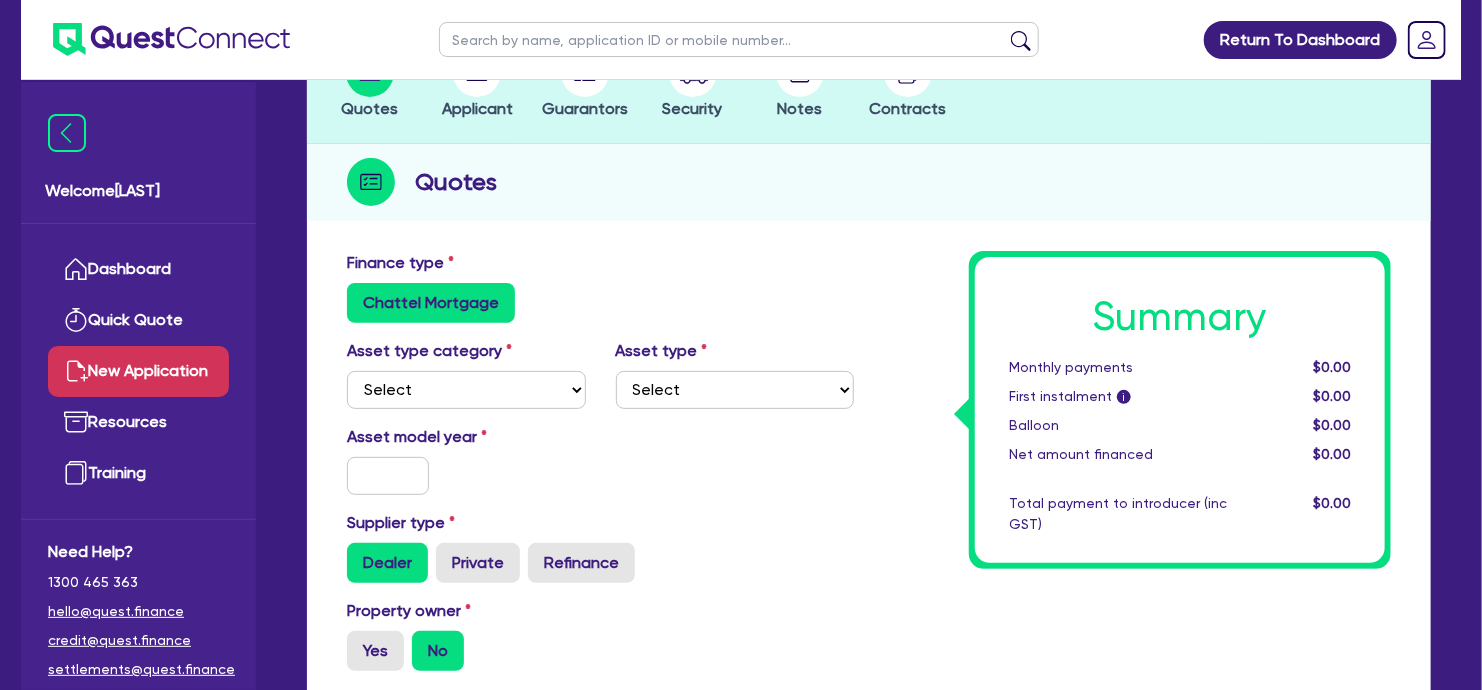 scroll, scrollTop: 155, scrollLeft: 0, axis: vertical 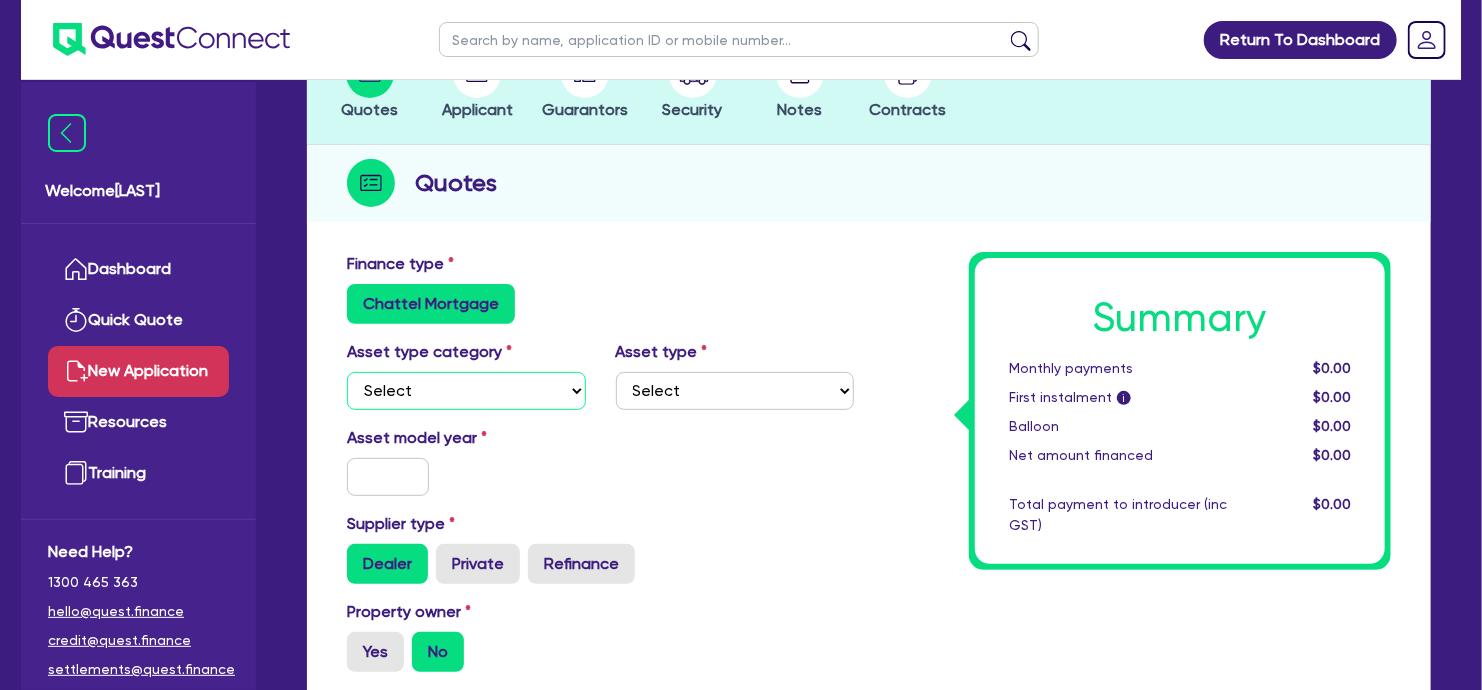 click on "Select Cars and light trucks Primary assets Secondary assets Tertiary assets" at bounding box center [466, 391] 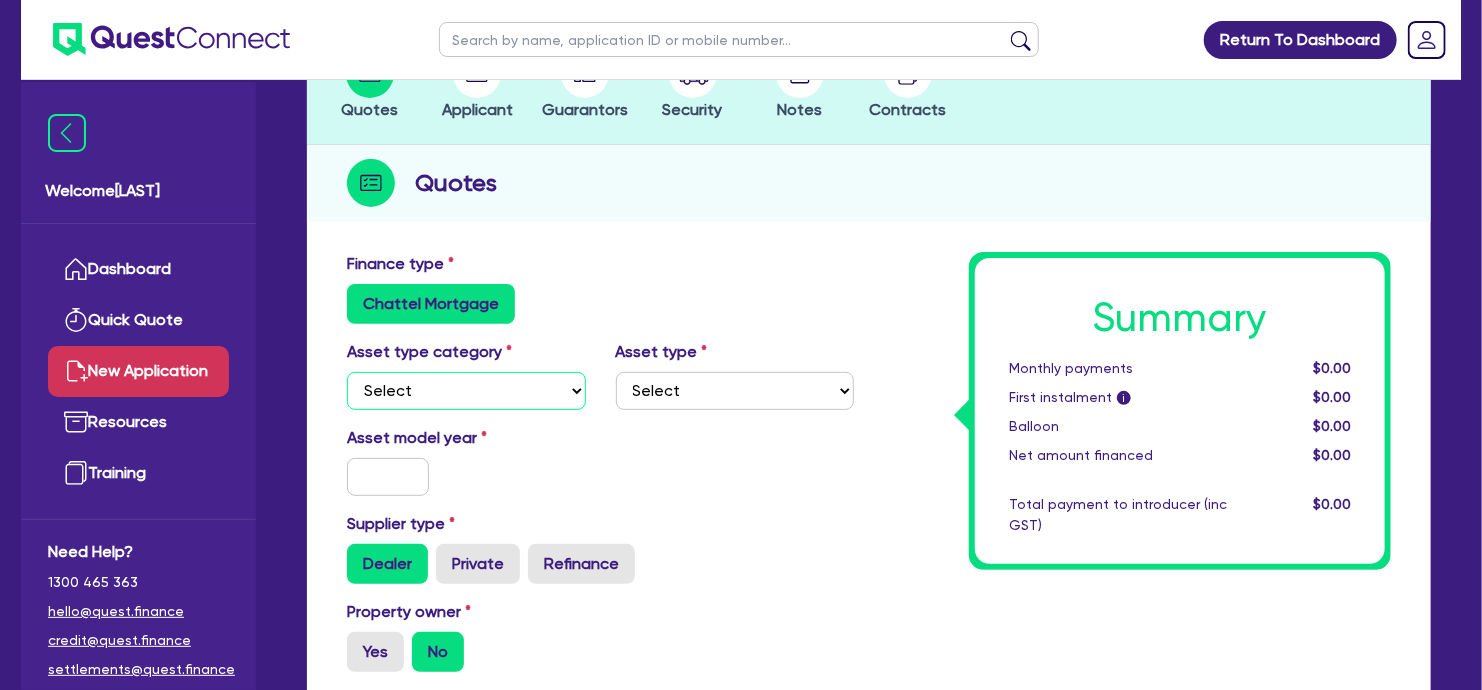 select on "PRIMARY_ASSETS" 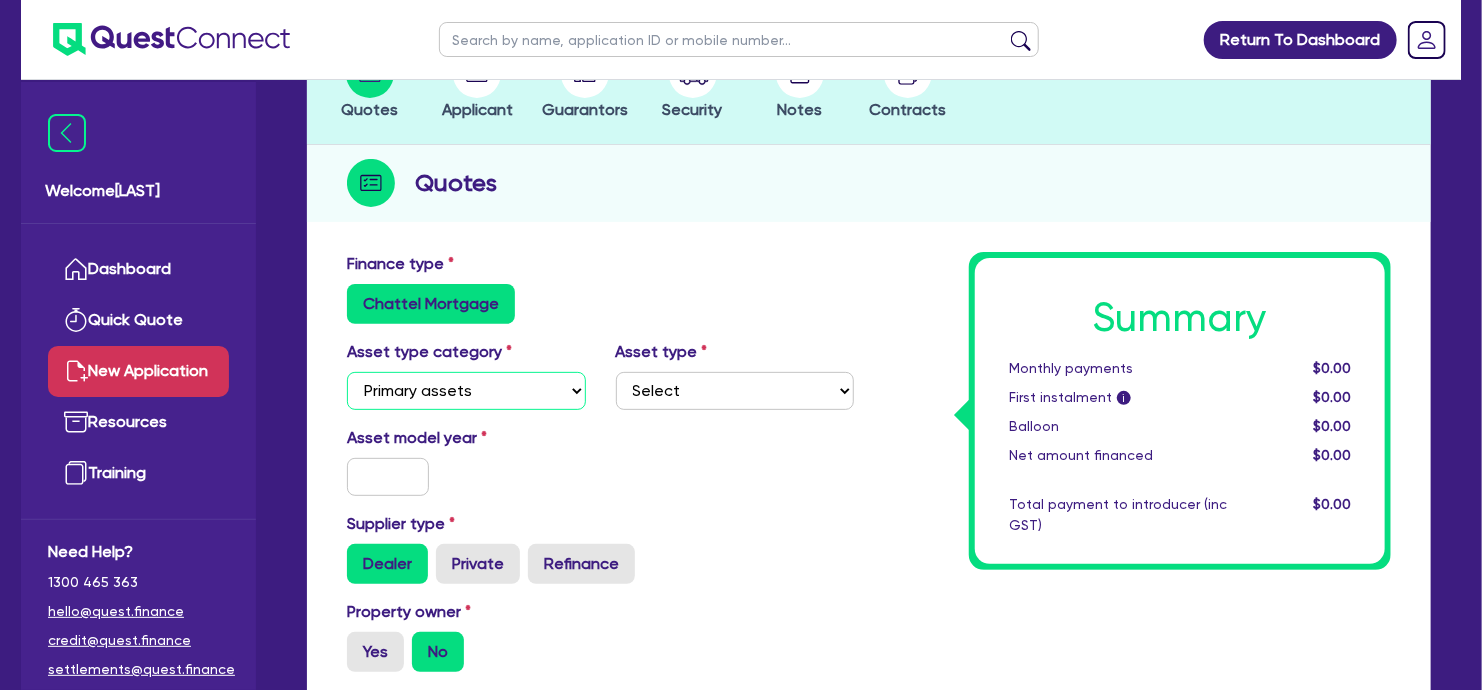 click on "Select Cars and light trucks Primary assets Secondary assets Tertiary assets" at bounding box center (466, 391) 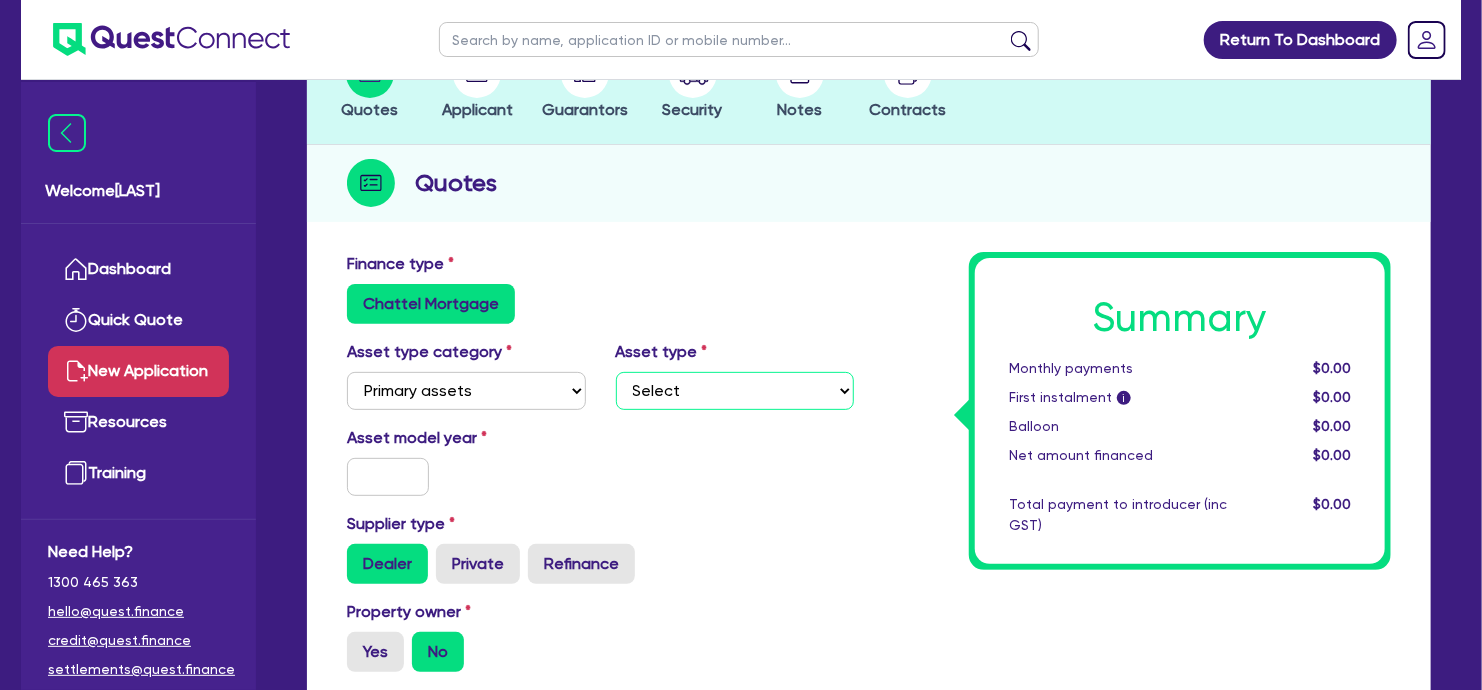click on "Select Heavy trucks over 4.5 tonne Trailers Bus and coaches Yellow goods and excavators Construction and earthmoving equipment Farming and agriculture Forklifts and warehousing equipment Landscaping and greenkeeping" at bounding box center [735, 391] 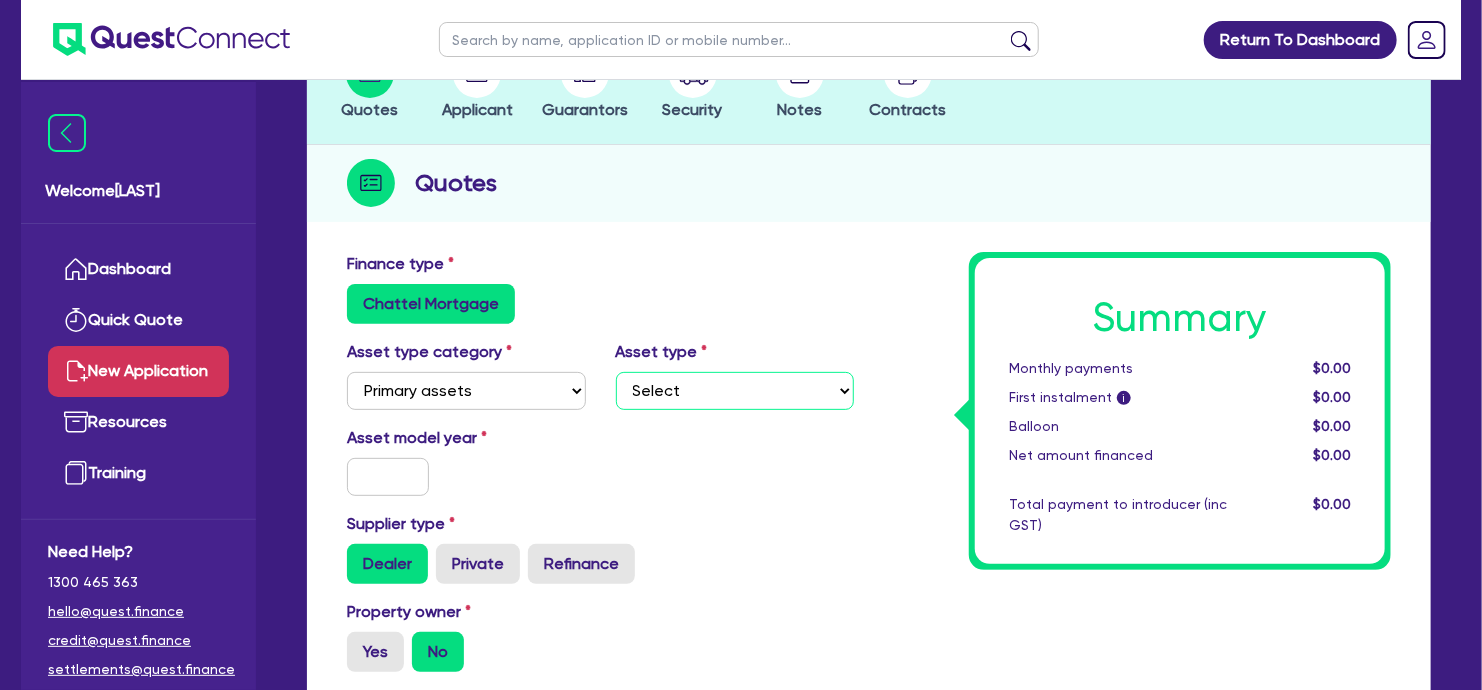 select on "TRAILERS" 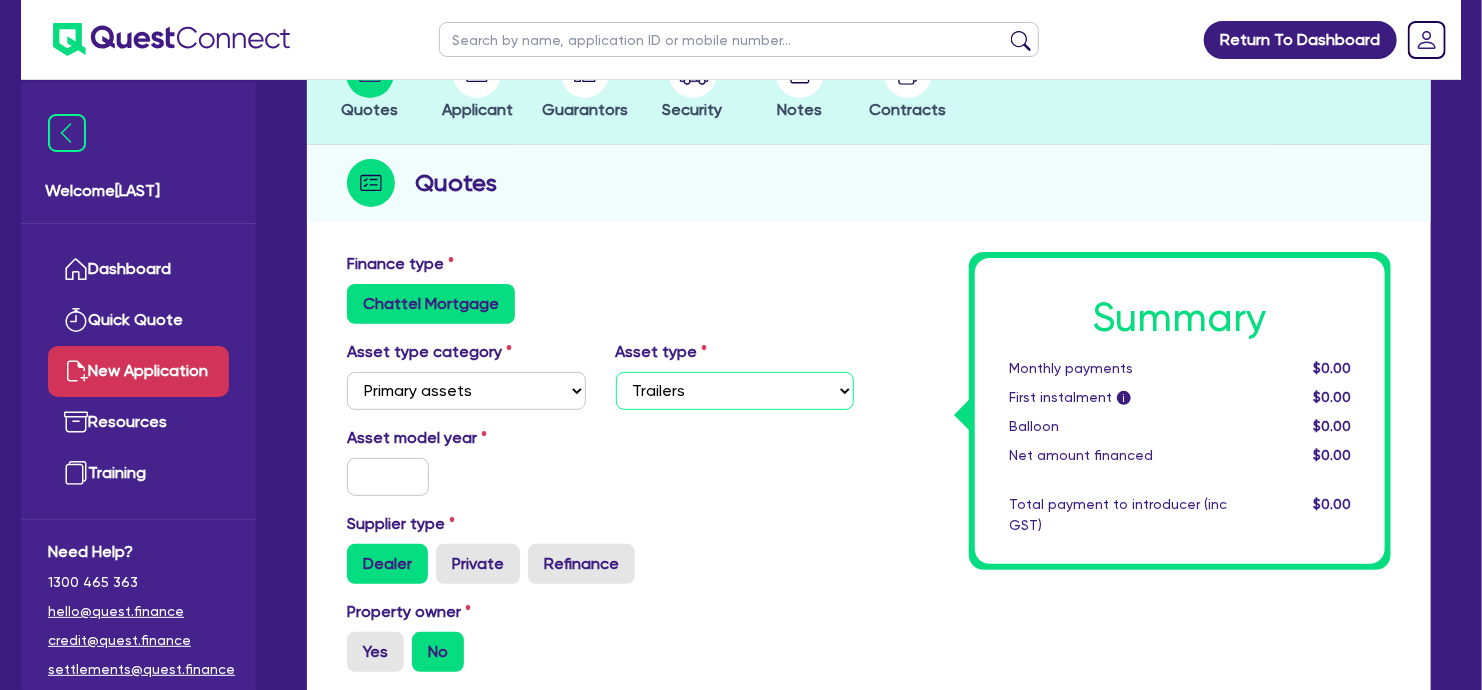 click on "Select Heavy trucks over 4.5 tonne Trailers Bus and coaches Yellow goods and excavators Construction and earthmoving equipment Farming and agriculture Forklifts and warehousing equipment Landscaping and greenkeeping" at bounding box center [735, 391] 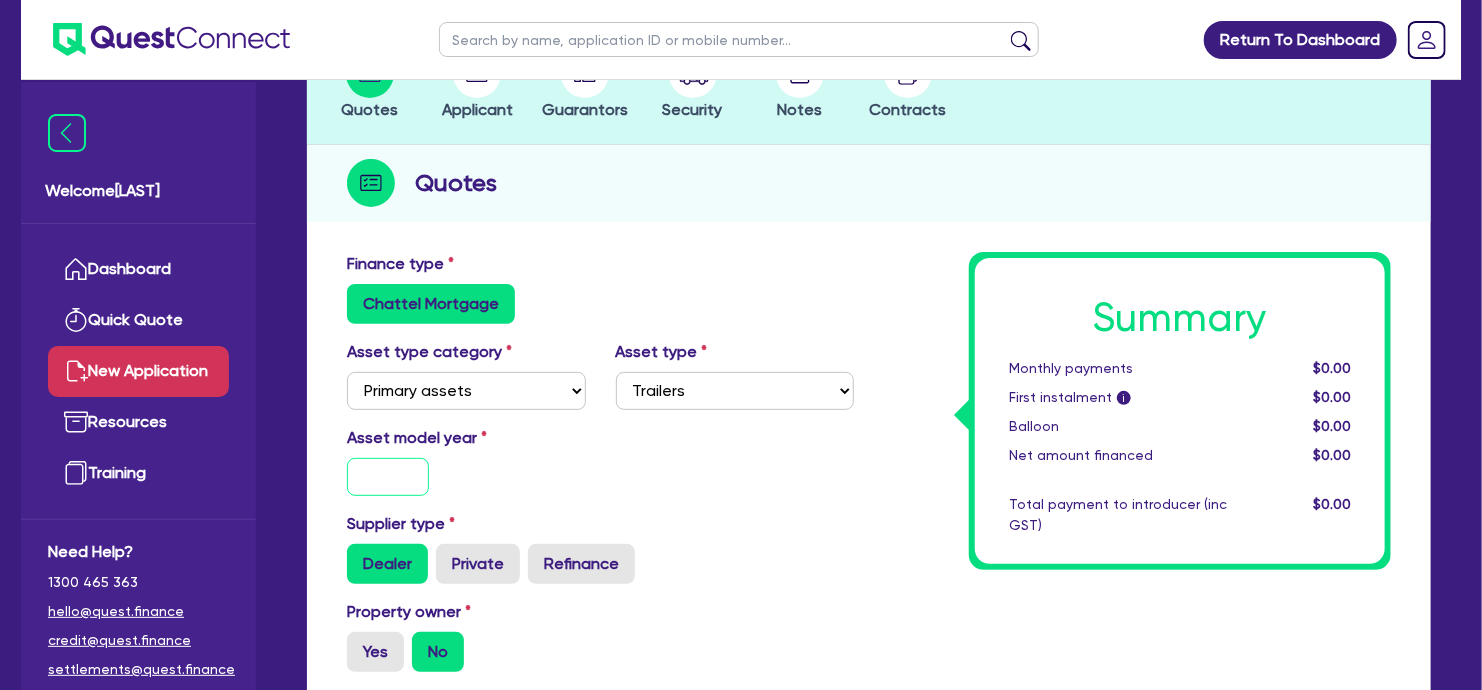 click at bounding box center [388, 477] 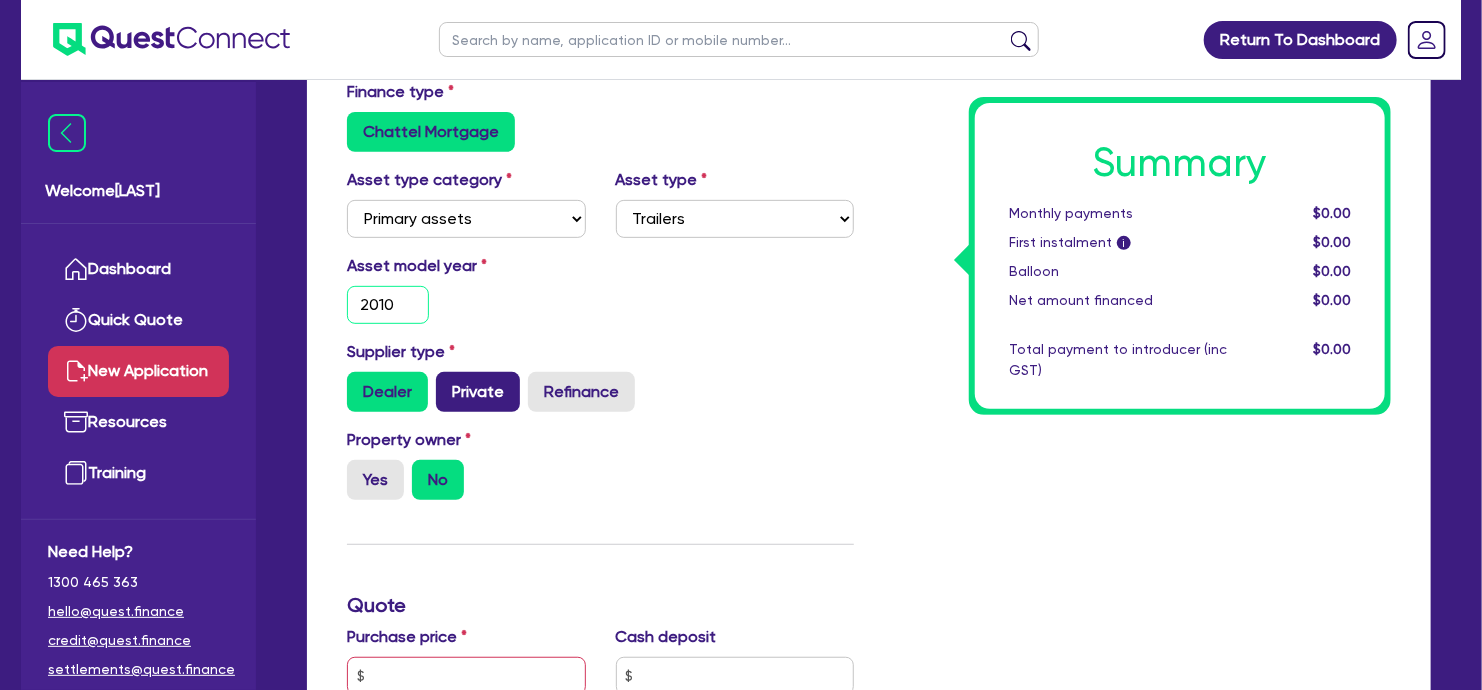 scroll, scrollTop: 328, scrollLeft: 0, axis: vertical 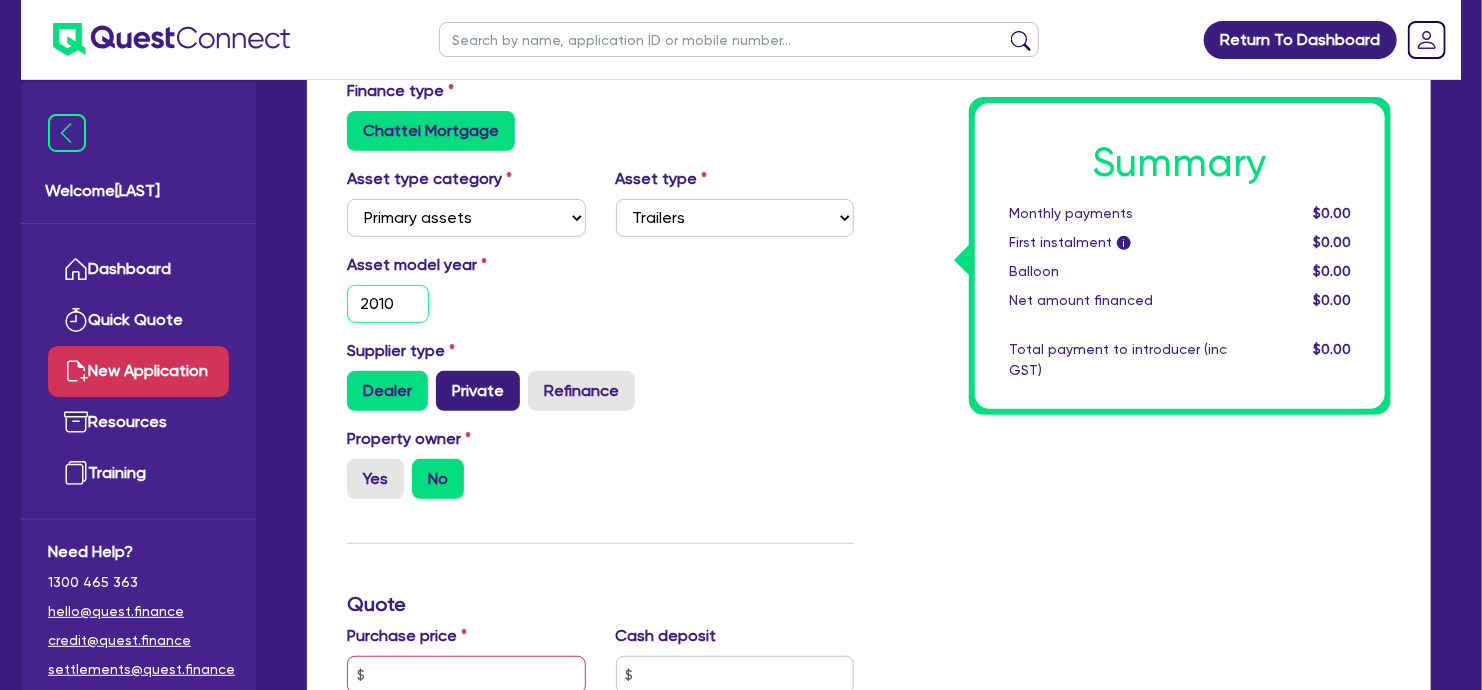 type on "2010" 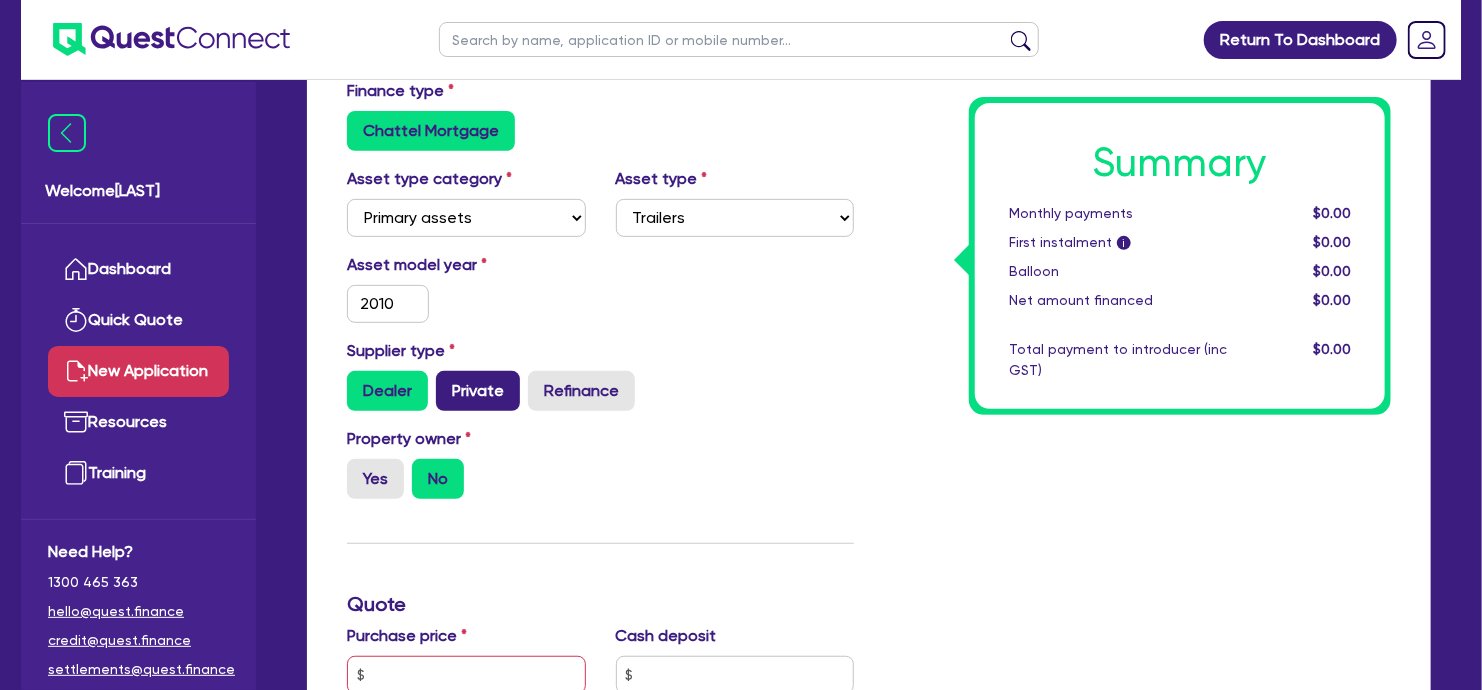 click on "Private" at bounding box center [478, 391] 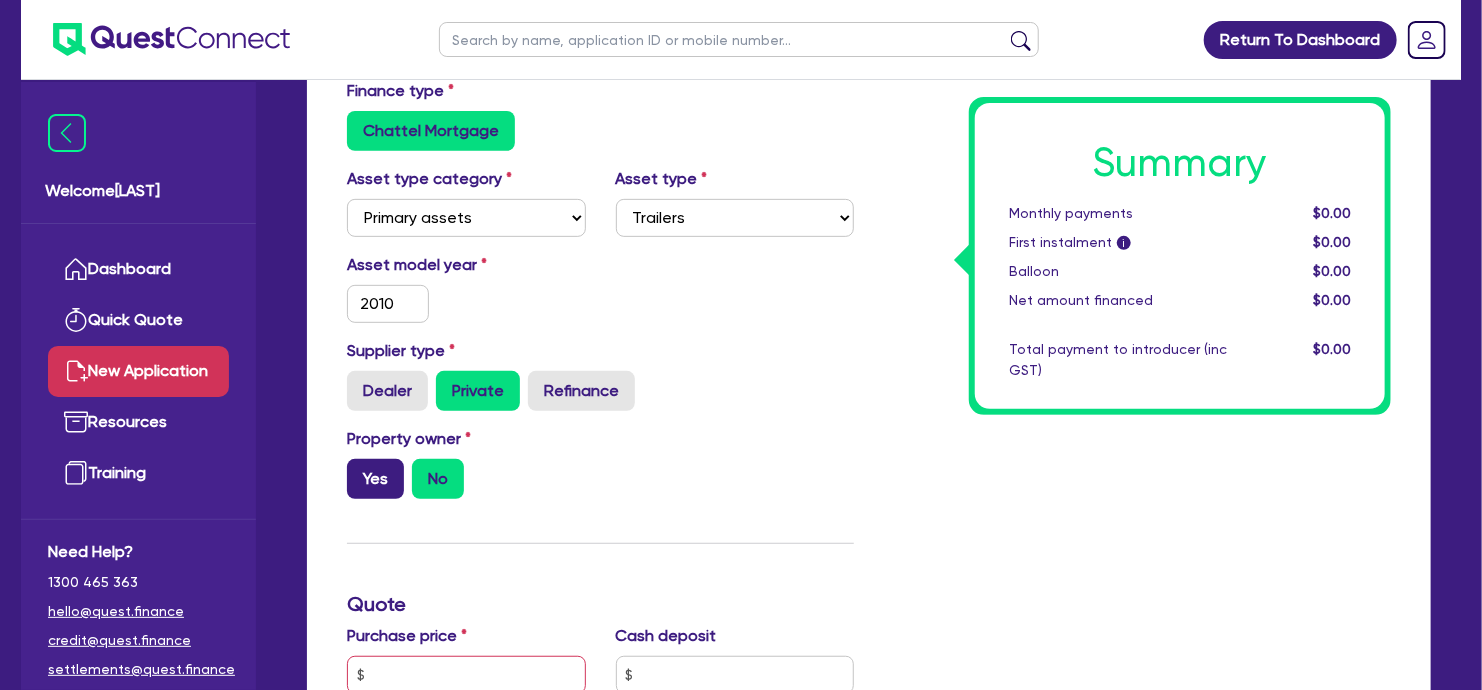 click on "Yes" at bounding box center [375, 479] 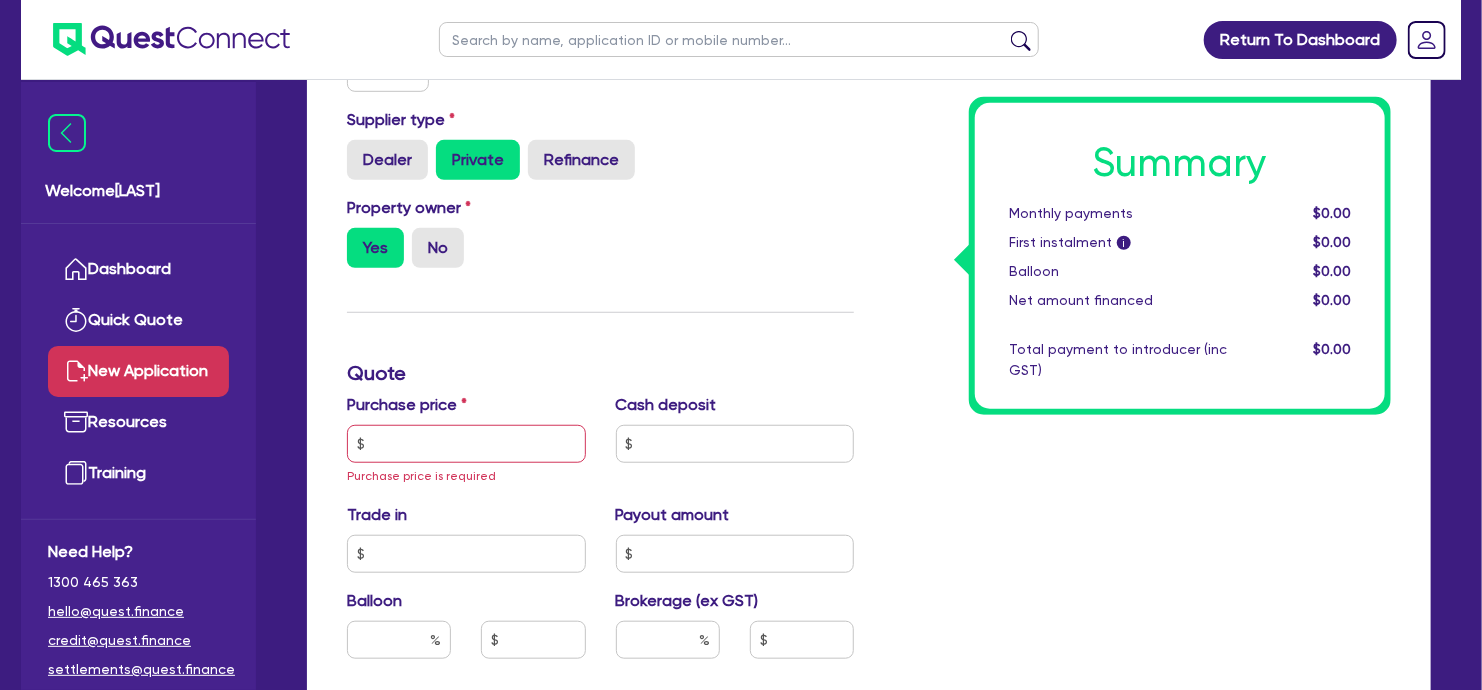 scroll, scrollTop: 560, scrollLeft: 0, axis: vertical 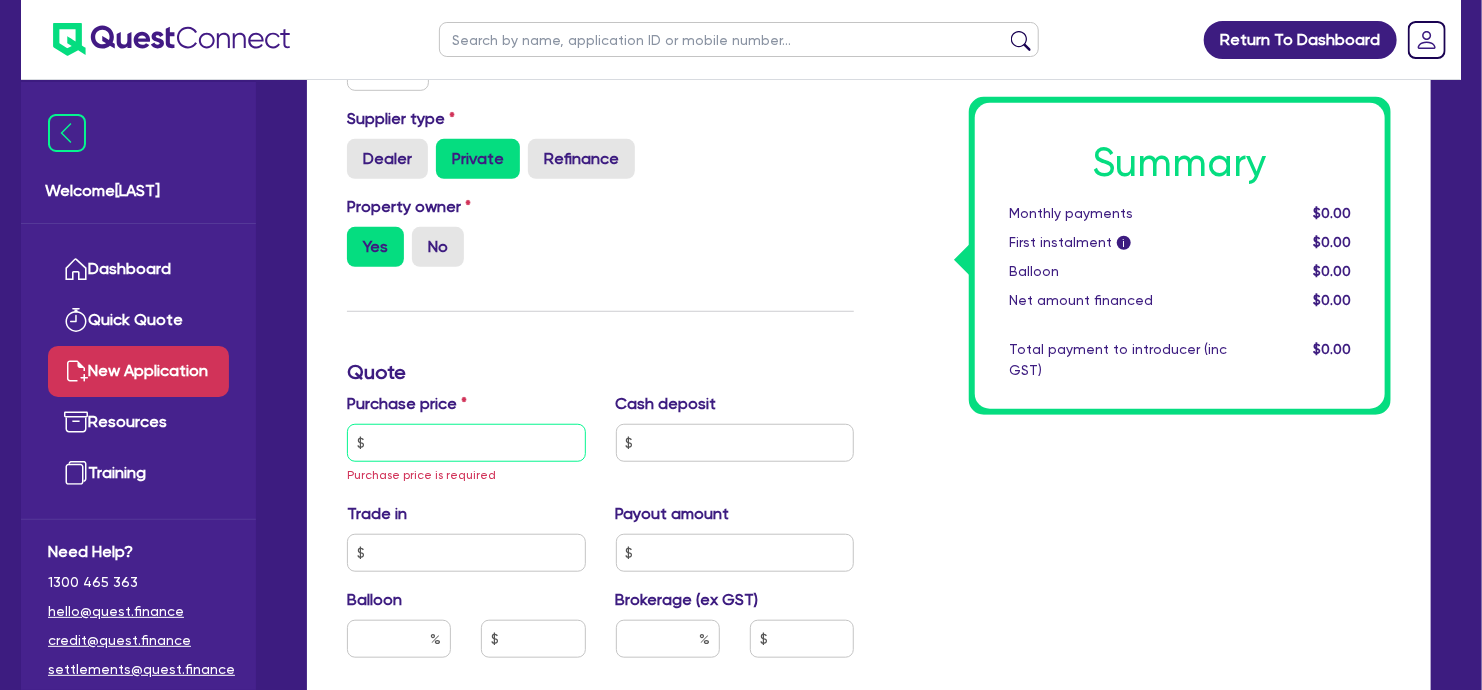 click at bounding box center [466, 443] 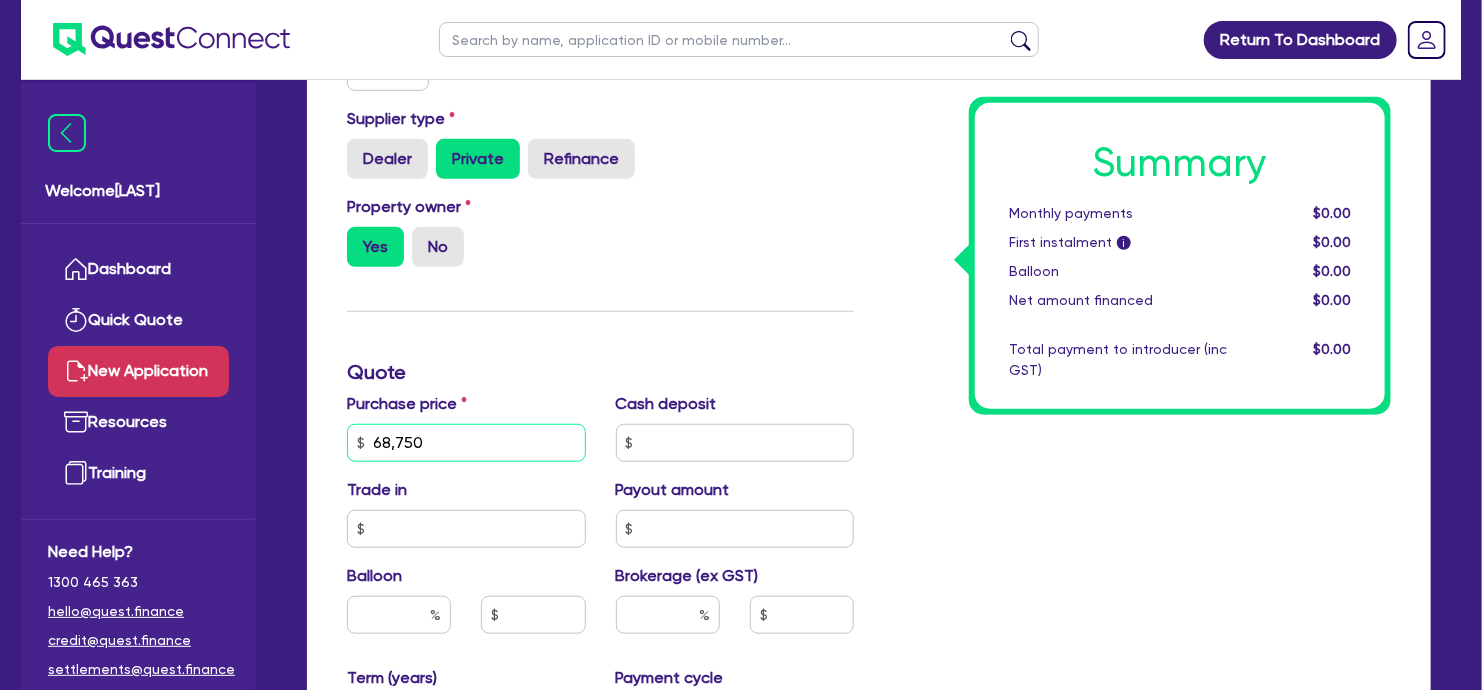 type on "68,750" 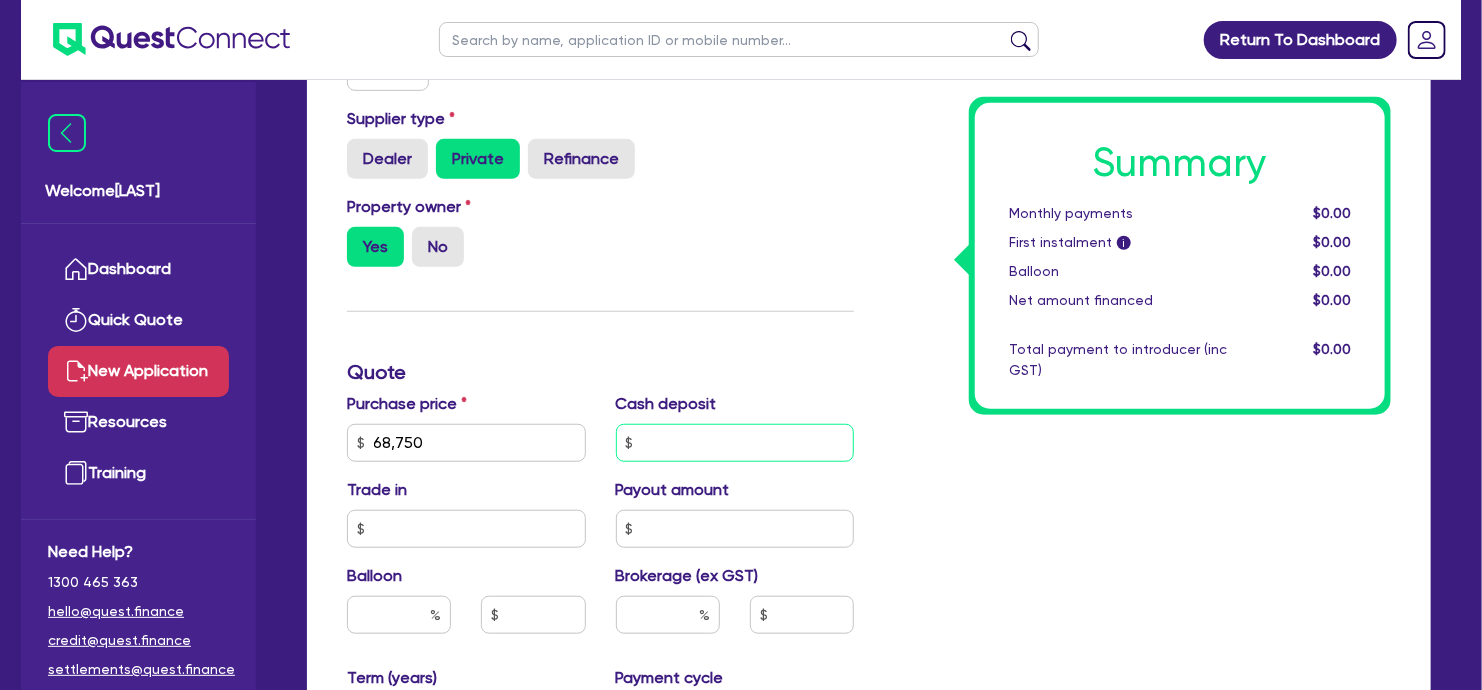 click at bounding box center (735, 443) 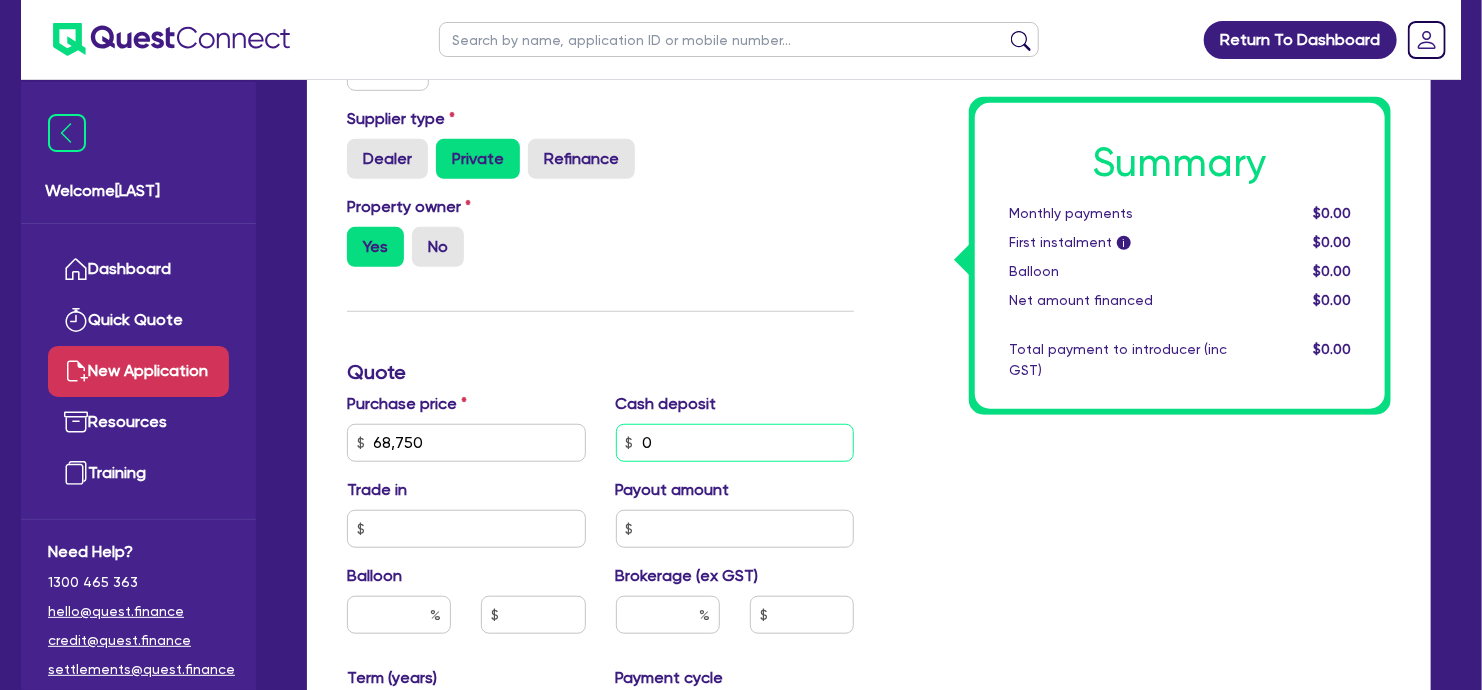 type on "0" 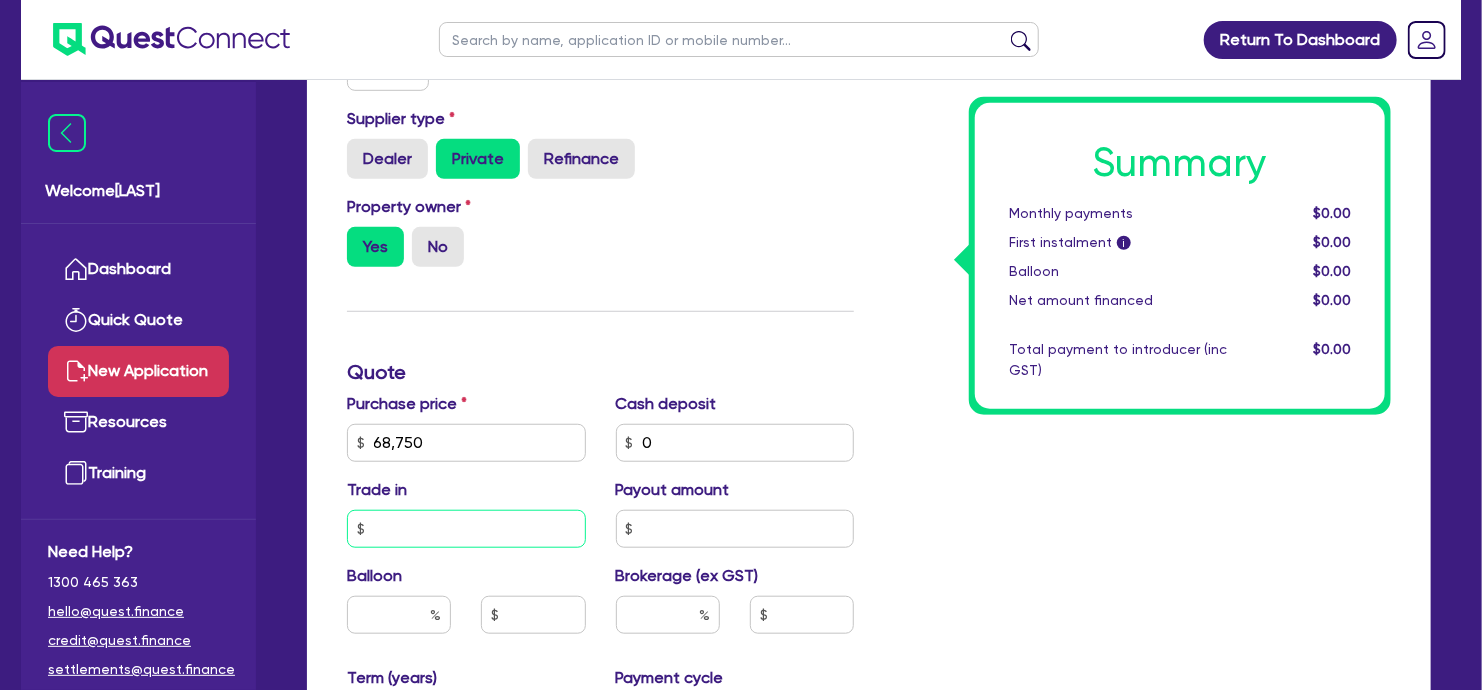 click at bounding box center [466, 529] 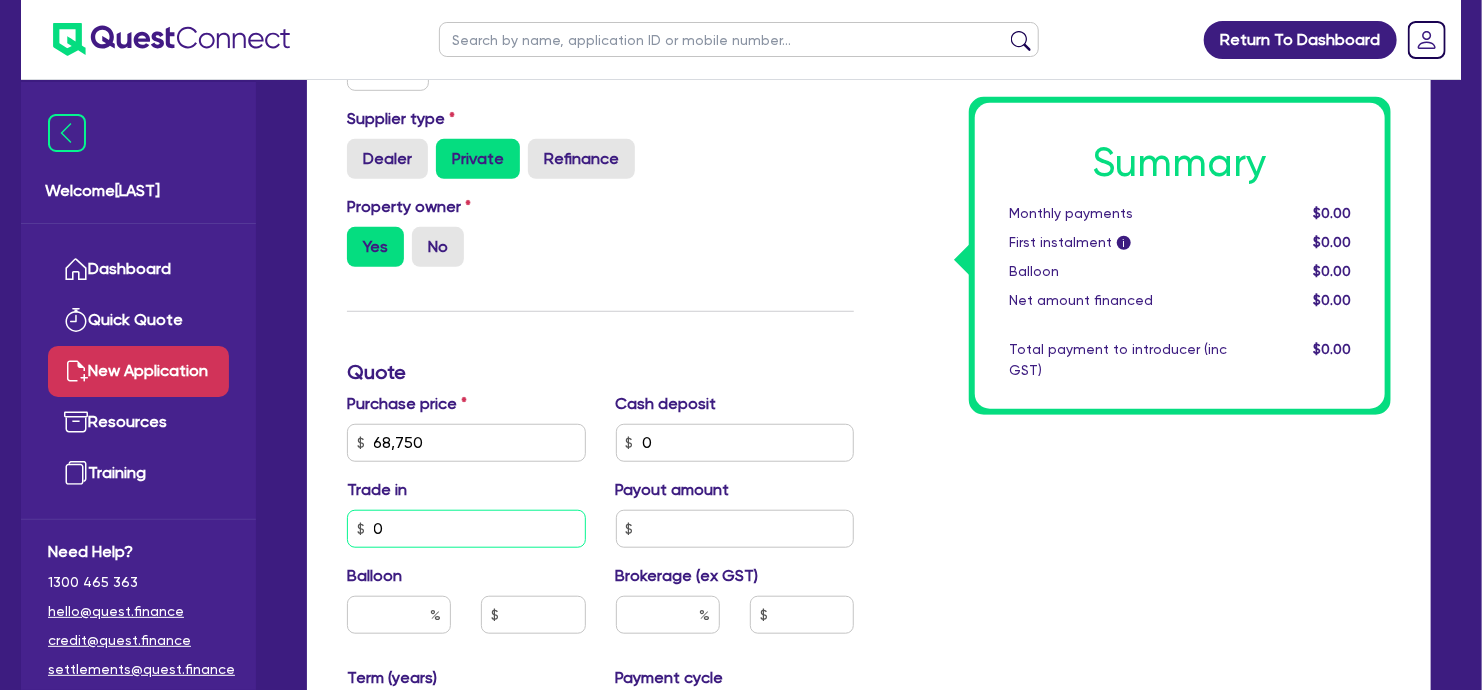 type on "0" 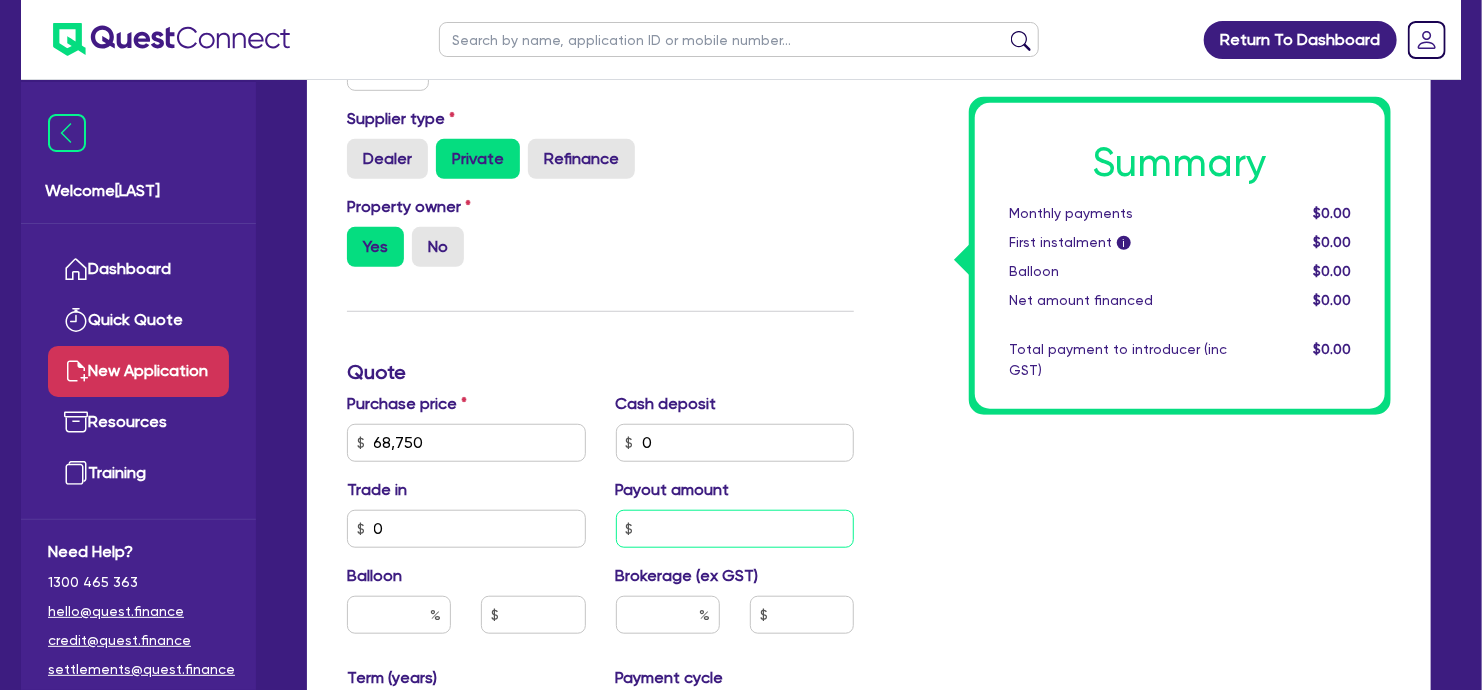 click at bounding box center (735, 529) 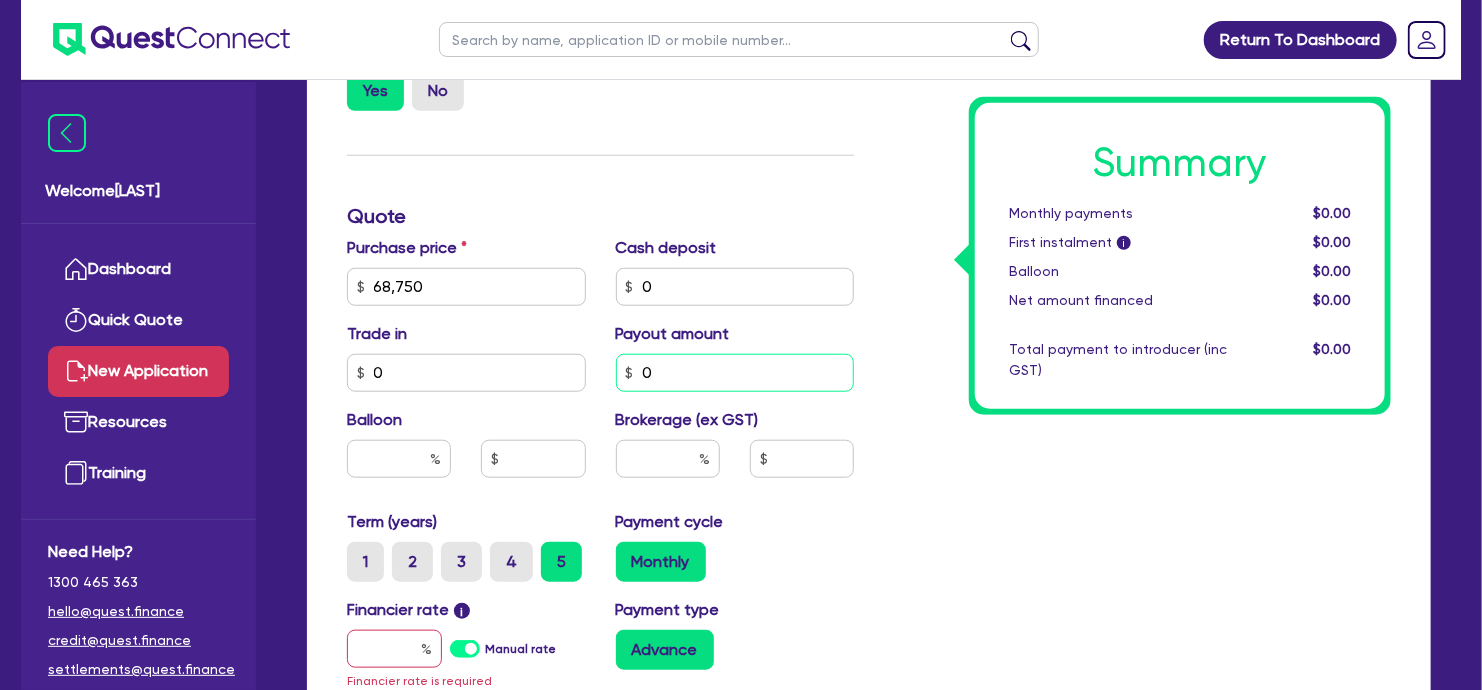 scroll, scrollTop: 716, scrollLeft: 0, axis: vertical 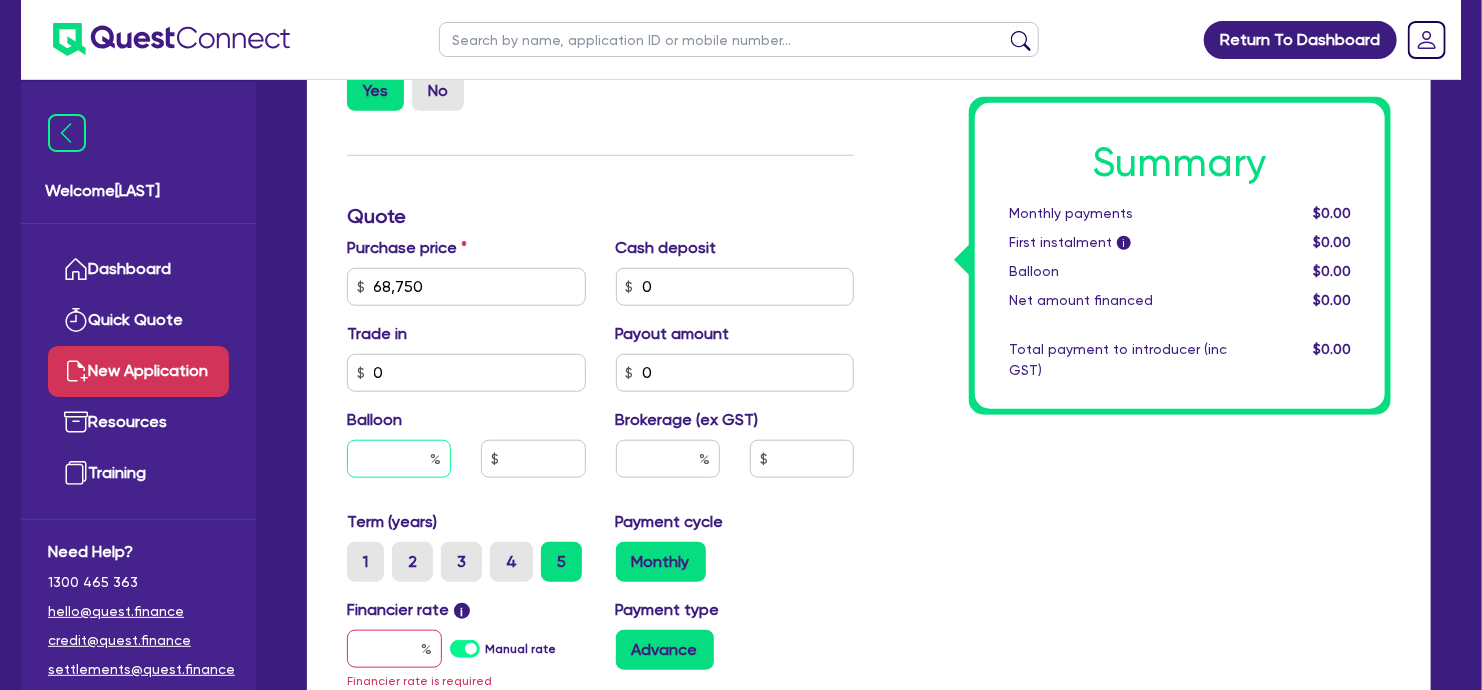 click at bounding box center [399, 459] 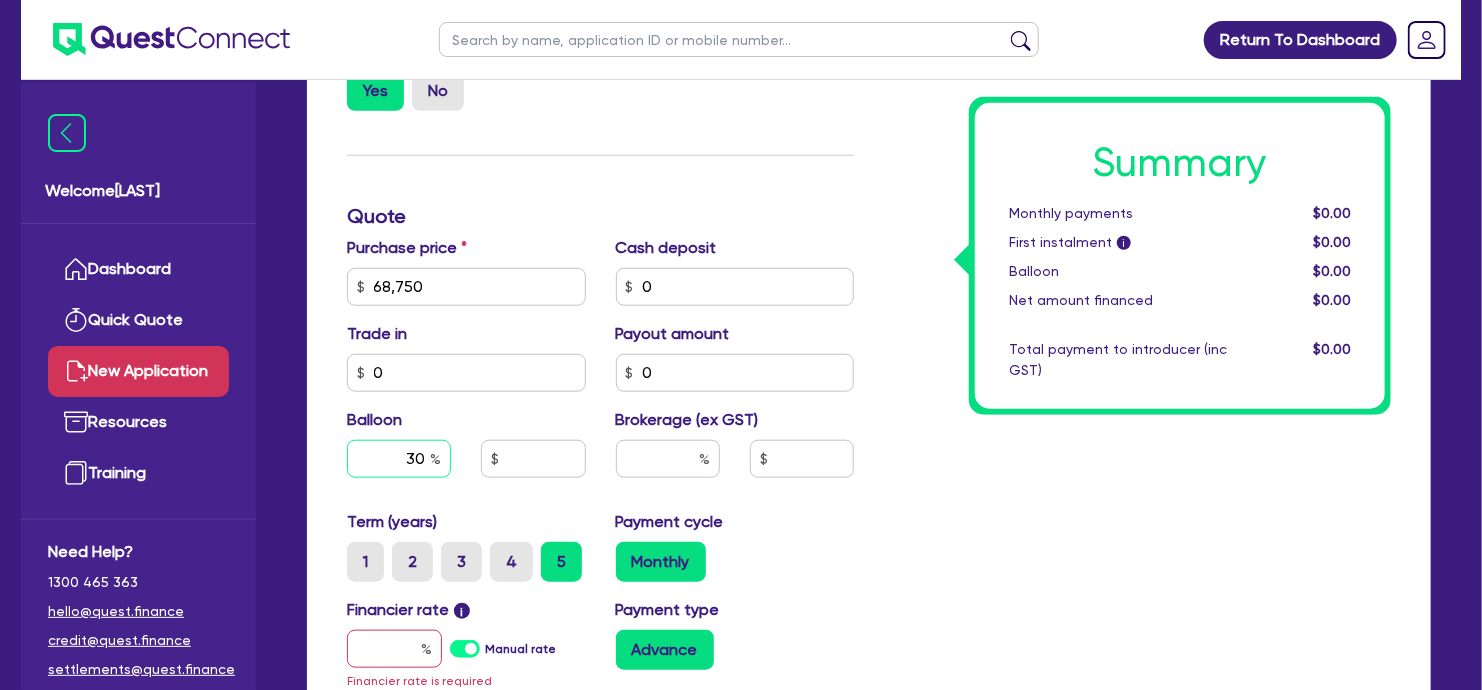 type on "30" 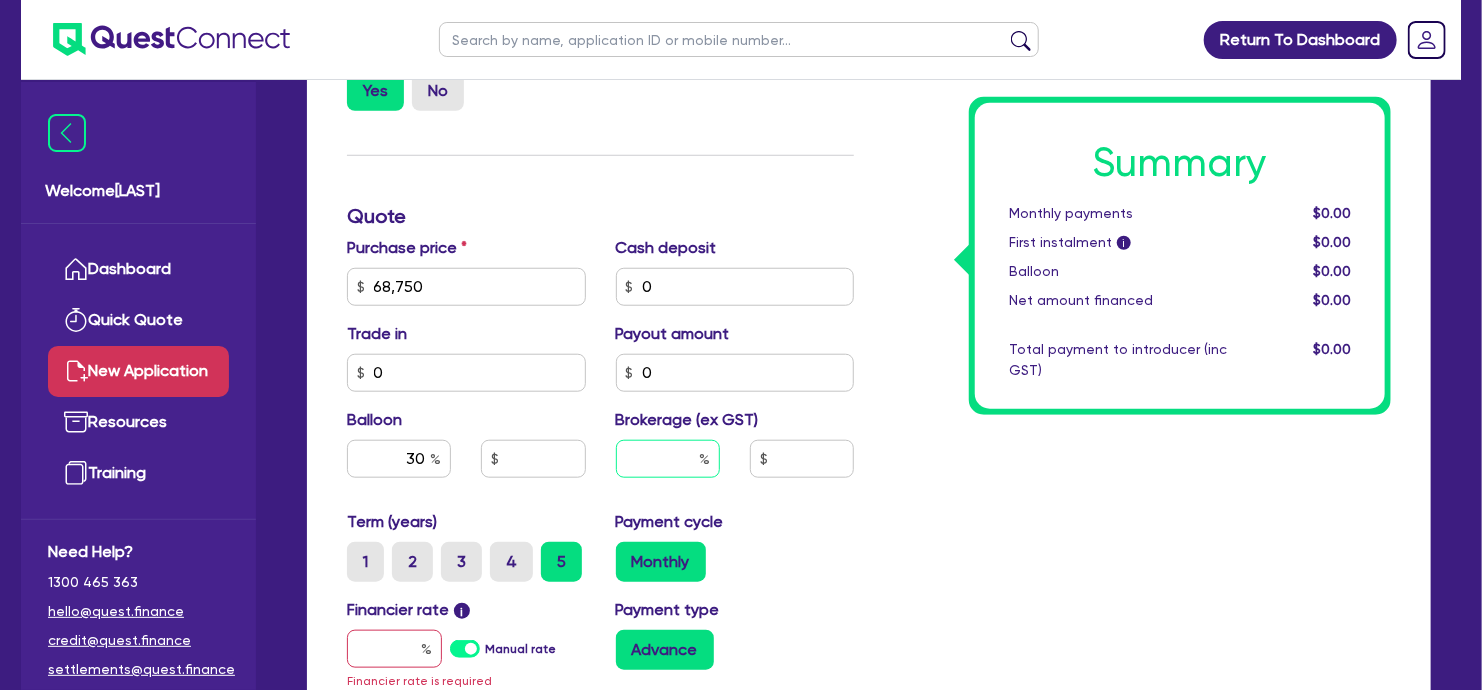 click at bounding box center [668, 459] 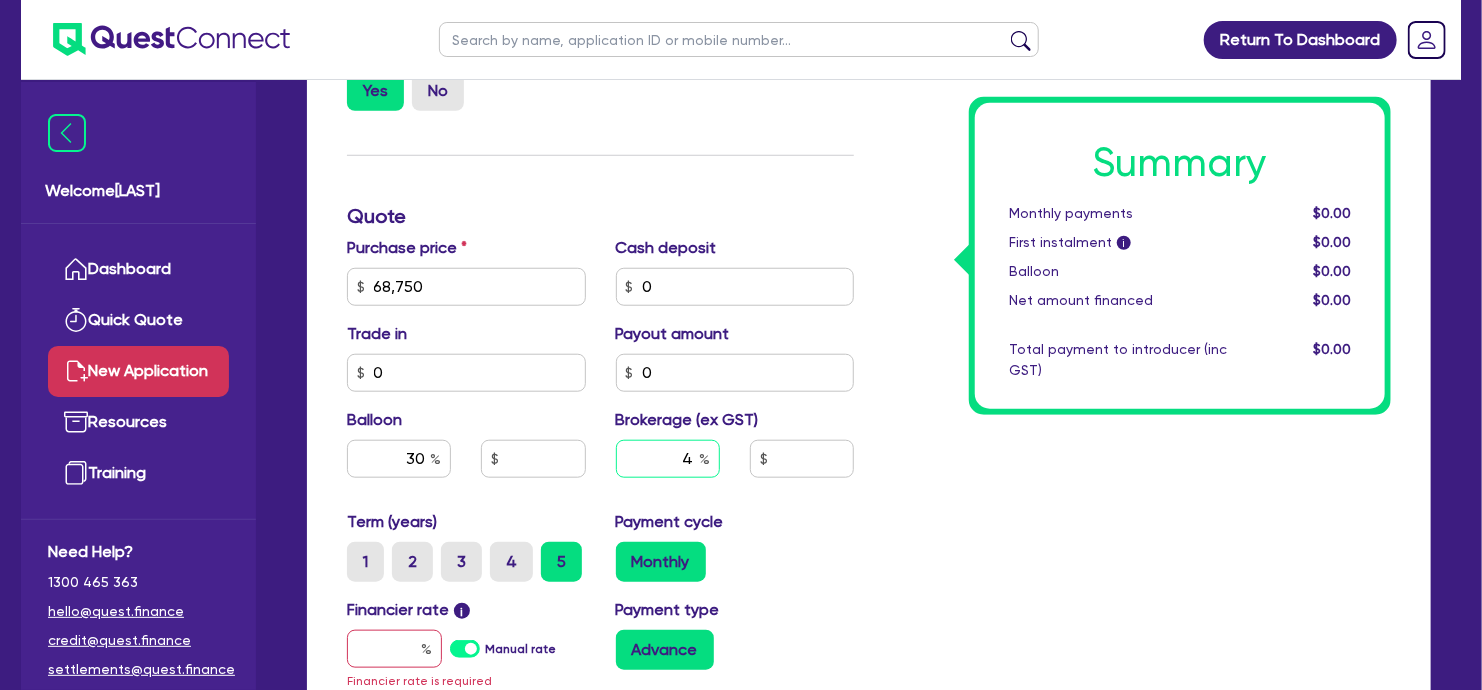type on "4" 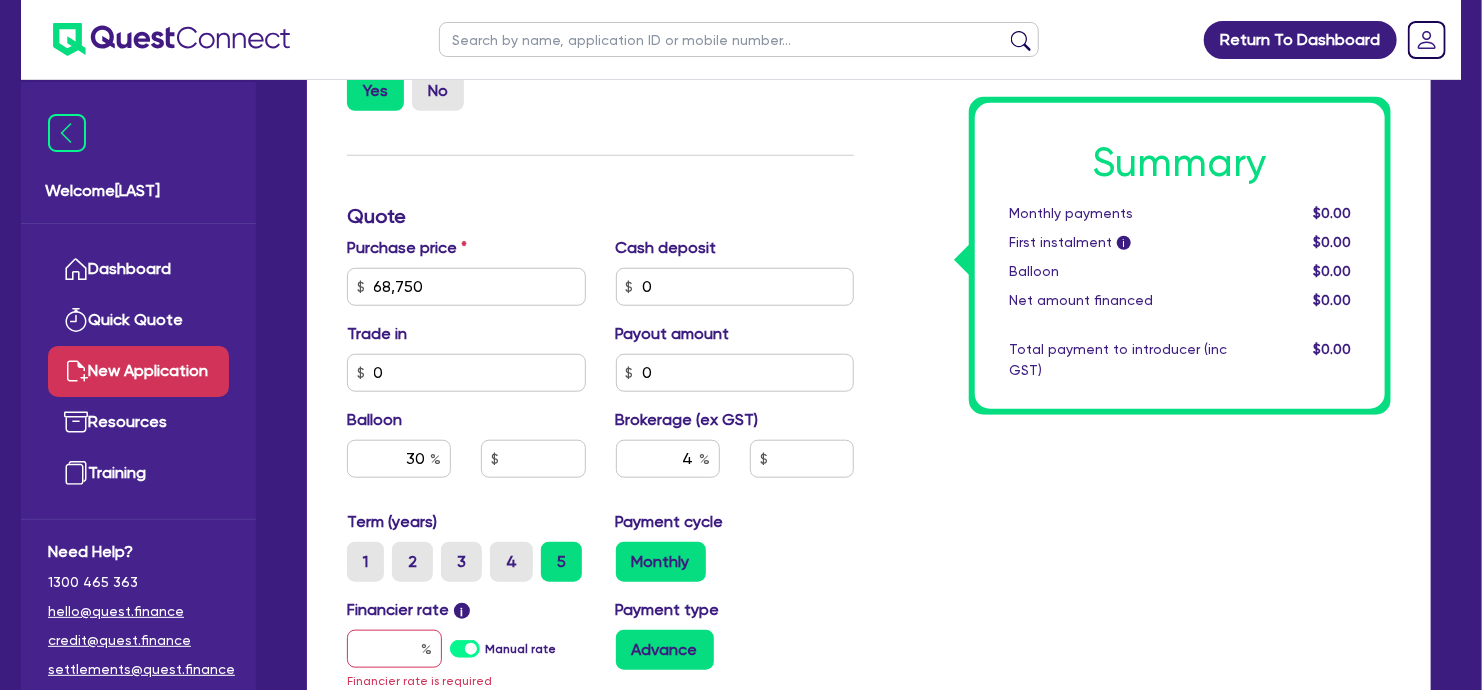 click on "[PAYMENT_INFO]" at bounding box center [802, 459] 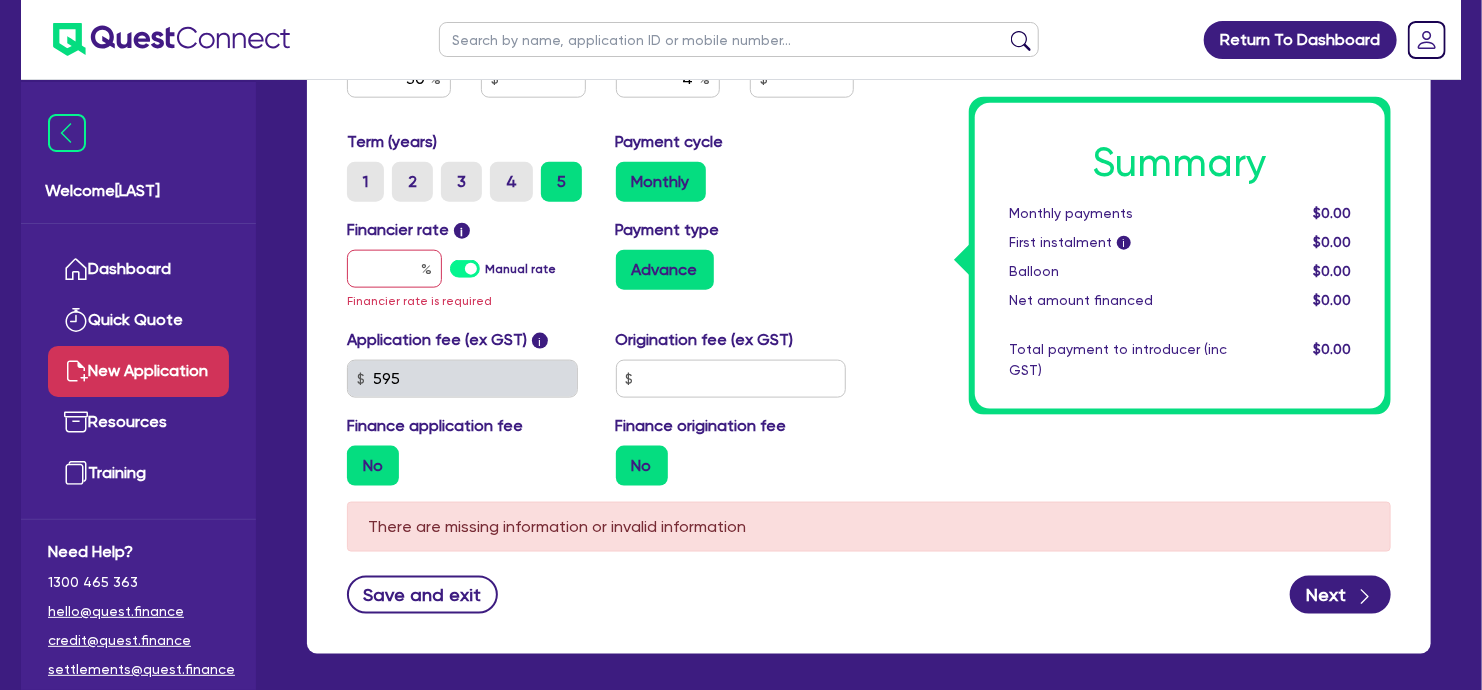 scroll, scrollTop: 1098, scrollLeft: 0, axis: vertical 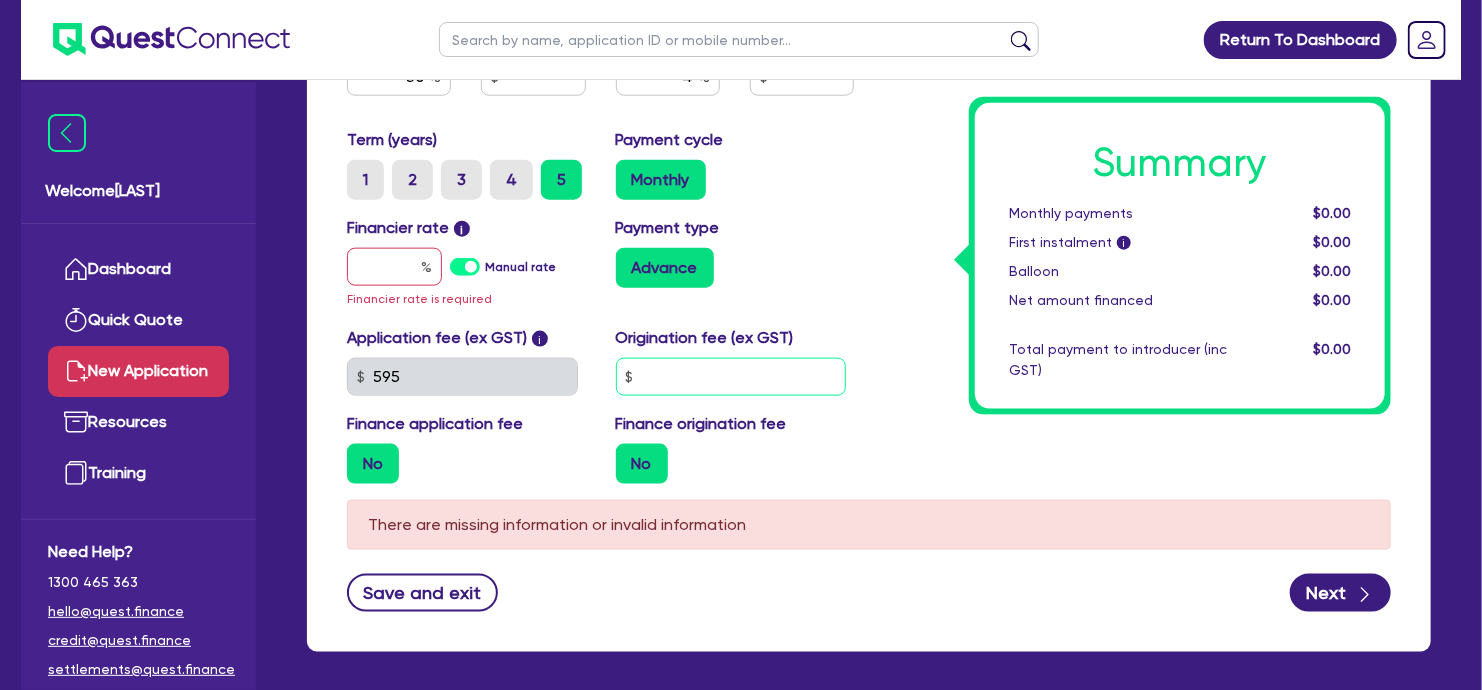 click at bounding box center [731, 377] 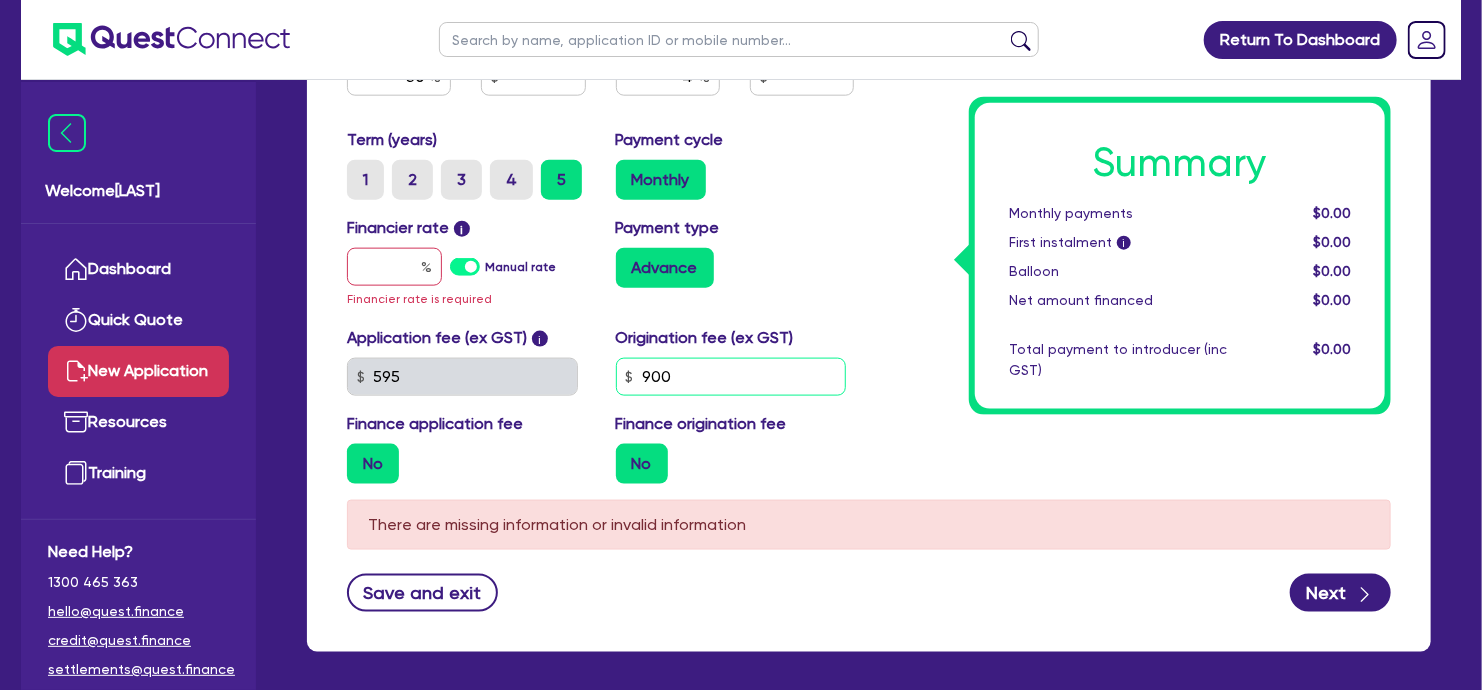 type on "900" 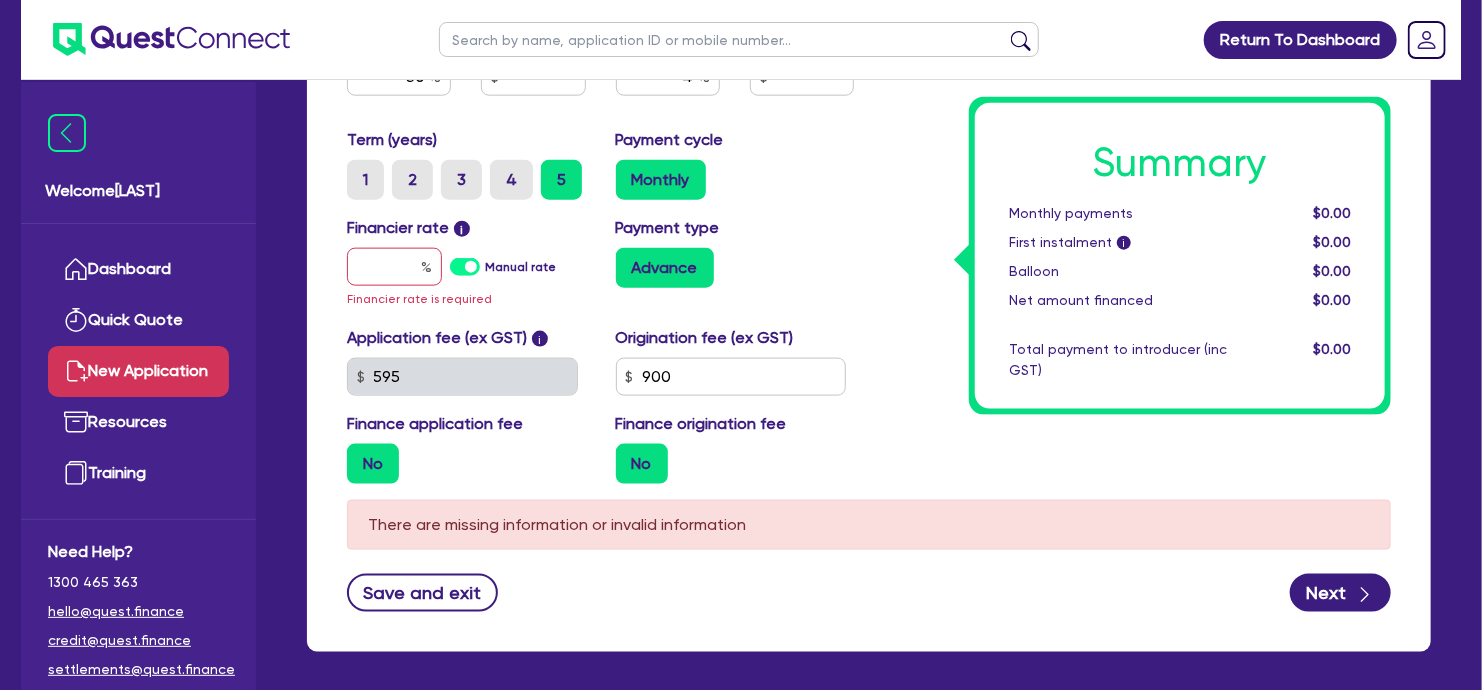 click on "Manual rate" at bounding box center (521, 267) 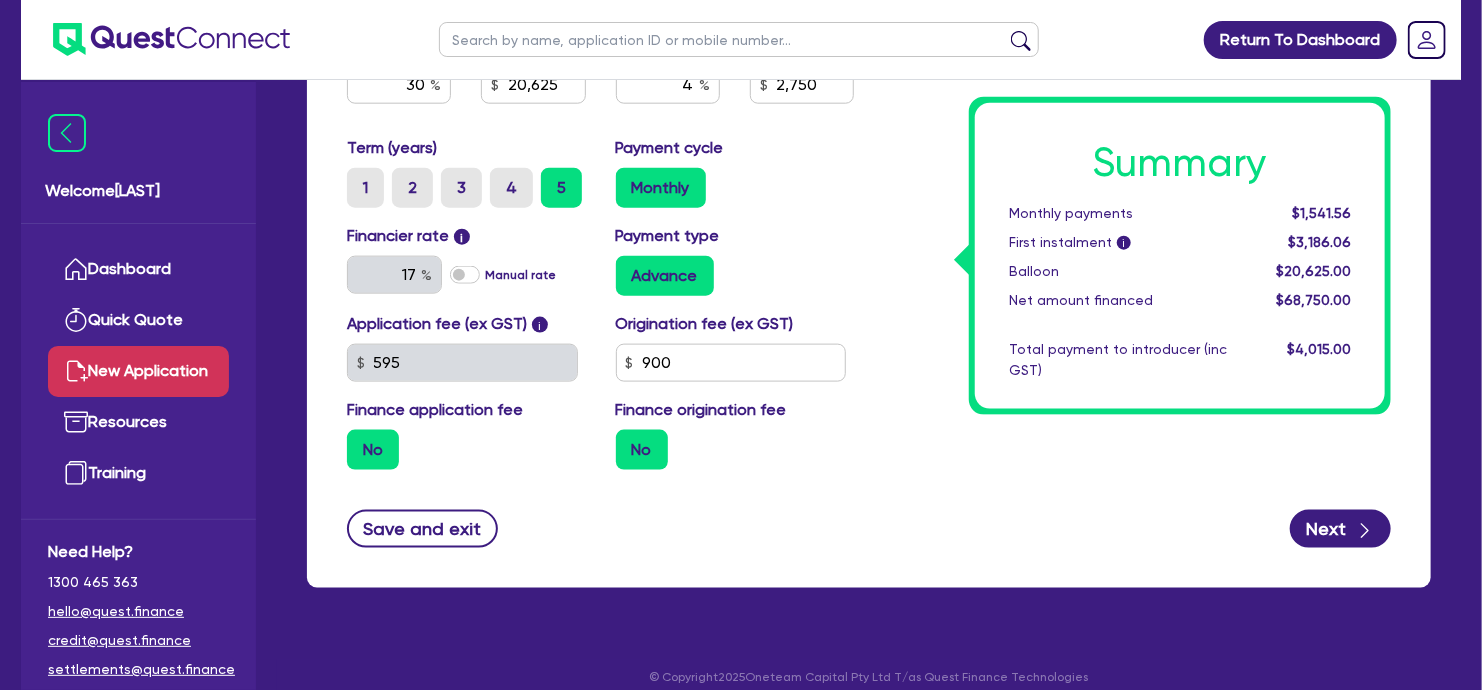 scroll, scrollTop: 1108, scrollLeft: 0, axis: vertical 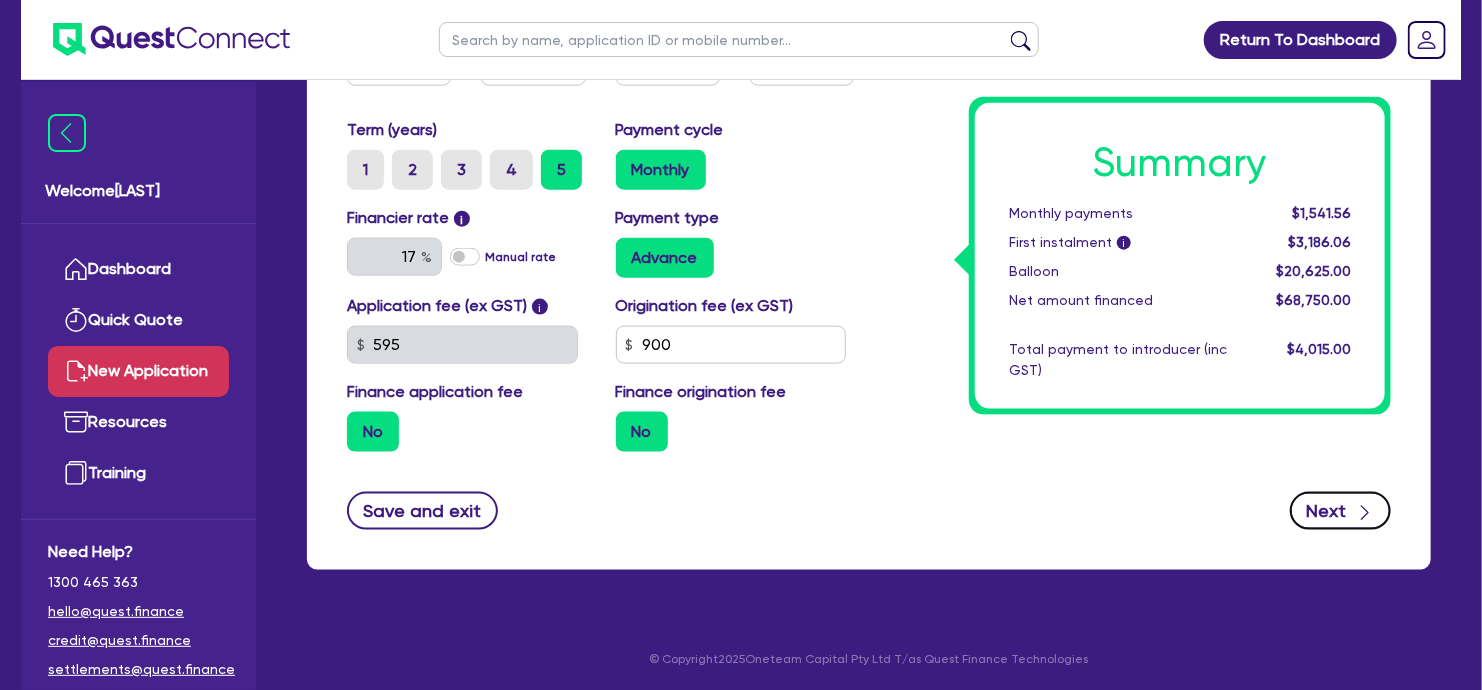 click on "Next" at bounding box center (1340, 511) 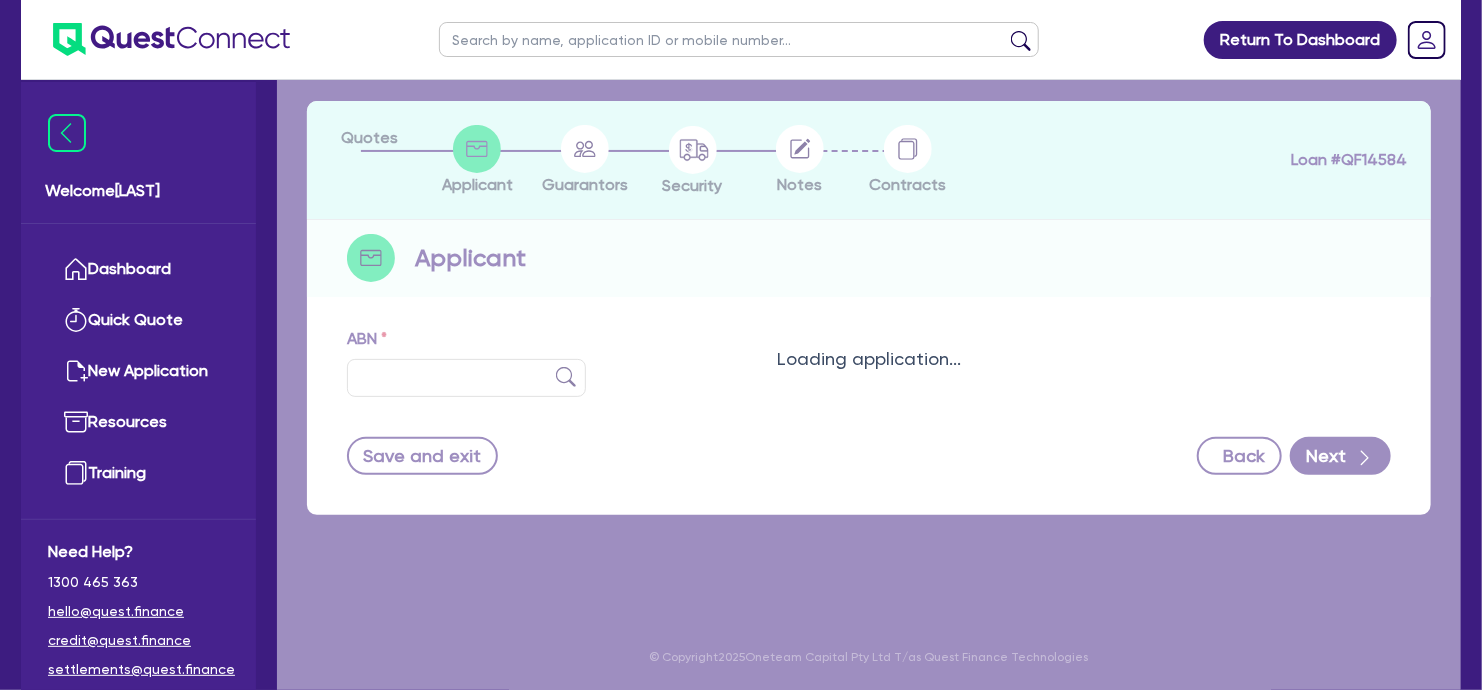 scroll, scrollTop: 0, scrollLeft: 0, axis: both 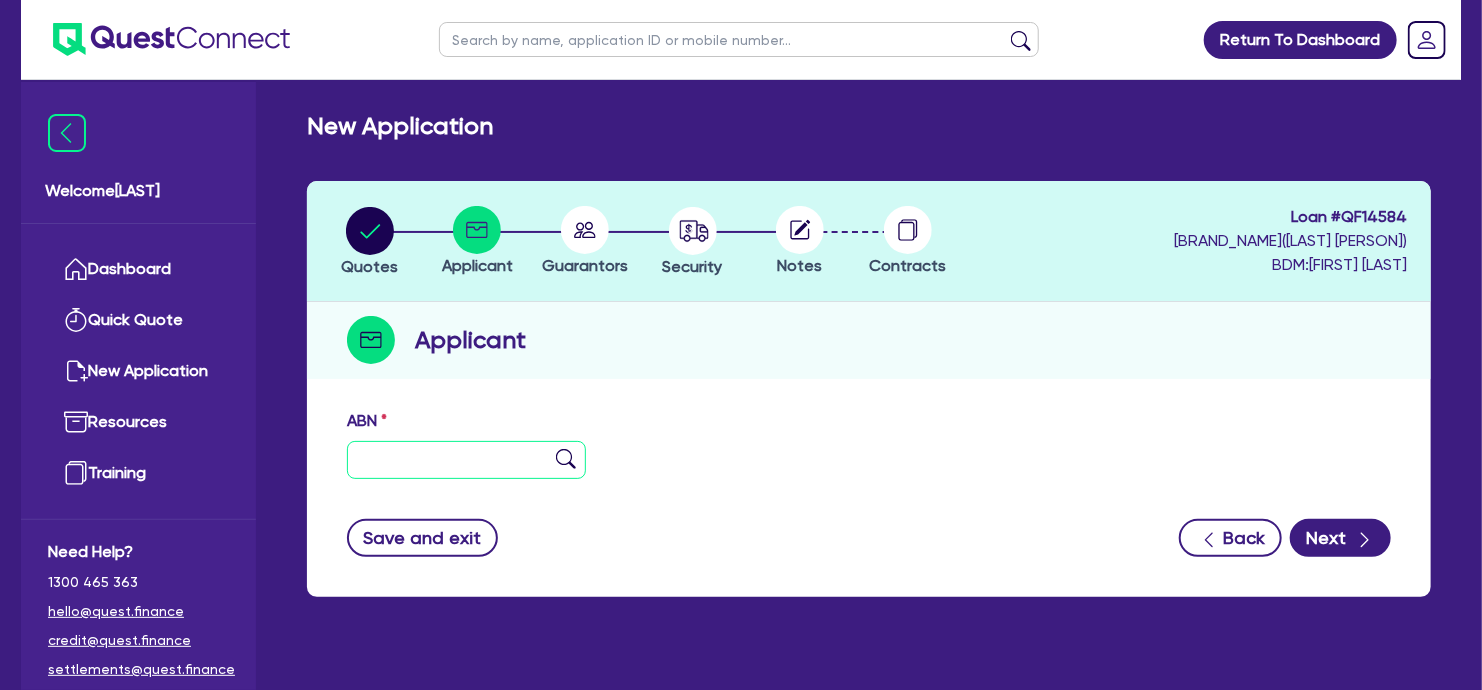 click at bounding box center (466, 460) 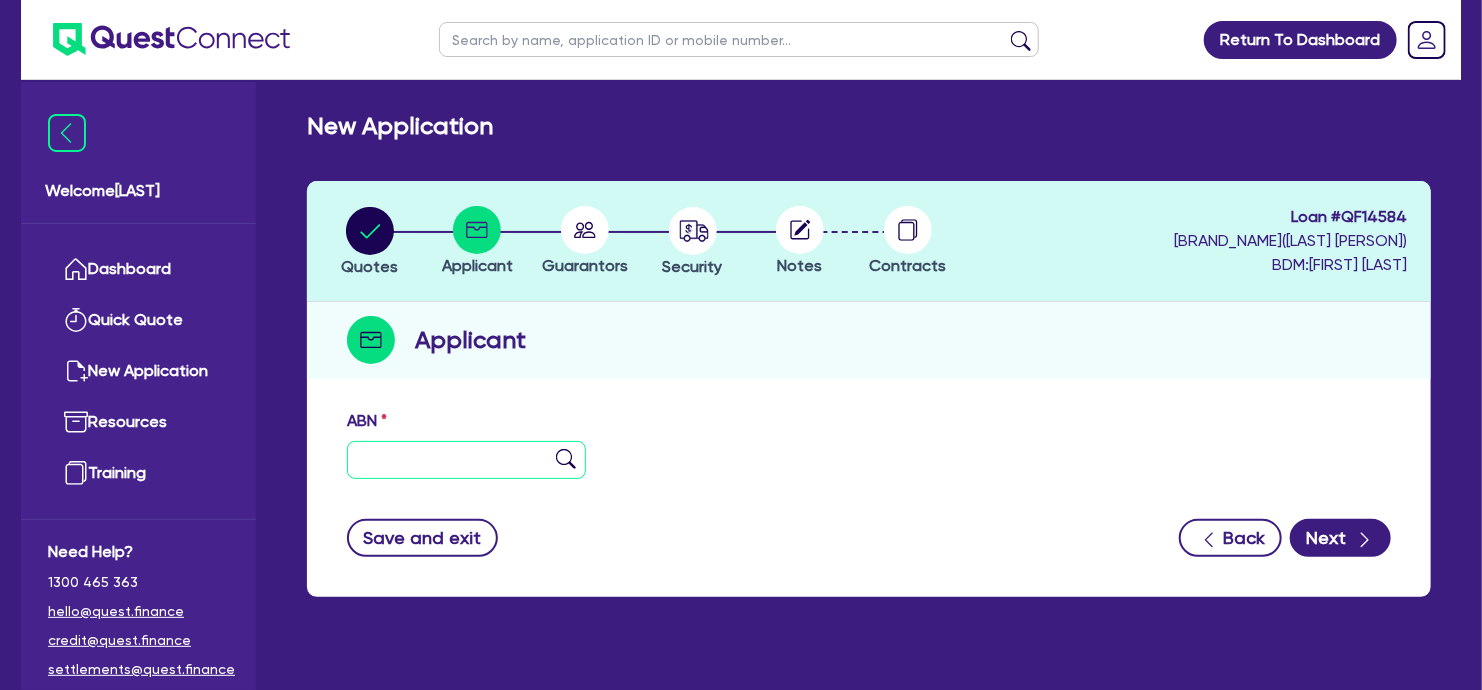 paste on "[PHONE]" 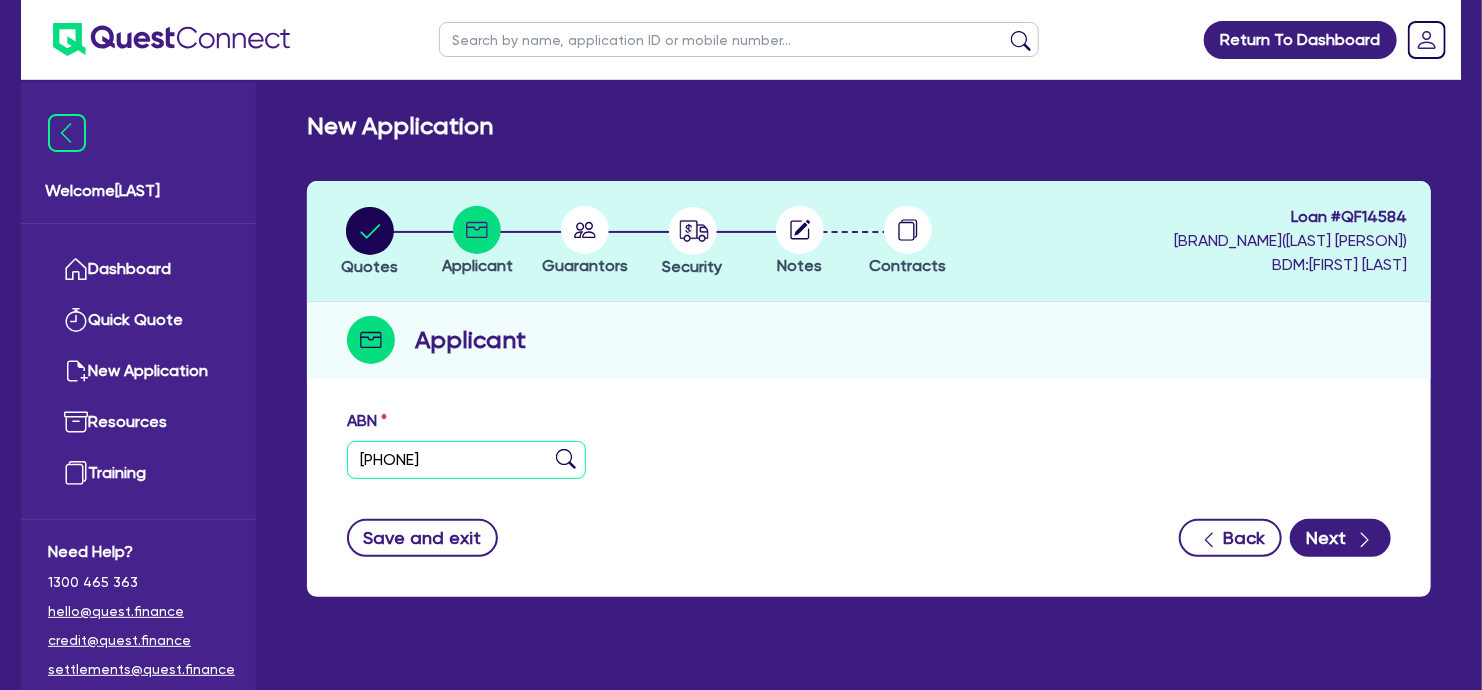 scroll, scrollTop: 80, scrollLeft: 0, axis: vertical 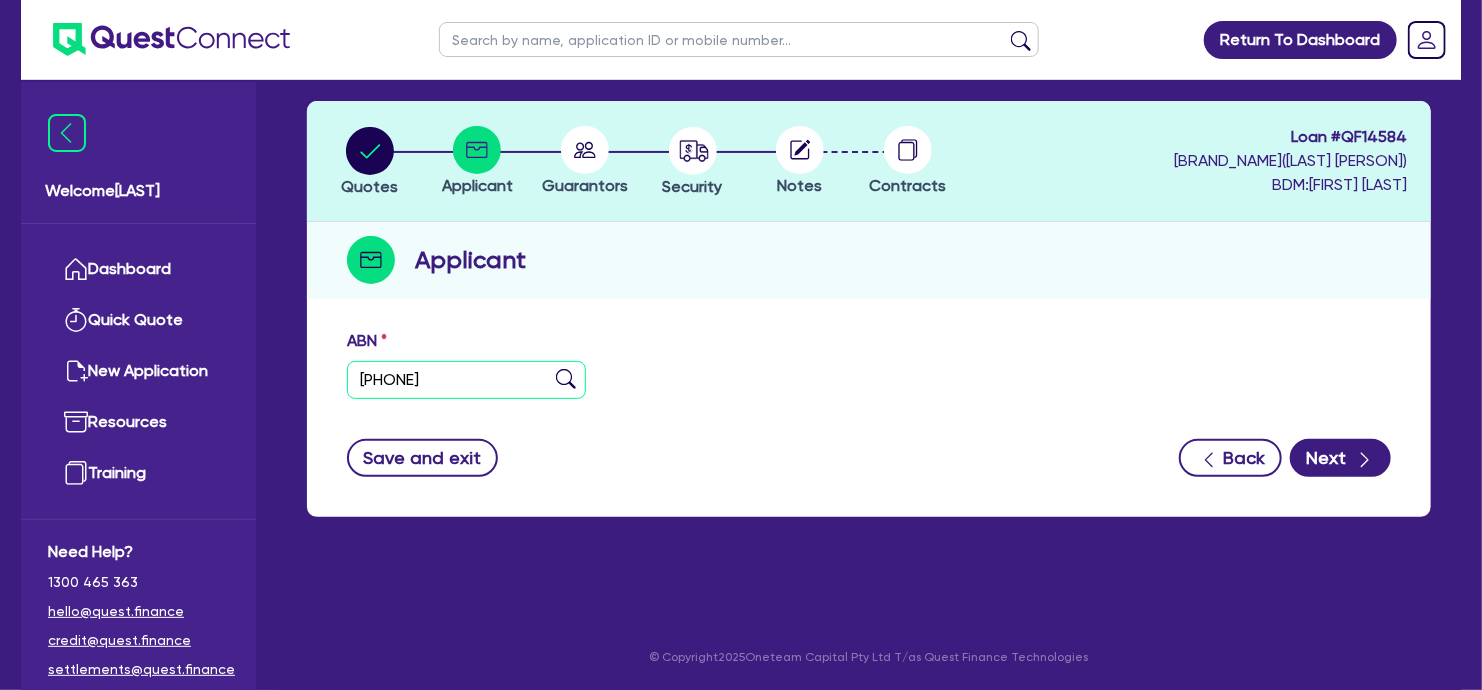 click on "[PHONE]" at bounding box center [466, 380] 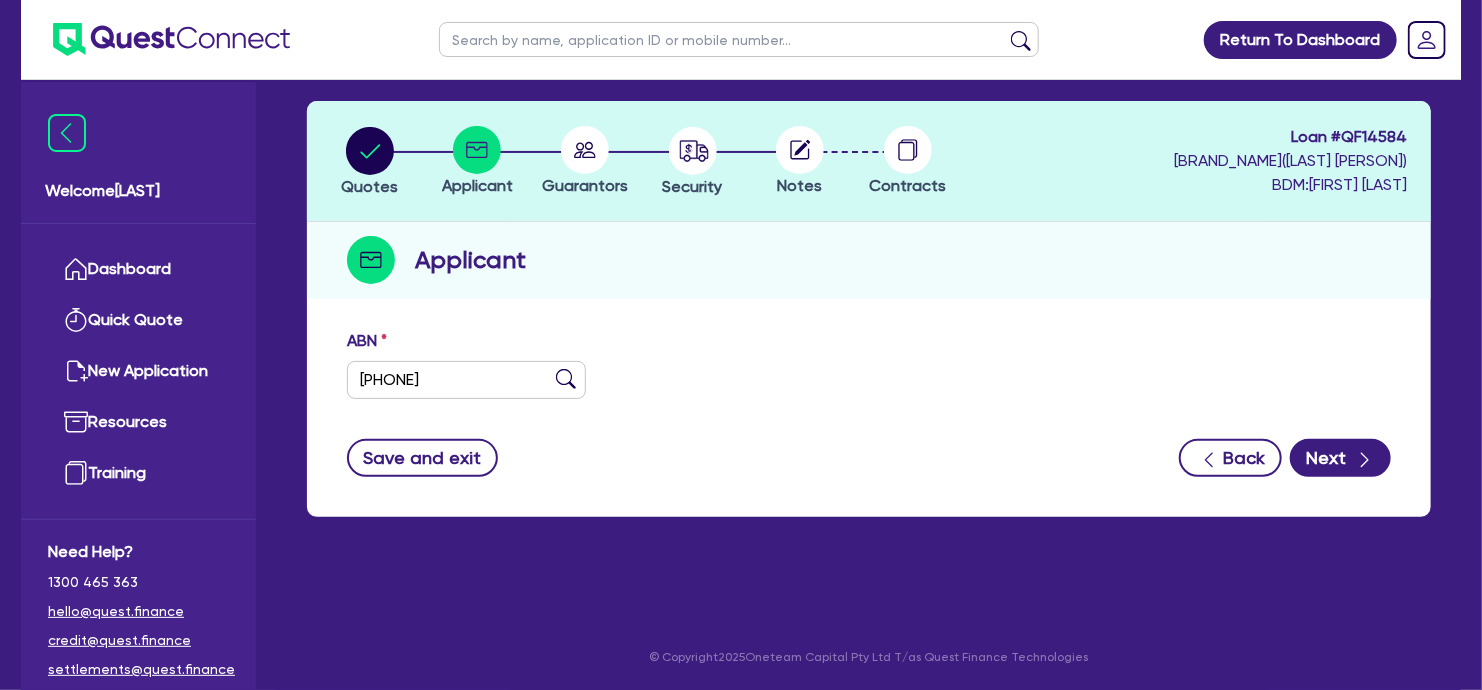 click at bounding box center (566, 379) 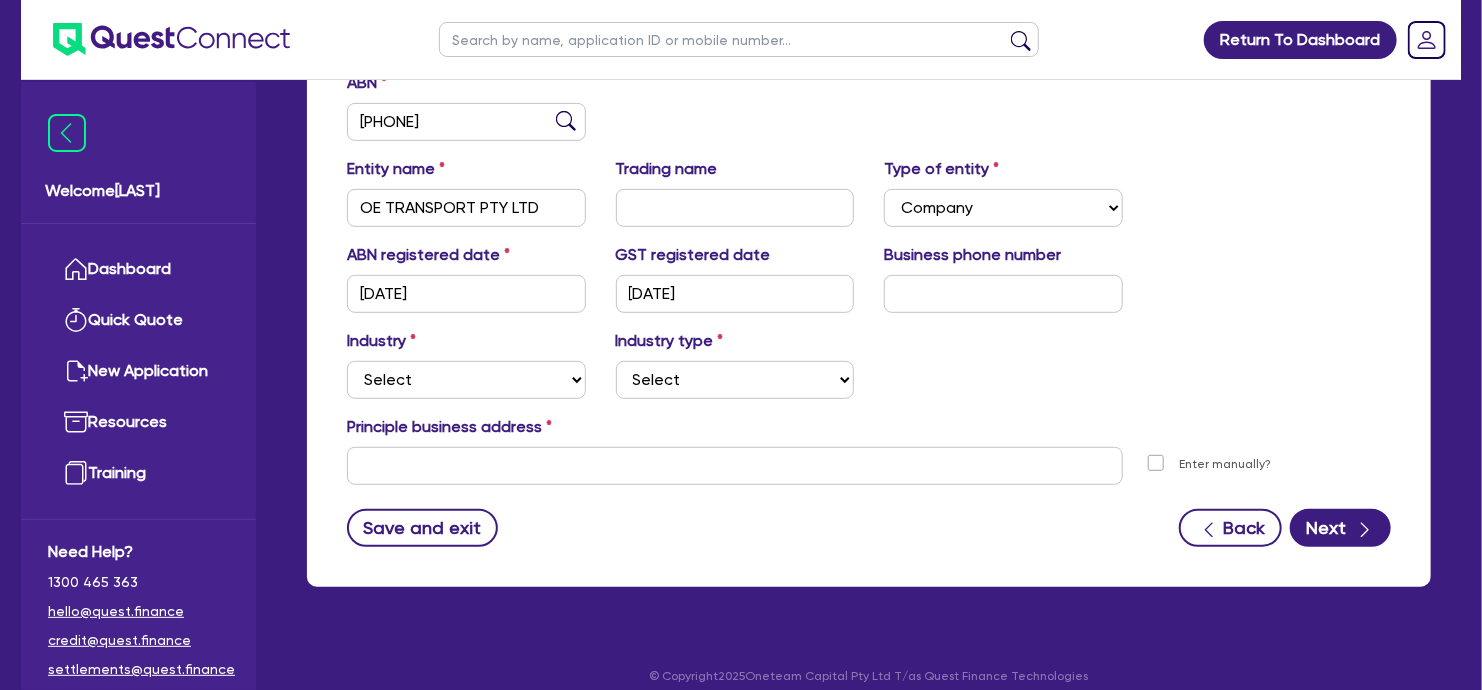 scroll, scrollTop: 352, scrollLeft: 0, axis: vertical 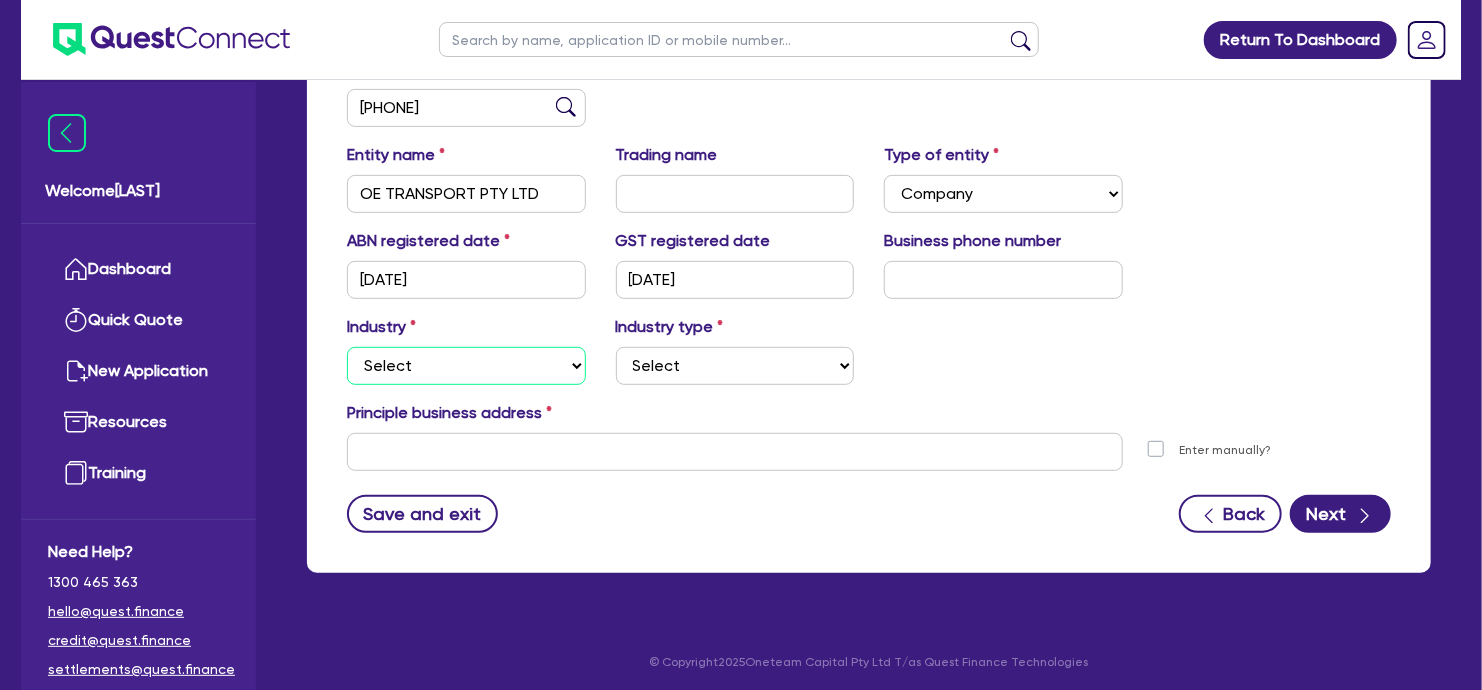click on "Select Accomodation & Food Services Administrative & Support Services Agriculture Arts & Recreation Services Building and Construction Financial & Insurance Services Fisheries Forestry Health & Beauty Information Media & Telecommunication Manufacturing Professional, Scientific and Technical Services Rental, Hiring and Real Estate Services Retail & Wholesale Trade Tourism Transport, Postal & Warehousing Services" at bounding box center [466, 366] 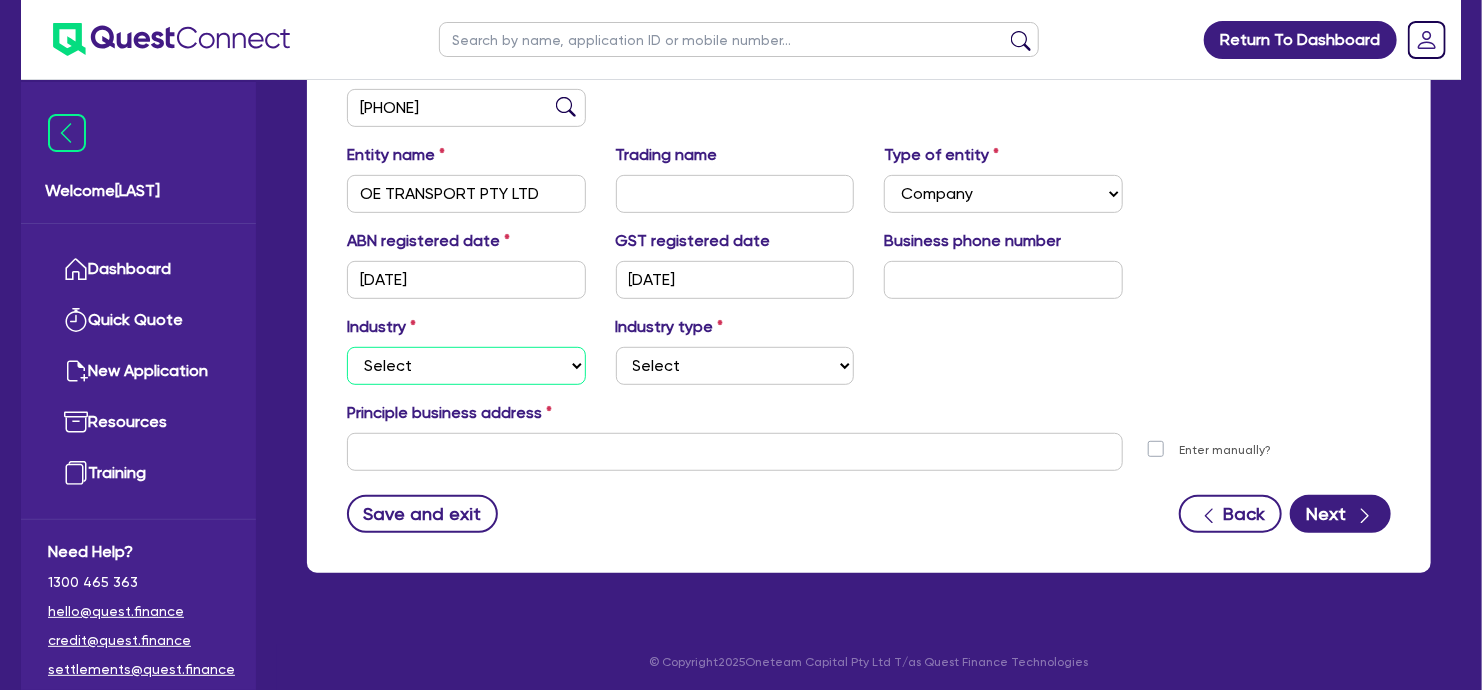 select on "TRANSPORT_WAREHOUSING" 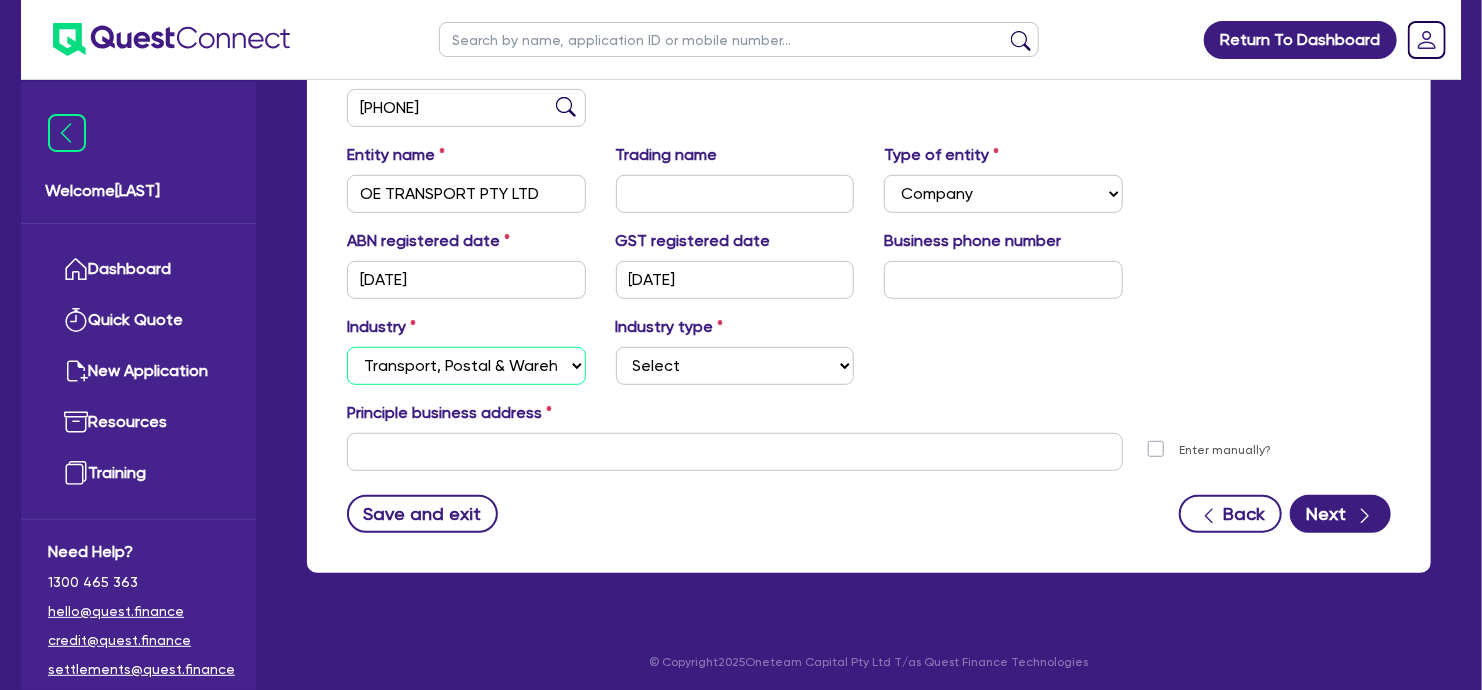 click on "Select Accomodation & Food Services Administrative & Support Services Agriculture Arts & Recreation Services Building and Construction Financial & Insurance Services Fisheries Forestry Health & Beauty Information Media & Telecommunication Manufacturing Professional, Scientific and Technical Services Rental, Hiring and Real Estate Services Retail & Wholesale Trade Tourism Transport, Postal & Warehousing Services" at bounding box center (466, 366) 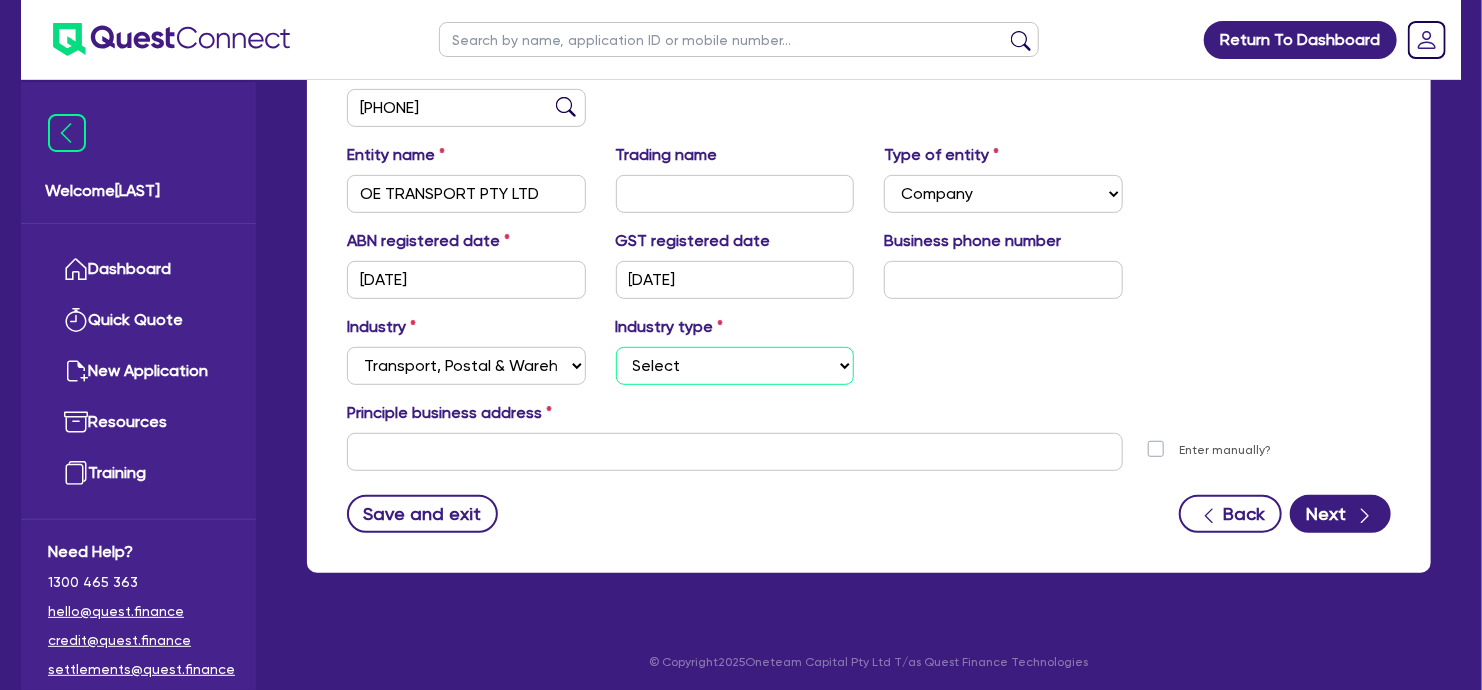 click on "Select Taxi & Luxury Car Services Passengers & Freight Transport Services Postal, Courier Pick-up & Delivery Services Scenic & Sightseeing Transport Warehousing Other Storage Activities" at bounding box center (735, 366) 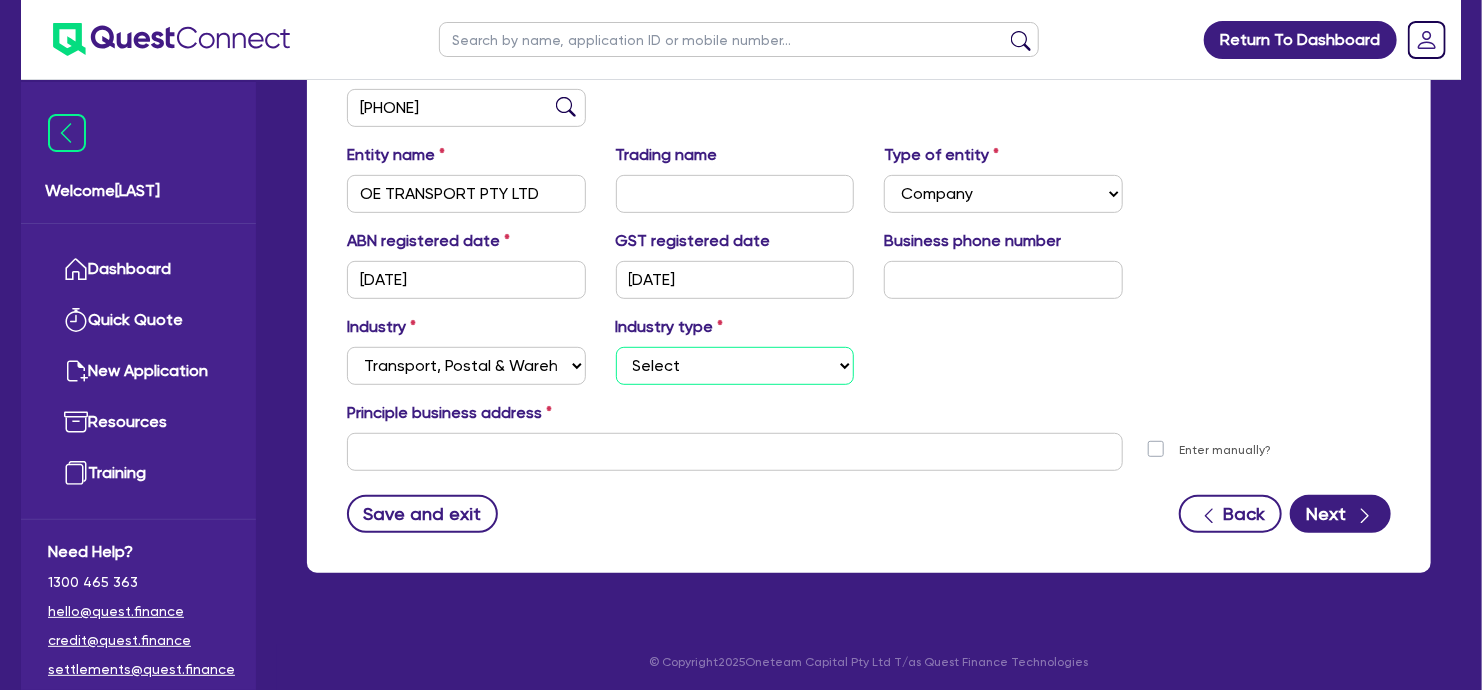 select on "PASSENGERS_FREIGHT_TRANSPORT" 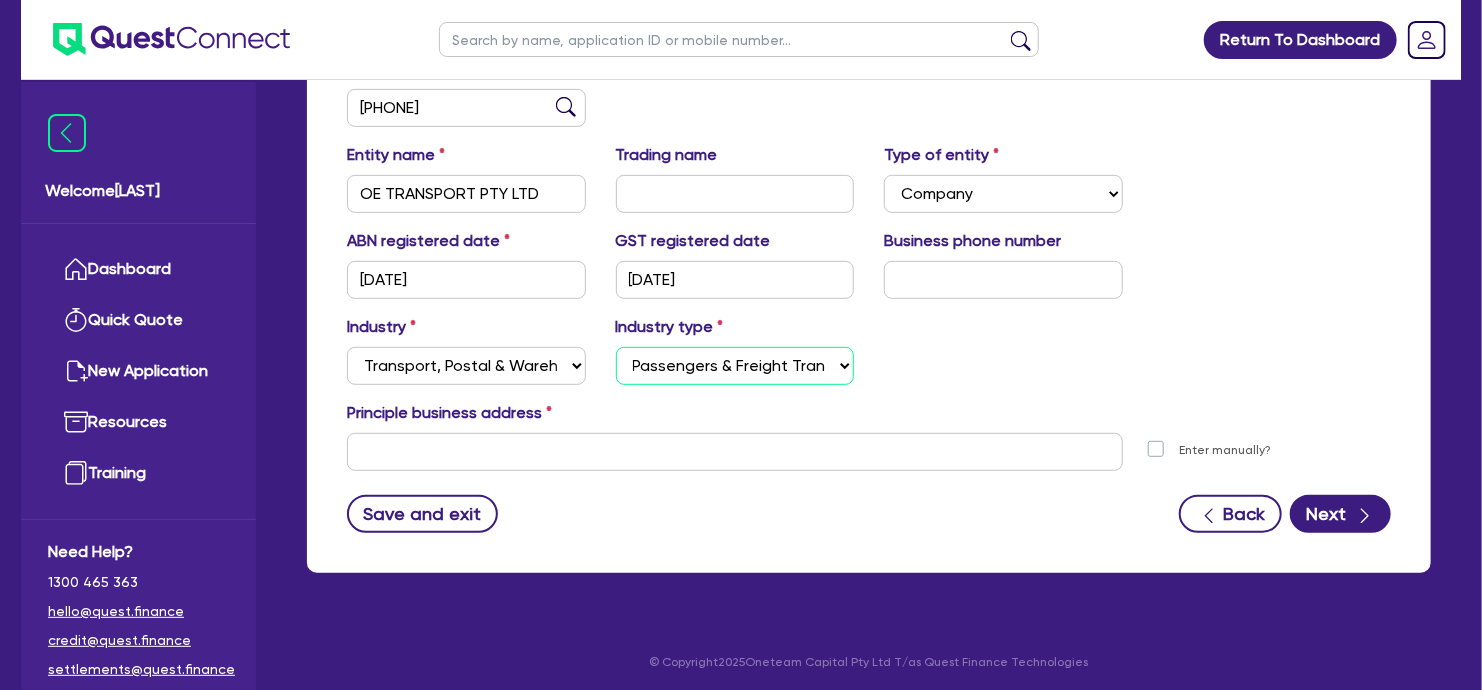 click on "Select Taxi & Luxury Car Services Passengers & Freight Transport Services Postal, Courier Pick-up & Delivery Services Scenic & Sightseeing Transport Warehousing Other Storage Activities" at bounding box center [735, 366] 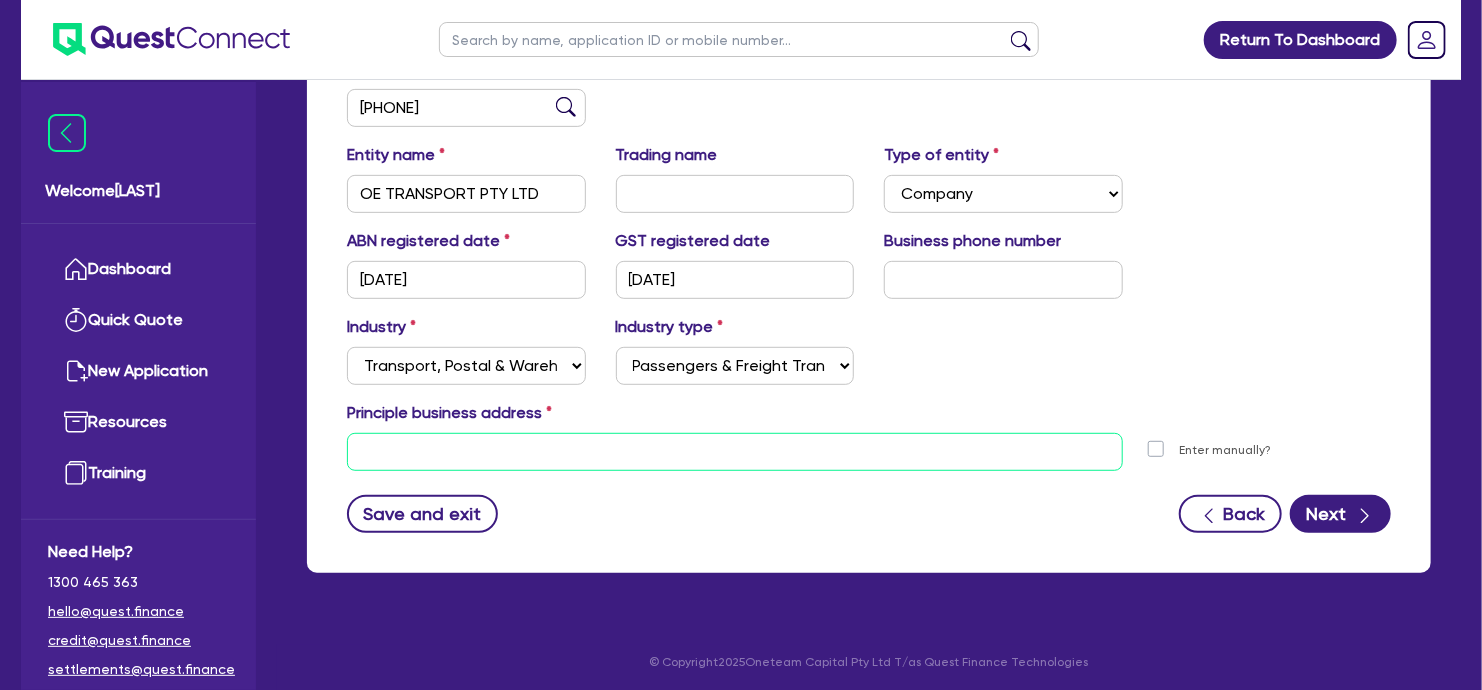click at bounding box center [735, 452] 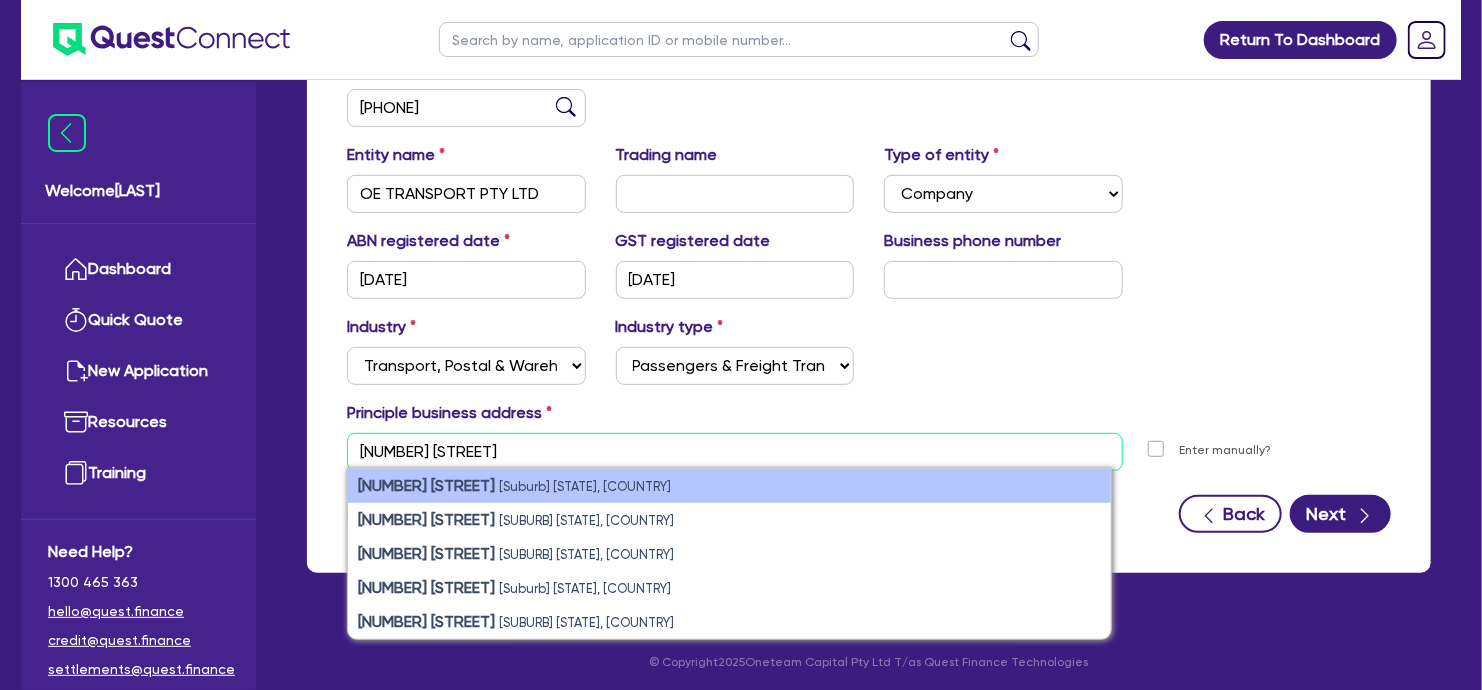 type on "[NUMBER] [STREET]" 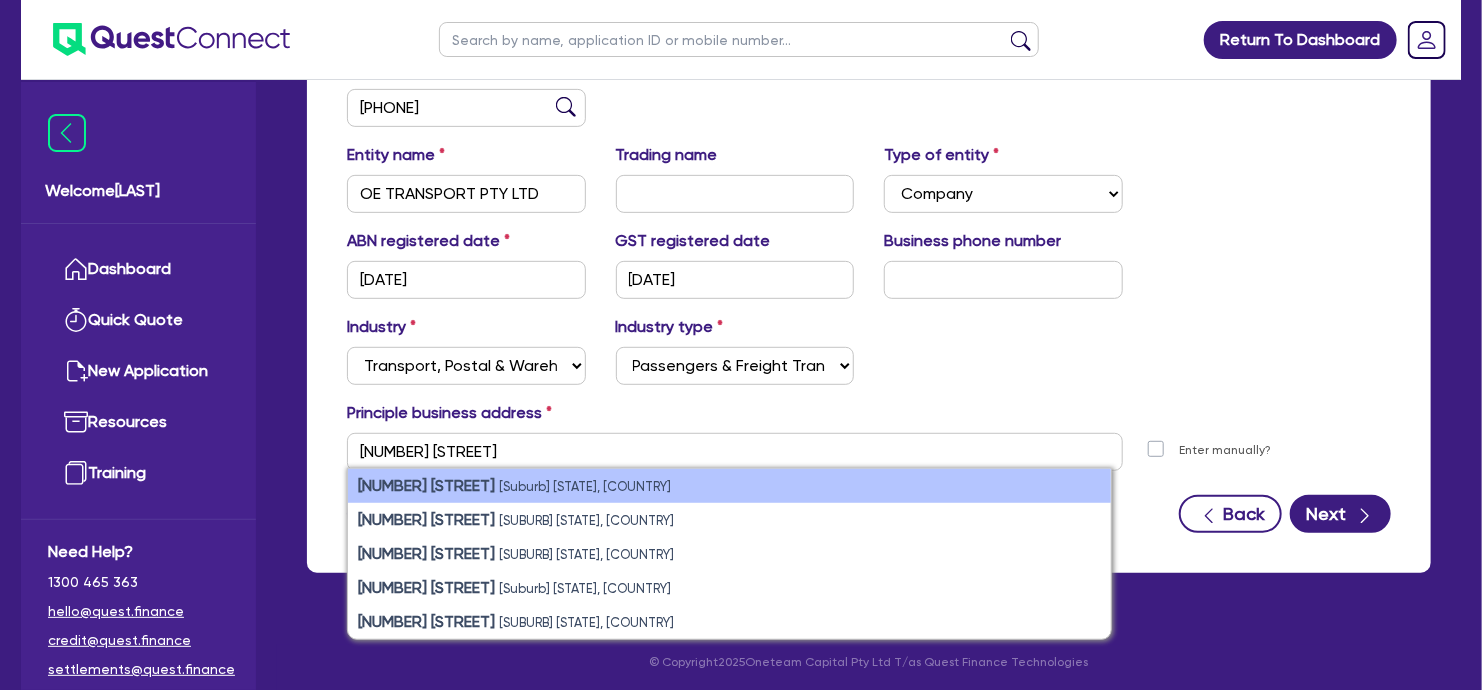 click on "[NUMBER] [STREET]   [SUBURB] [STATE], [COUNTRY]" at bounding box center (729, 486) 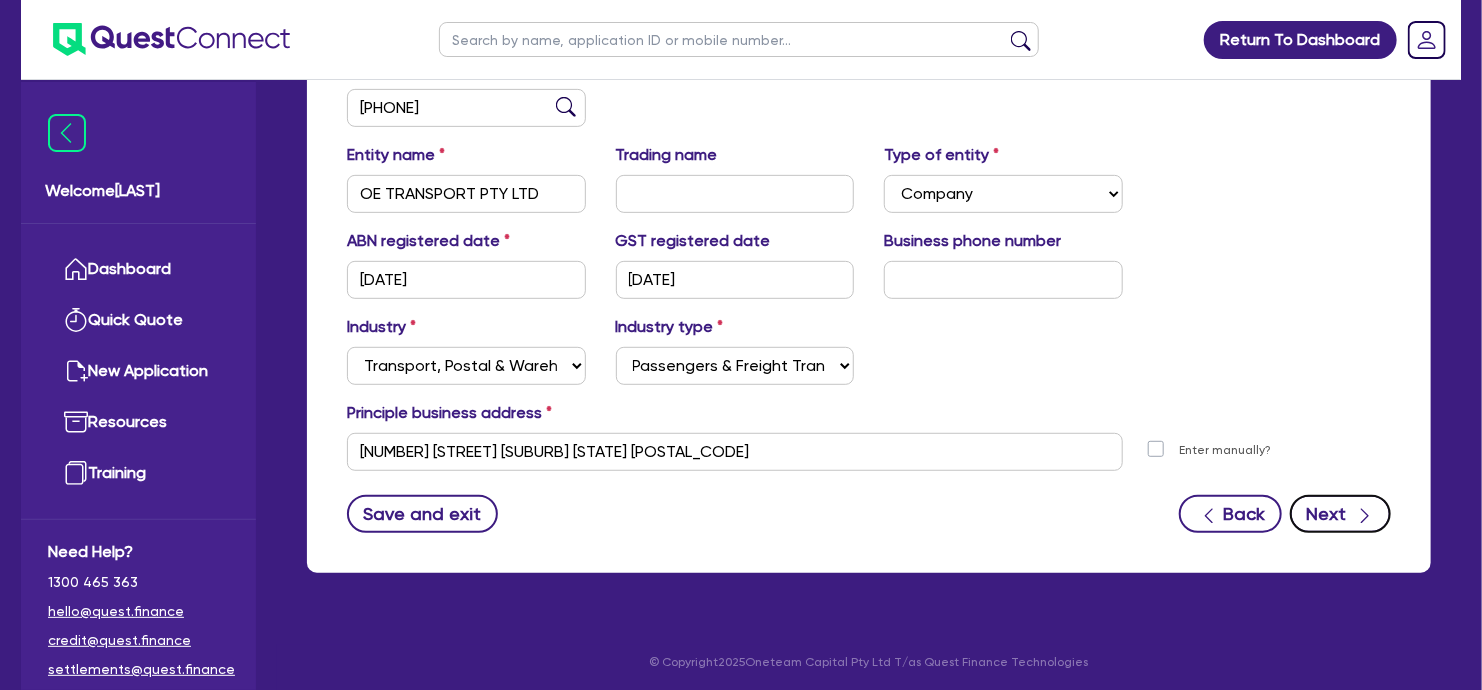 click at bounding box center [1365, 516] 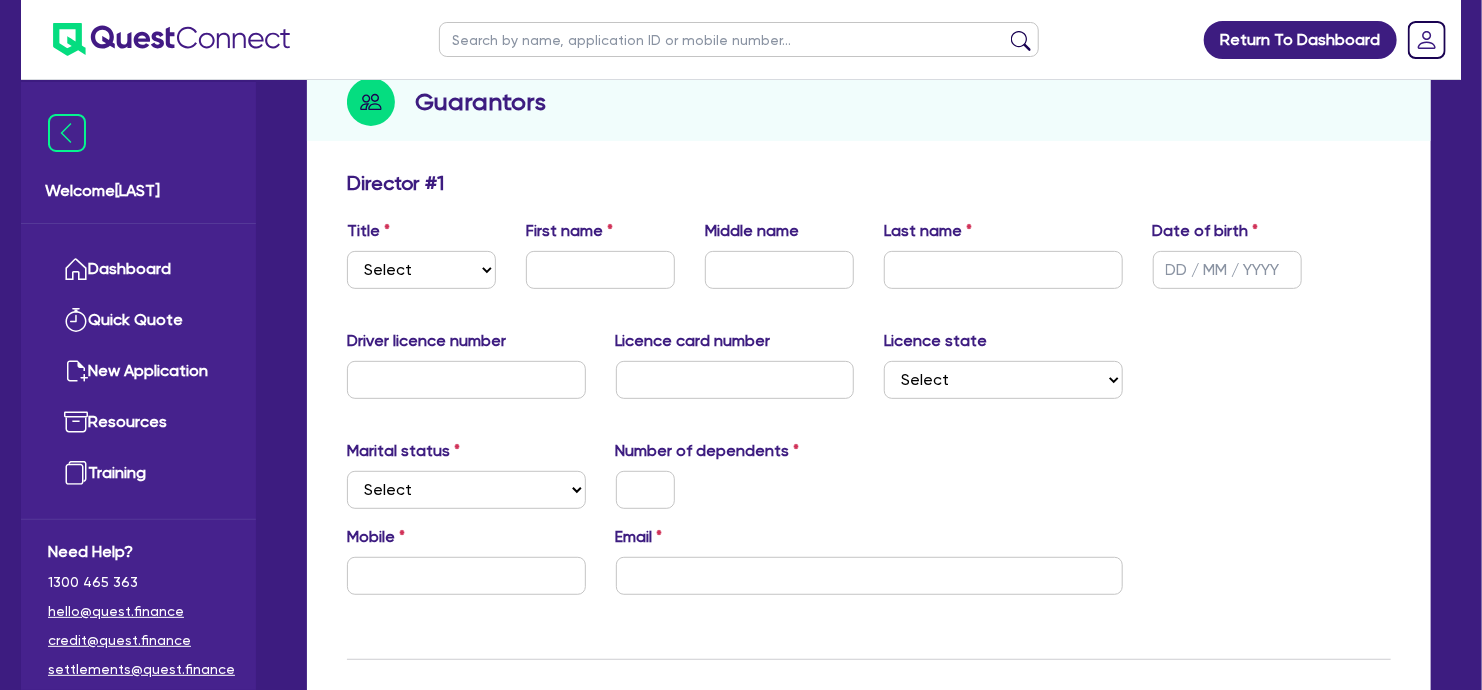 scroll, scrollTop: 239, scrollLeft: 0, axis: vertical 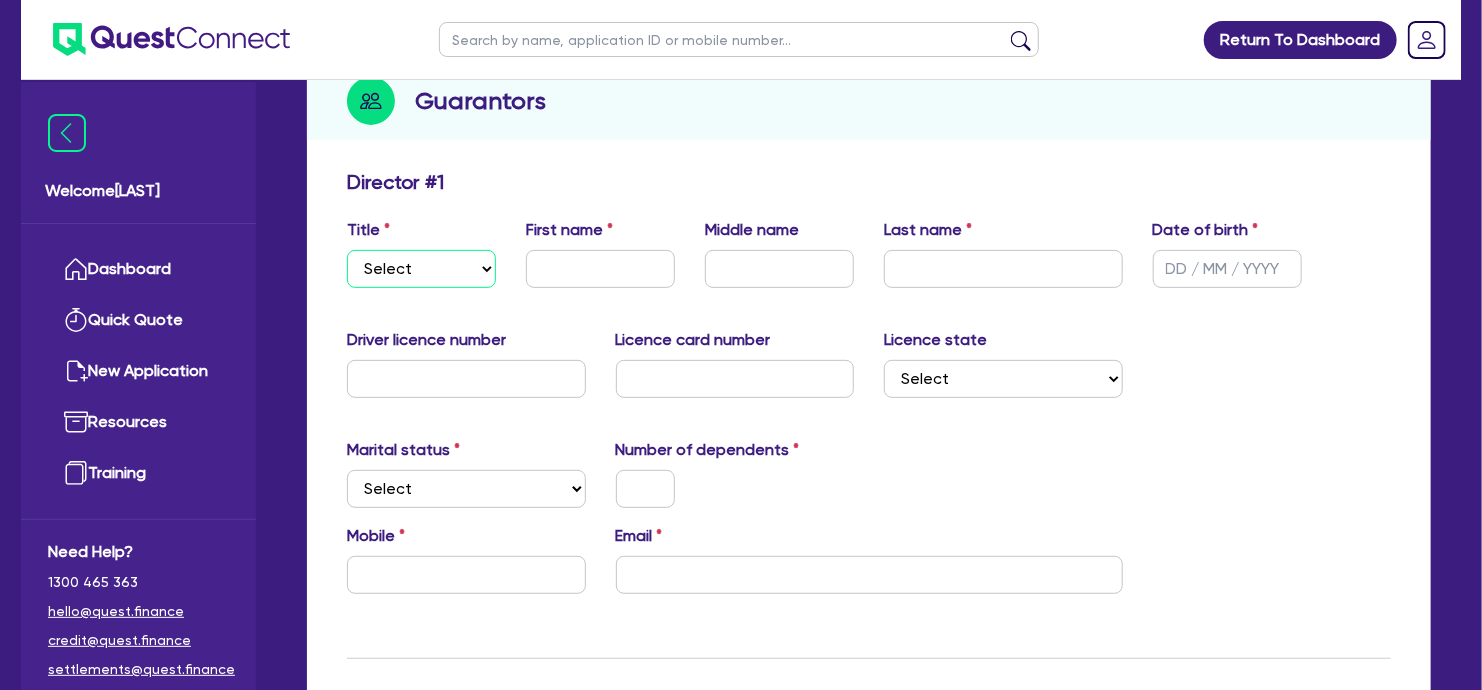 click on "Select Mr Mrs Ms Miss Dr" at bounding box center (421, 269) 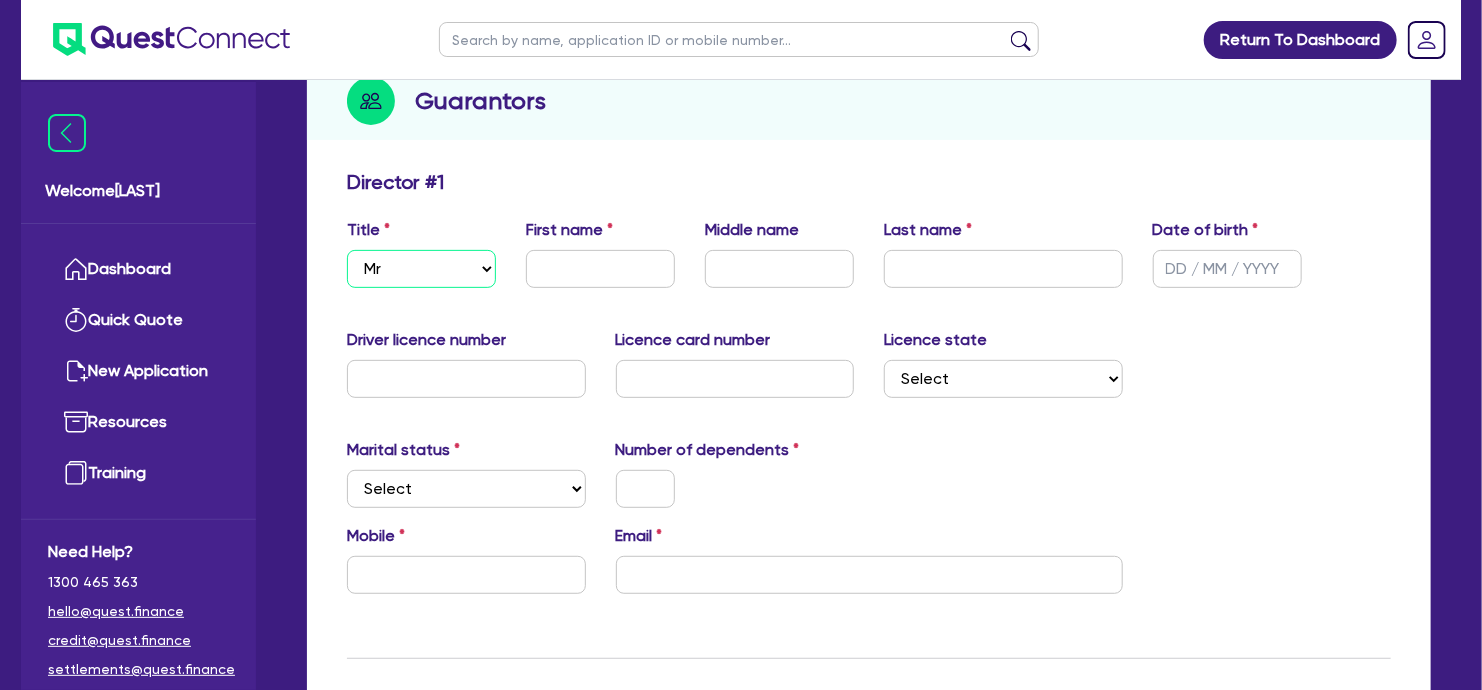 click on "Select Mr Mrs Ms Miss Dr" at bounding box center (421, 269) 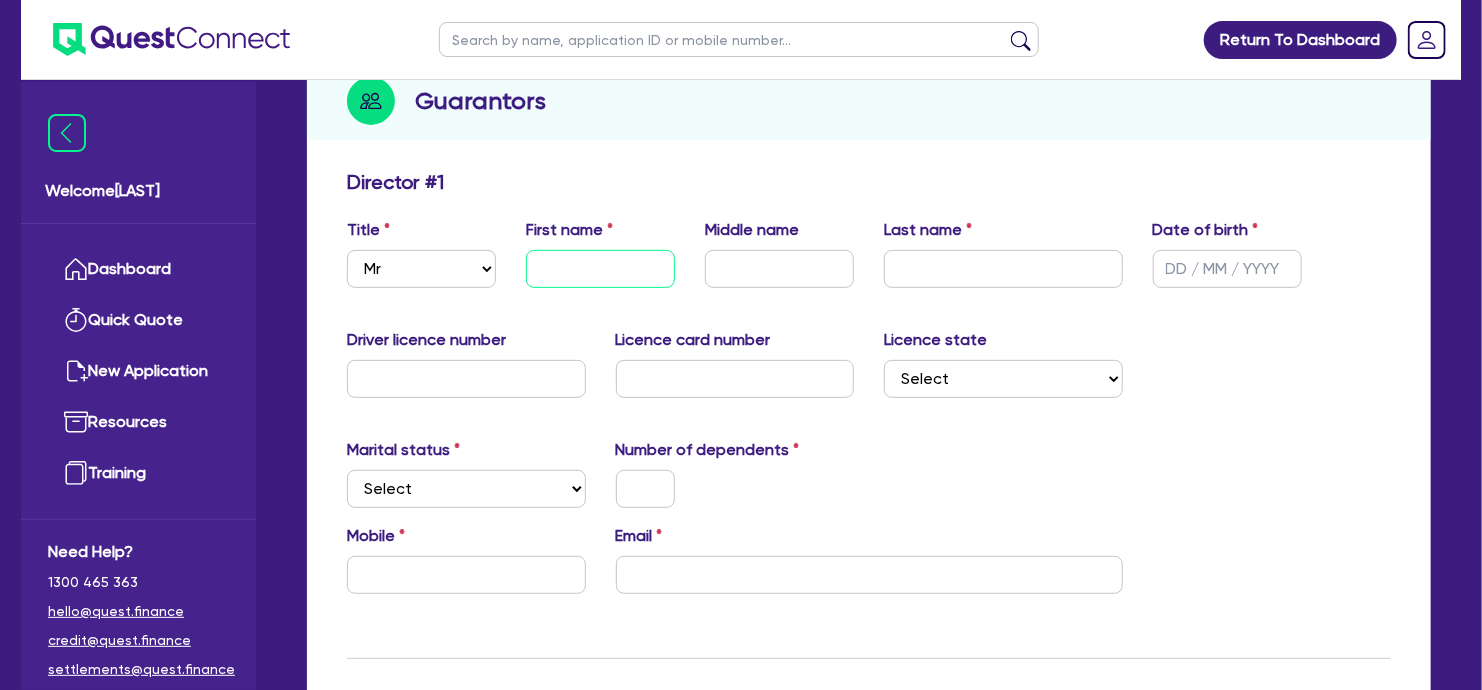 click at bounding box center [600, 269] 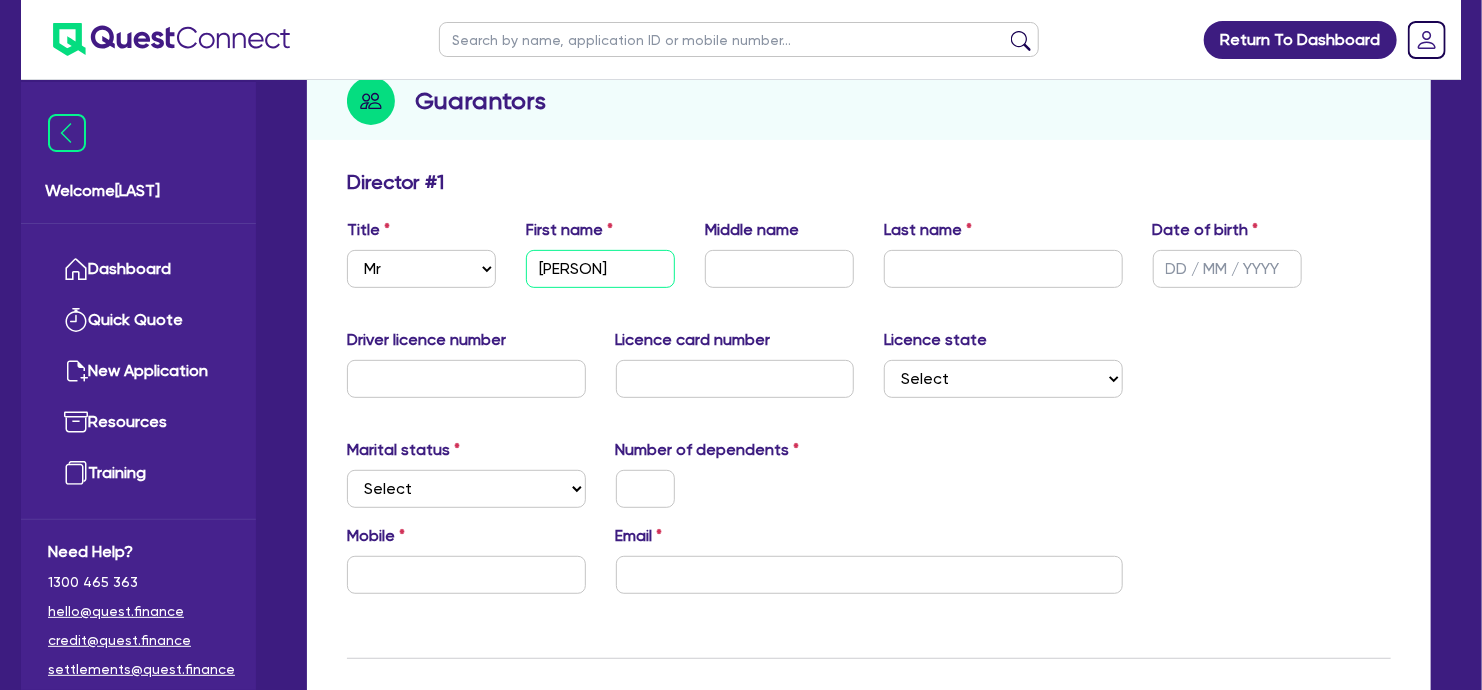 type on "[PERSON]" 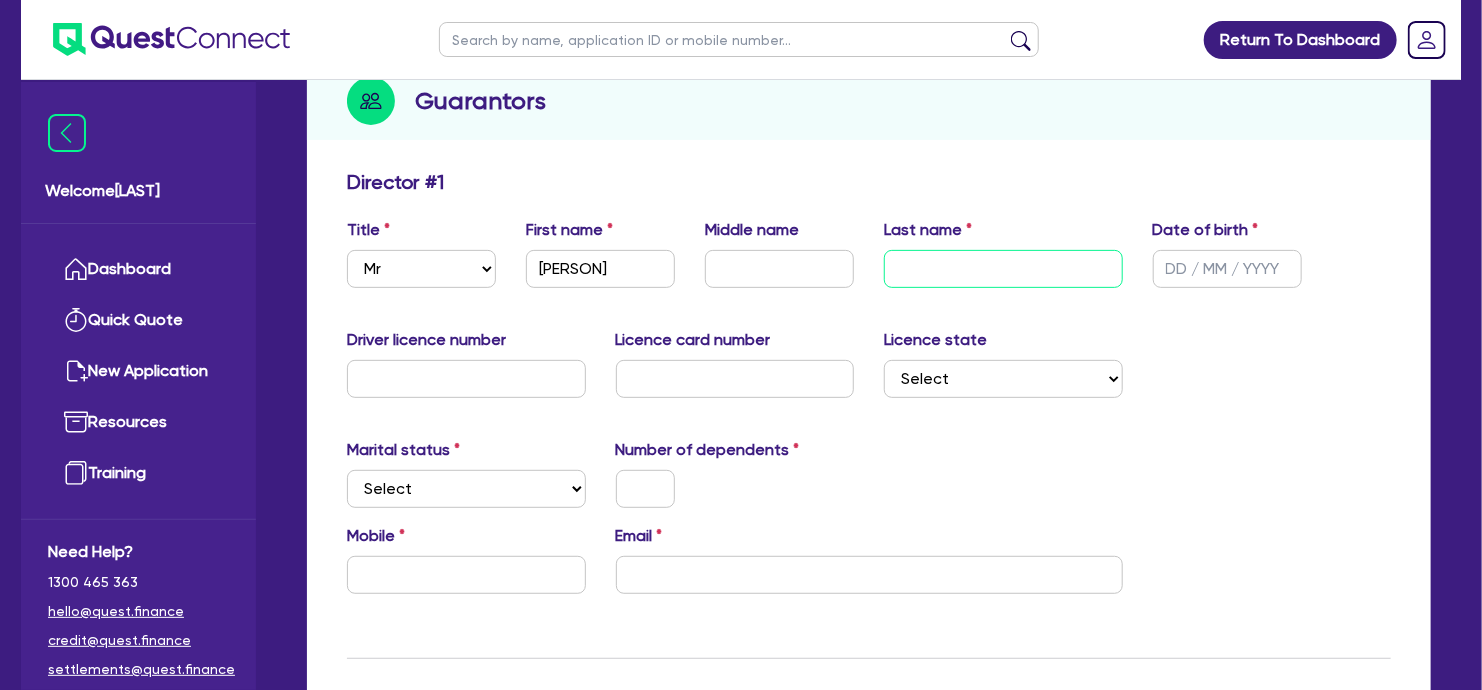 click at bounding box center [1003, 269] 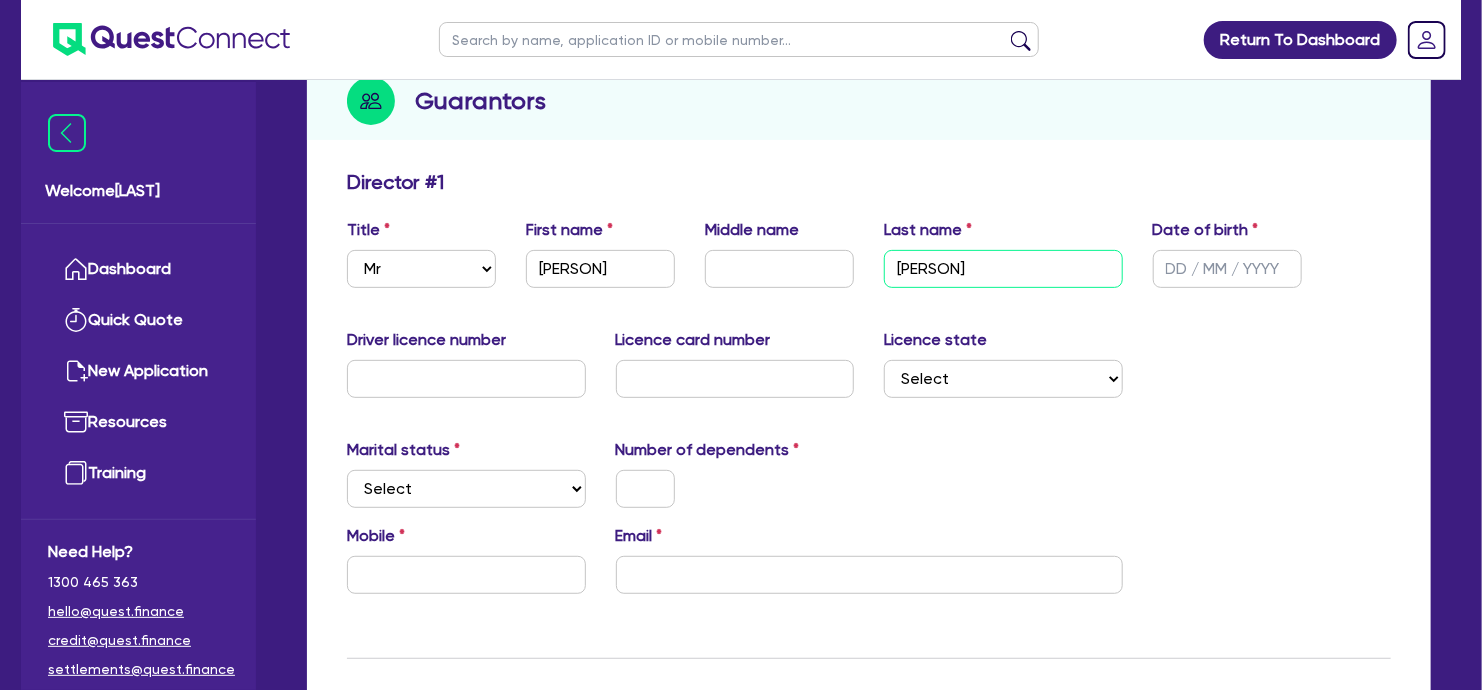 type on "[PERSON]" 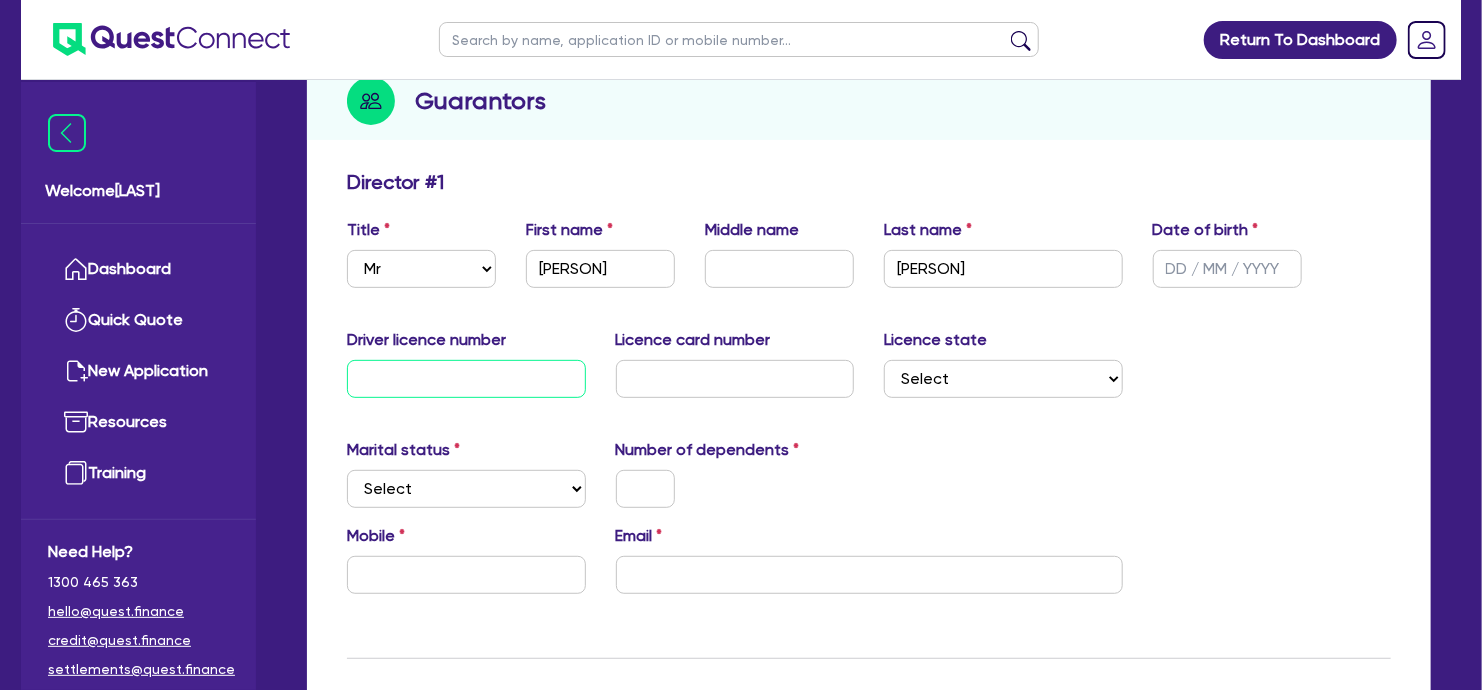 click at bounding box center (466, 379) 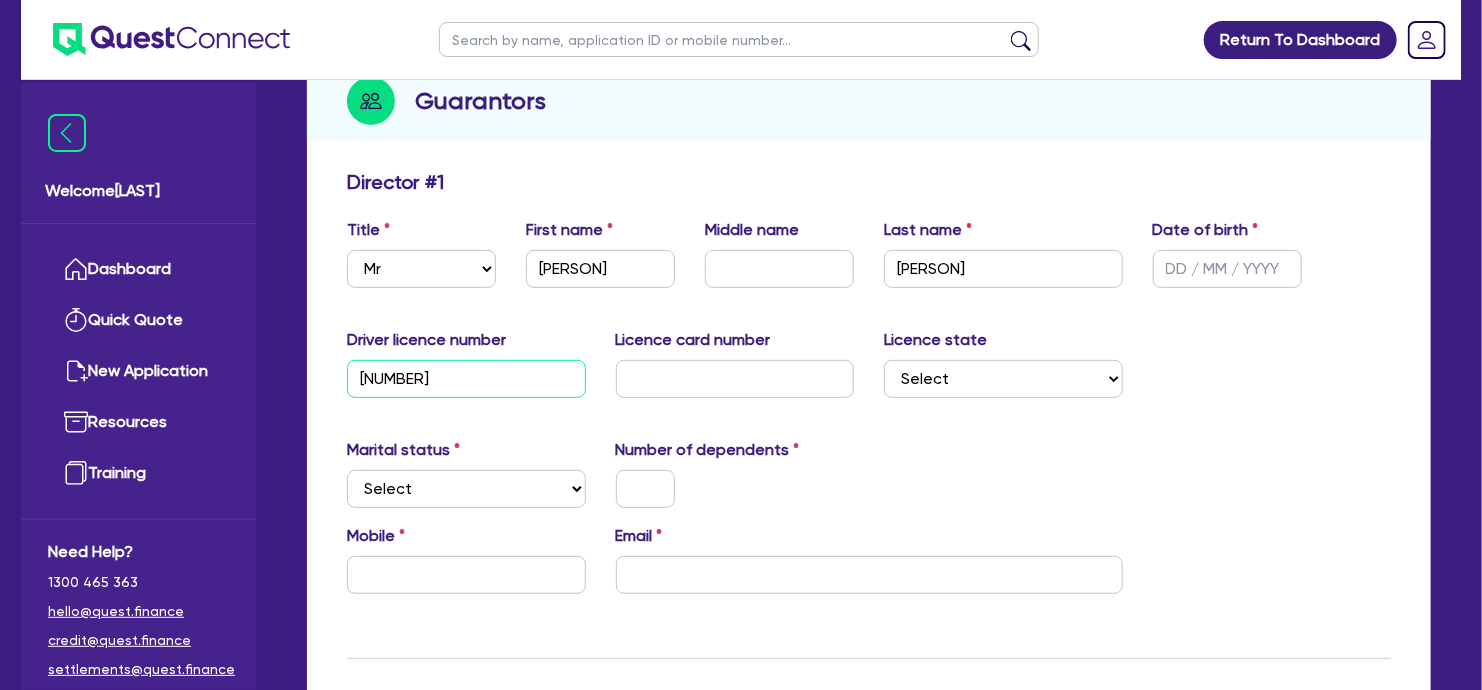 click on "[NUMBER]" at bounding box center (466, 379) 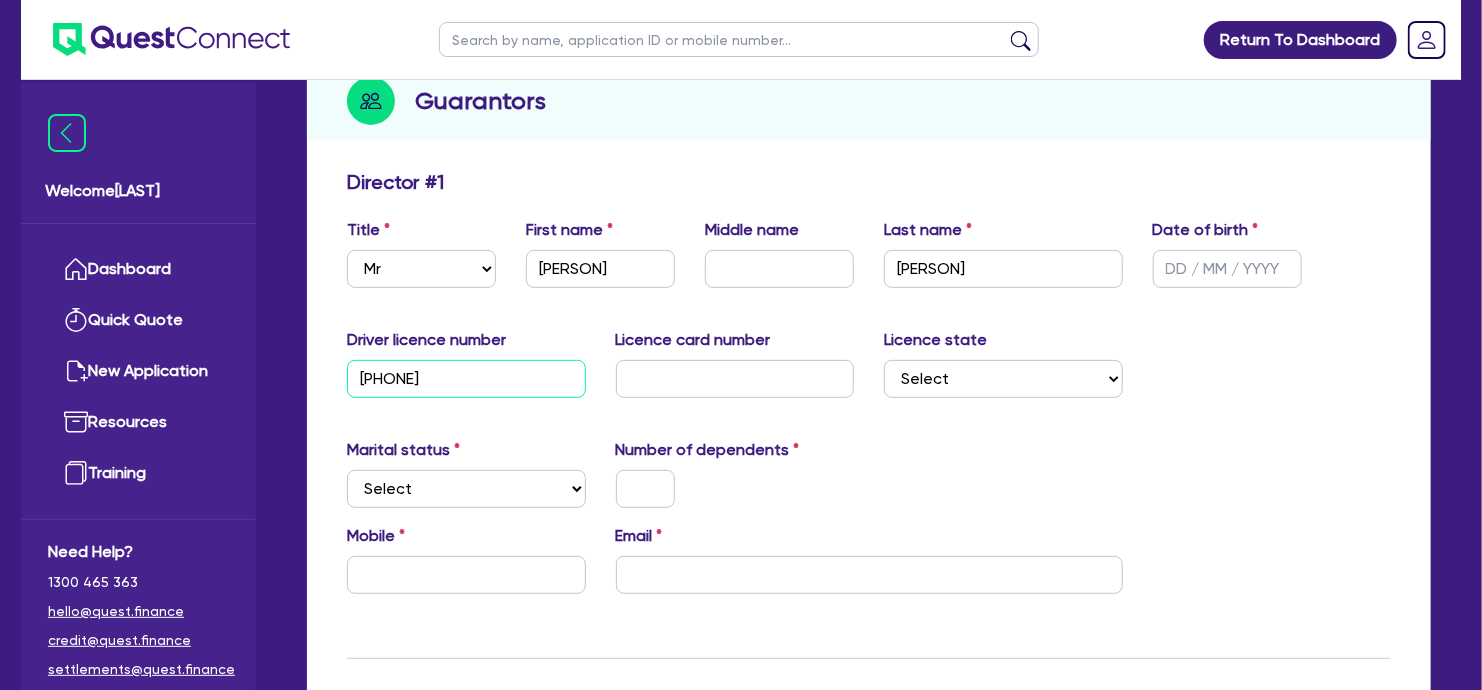 type on "[PHONE]" 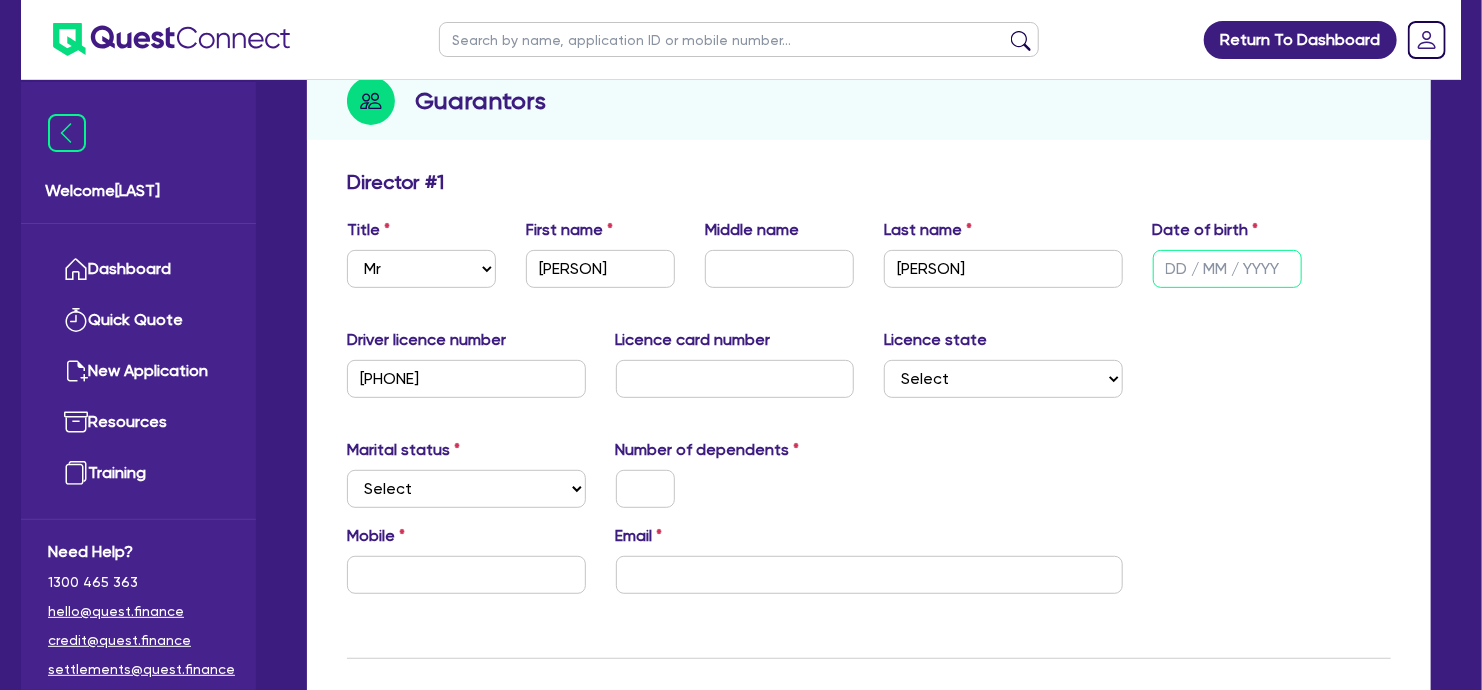 click at bounding box center (1227, 269) 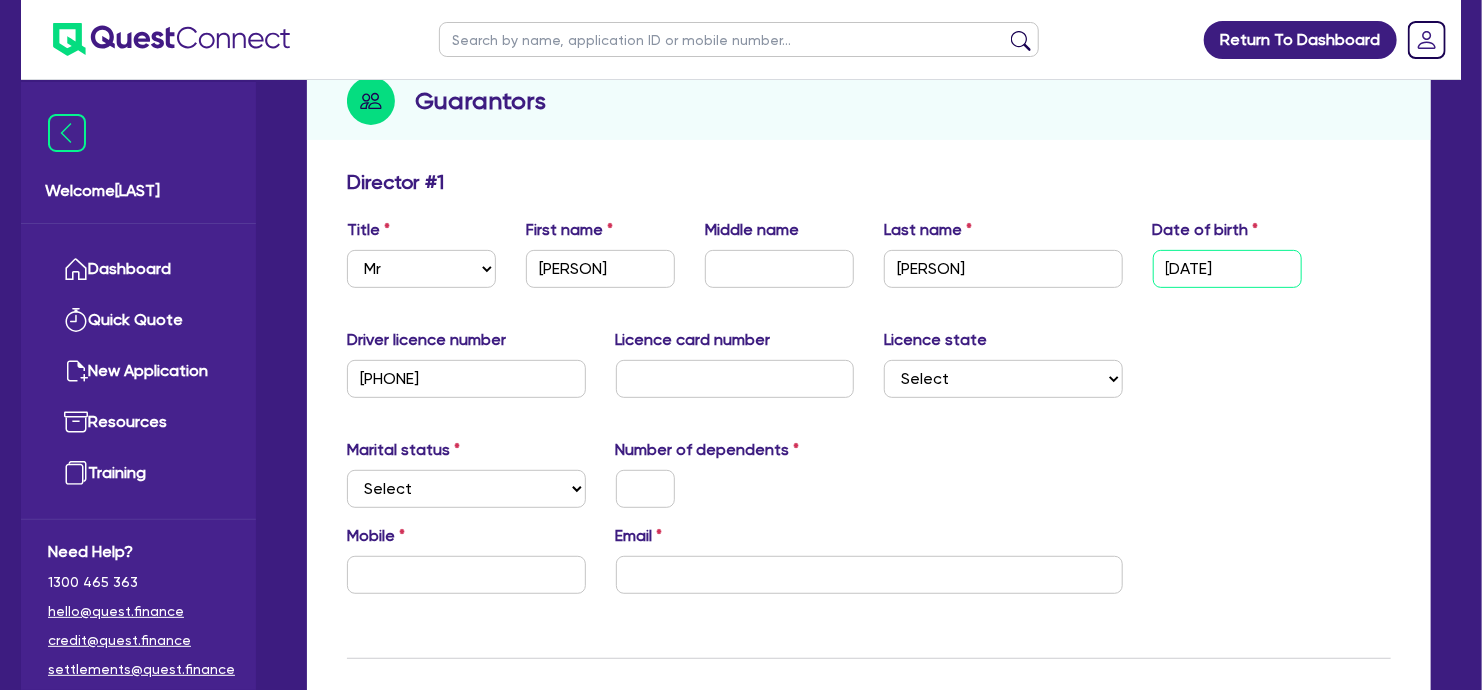 type on "[DATE]" 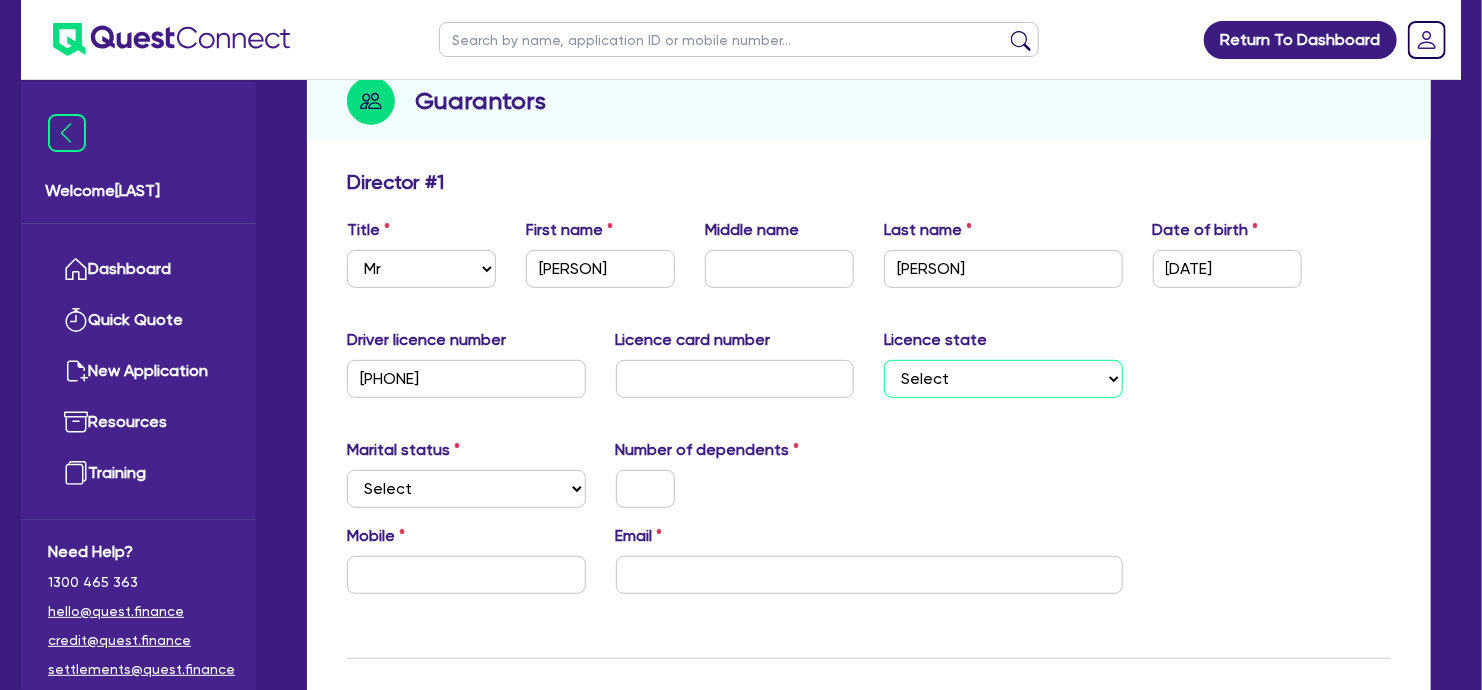 click on "Select NSW VIC QLD TAS ACT SA NT WA" at bounding box center (1003, 379) 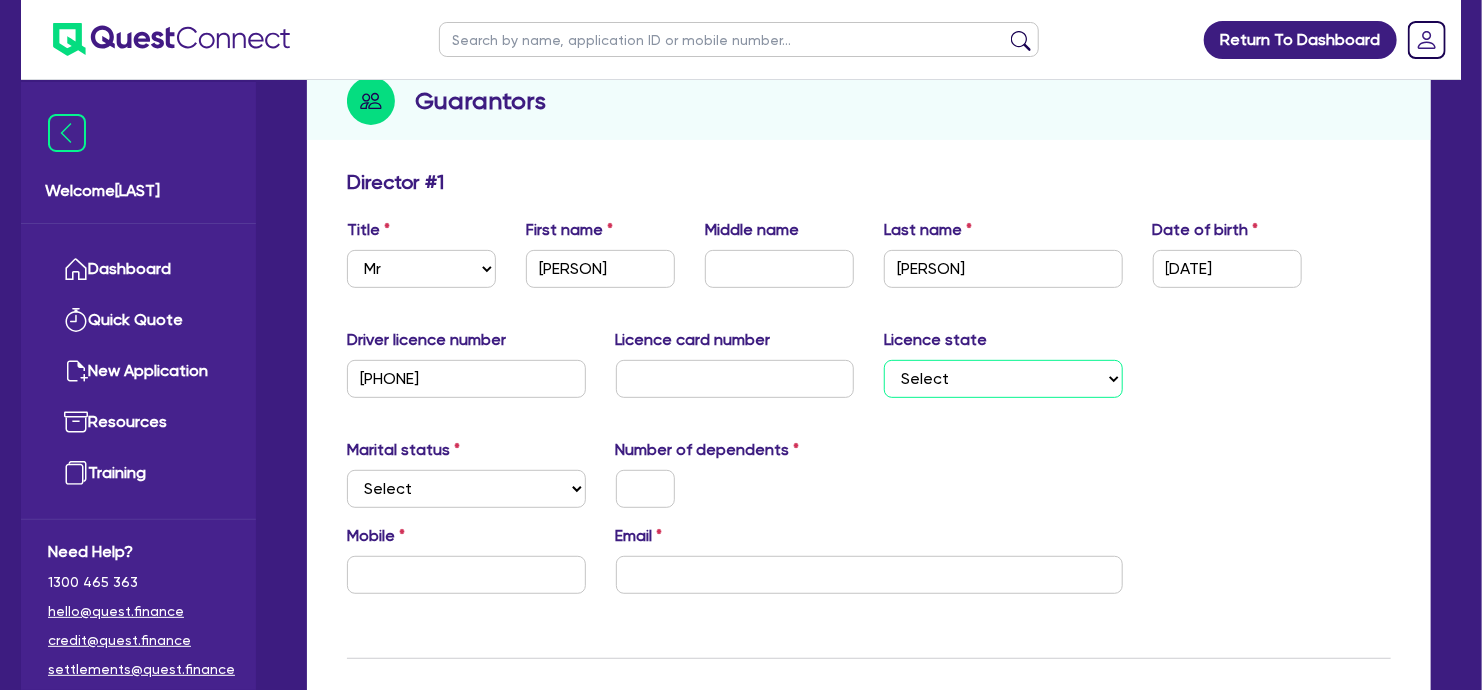 select on "WA" 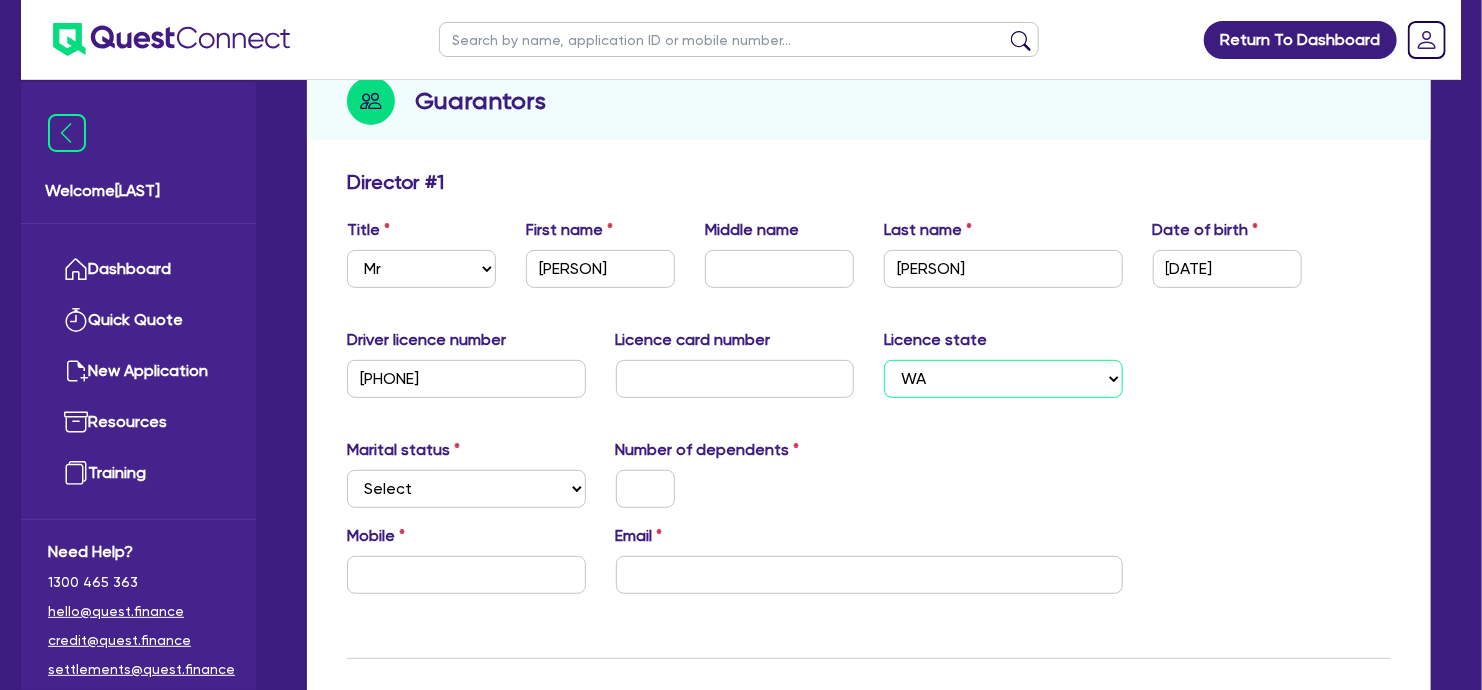 click on "Select NSW VIC QLD TAS ACT SA NT WA" at bounding box center [1003, 379] 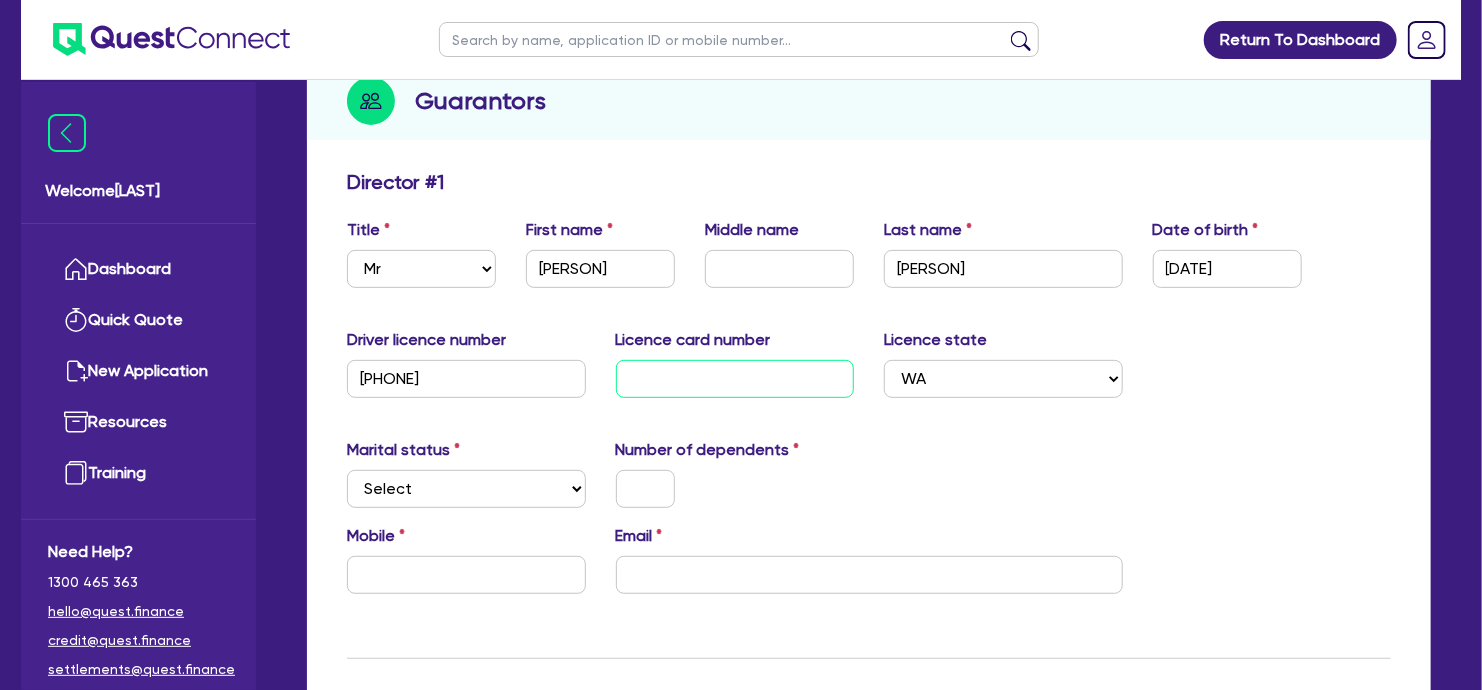 click at bounding box center [735, 379] 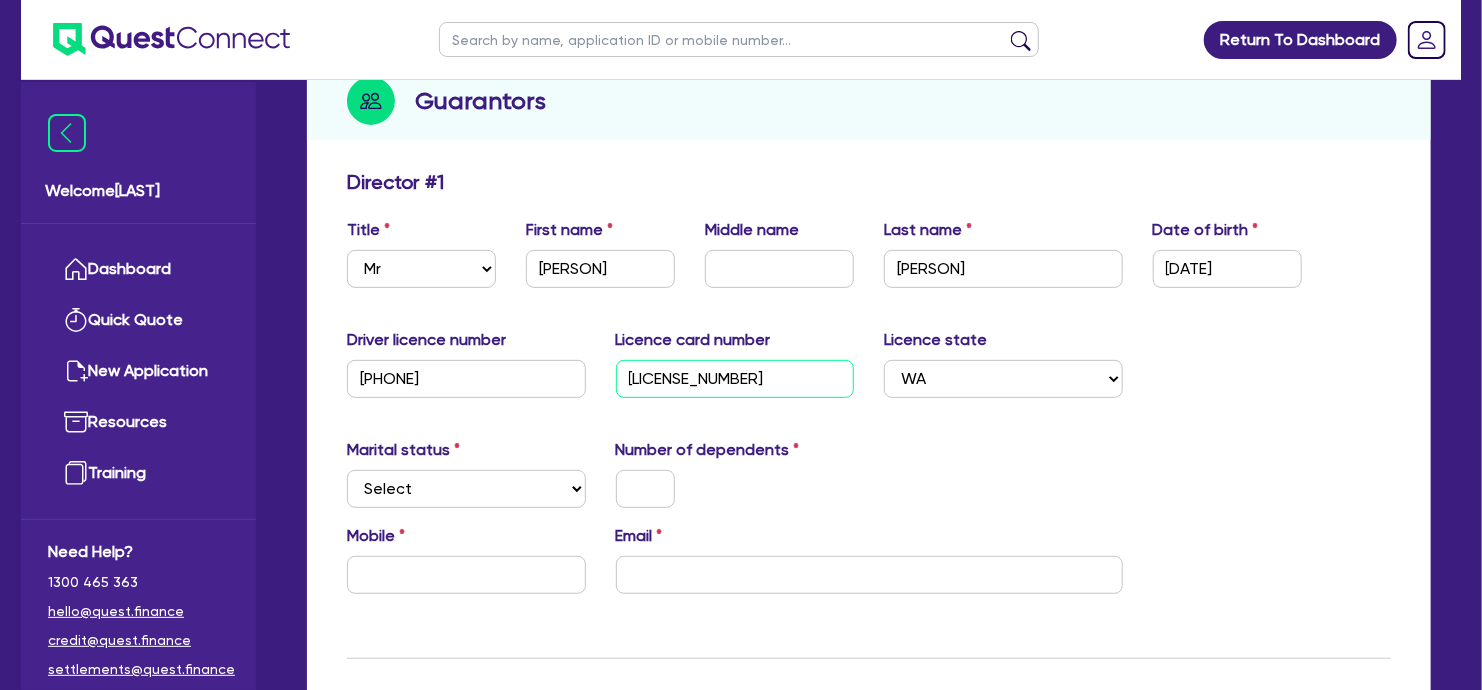 type on "[LICENSE_NUMBER]" 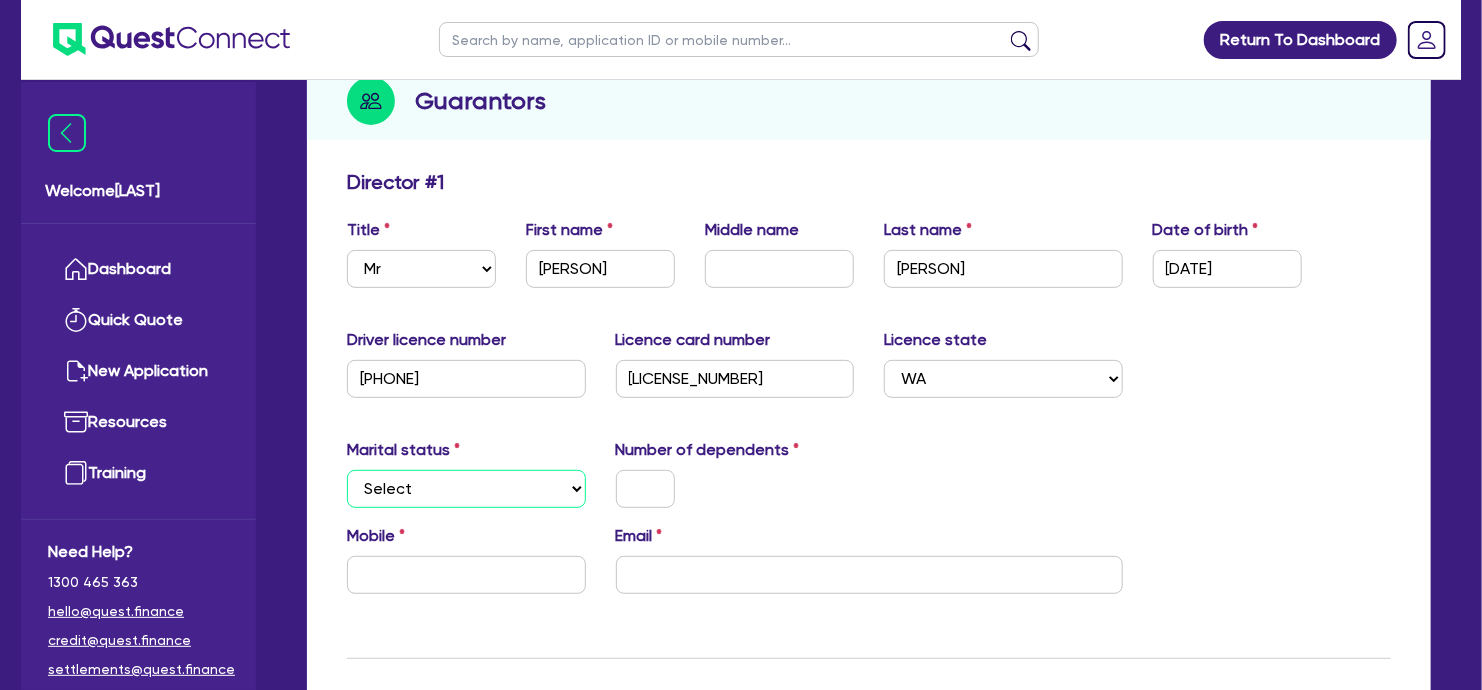 click on "Select Single Married De Facto / Partner" at bounding box center [466, 489] 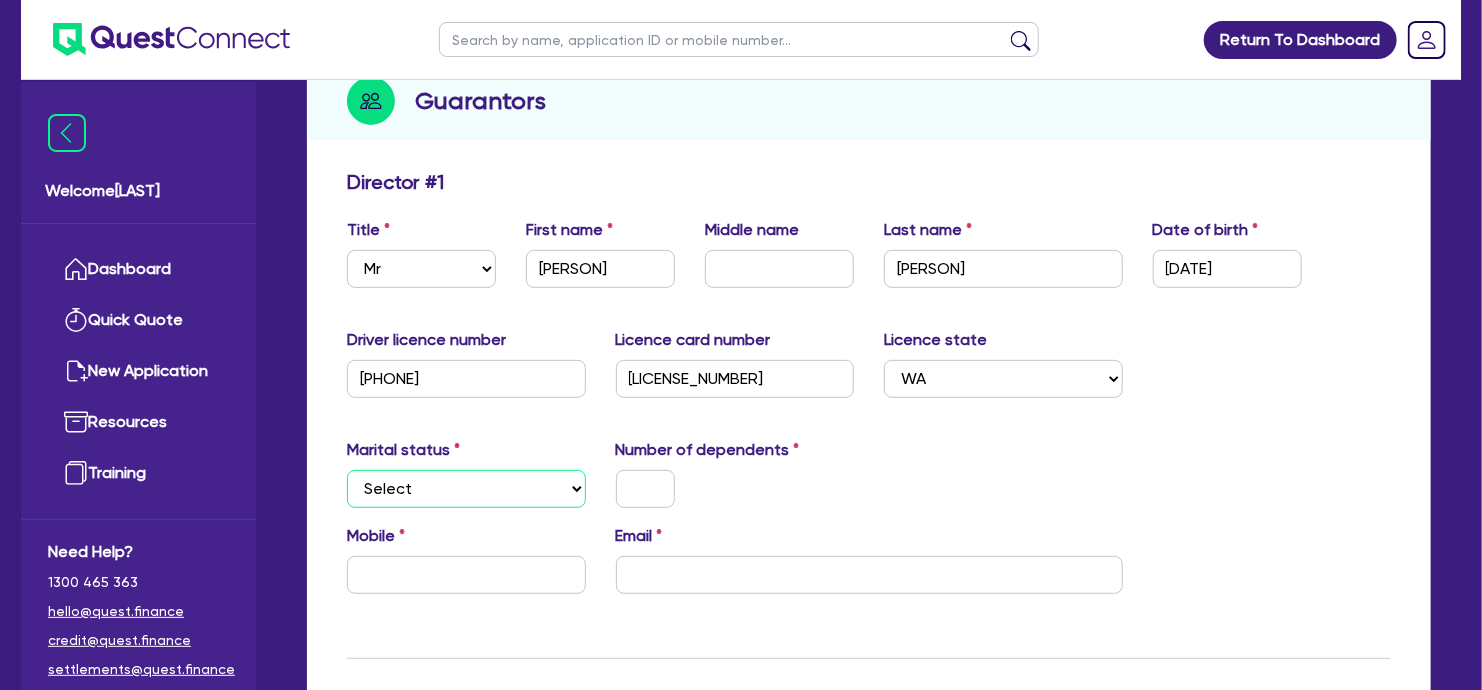 select on "SINGLE" 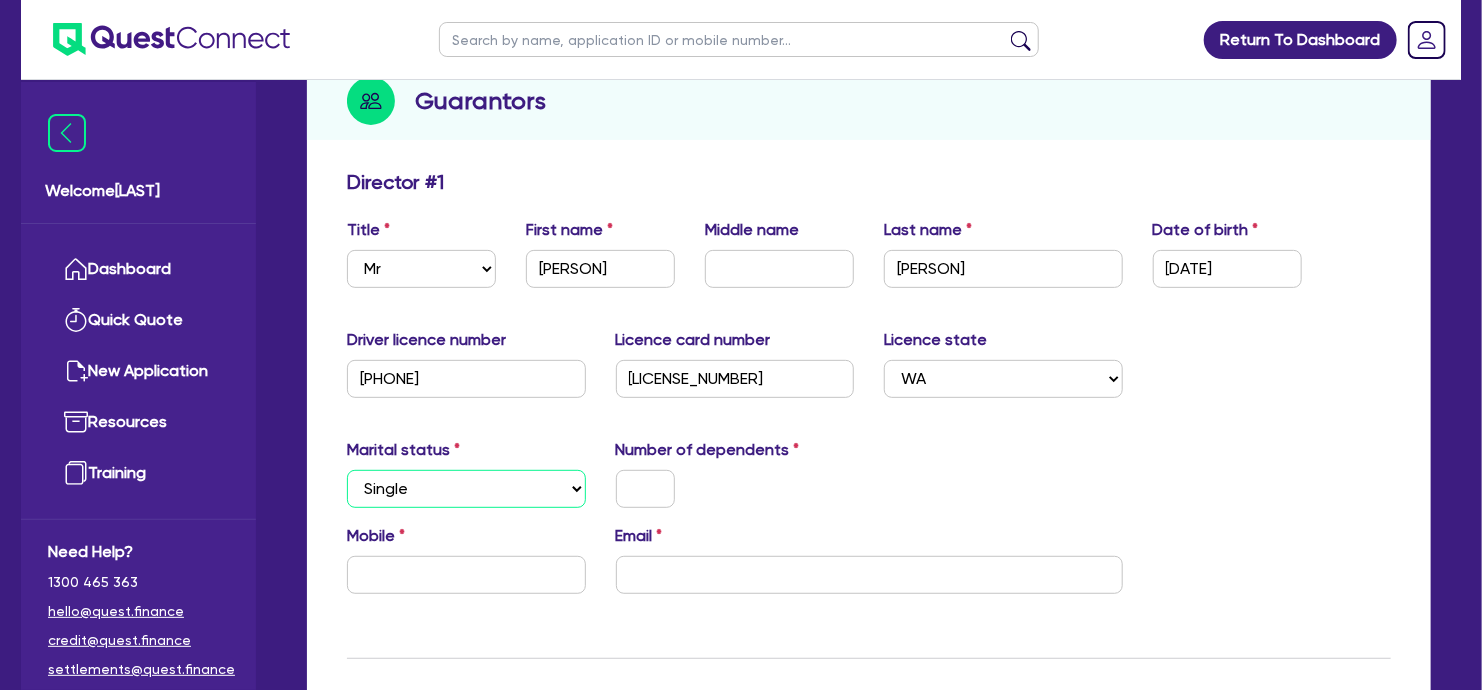 click on "Select Single Married De Facto / Partner" at bounding box center (466, 489) 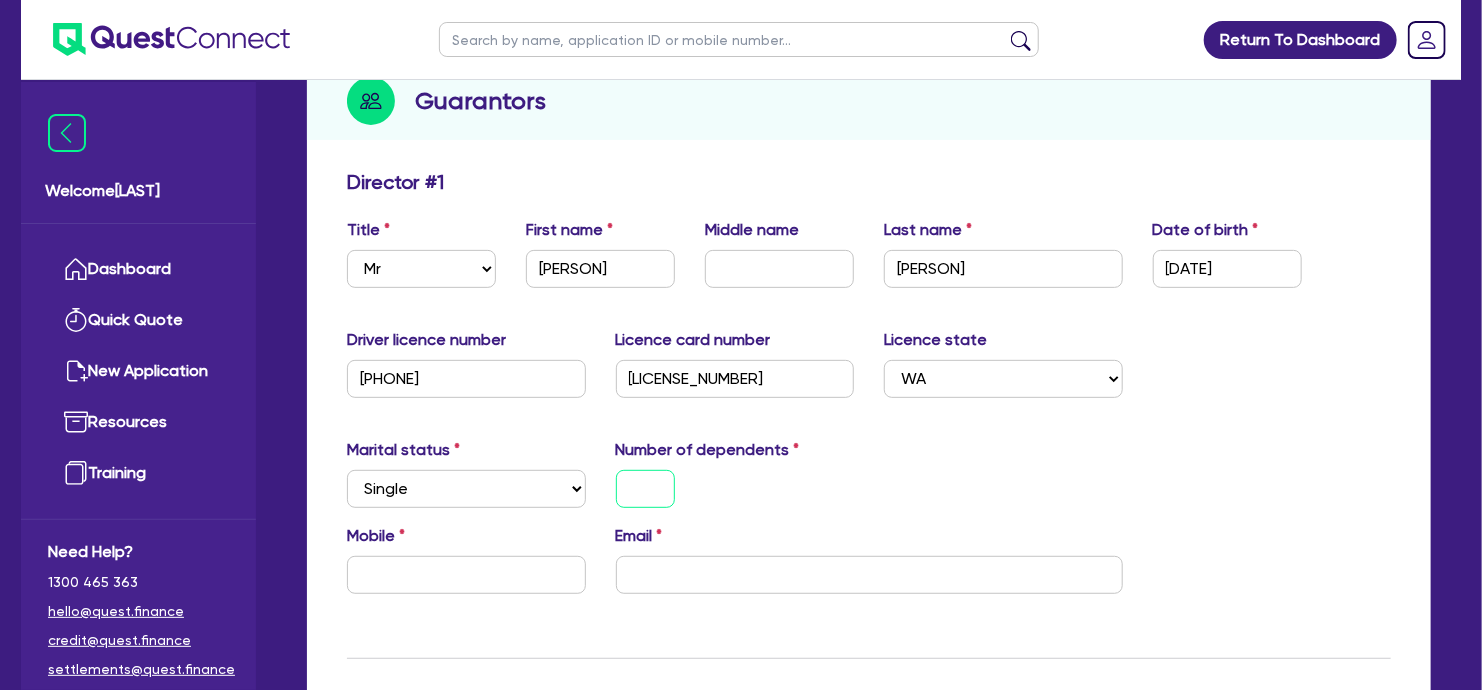 click at bounding box center (645, 489) 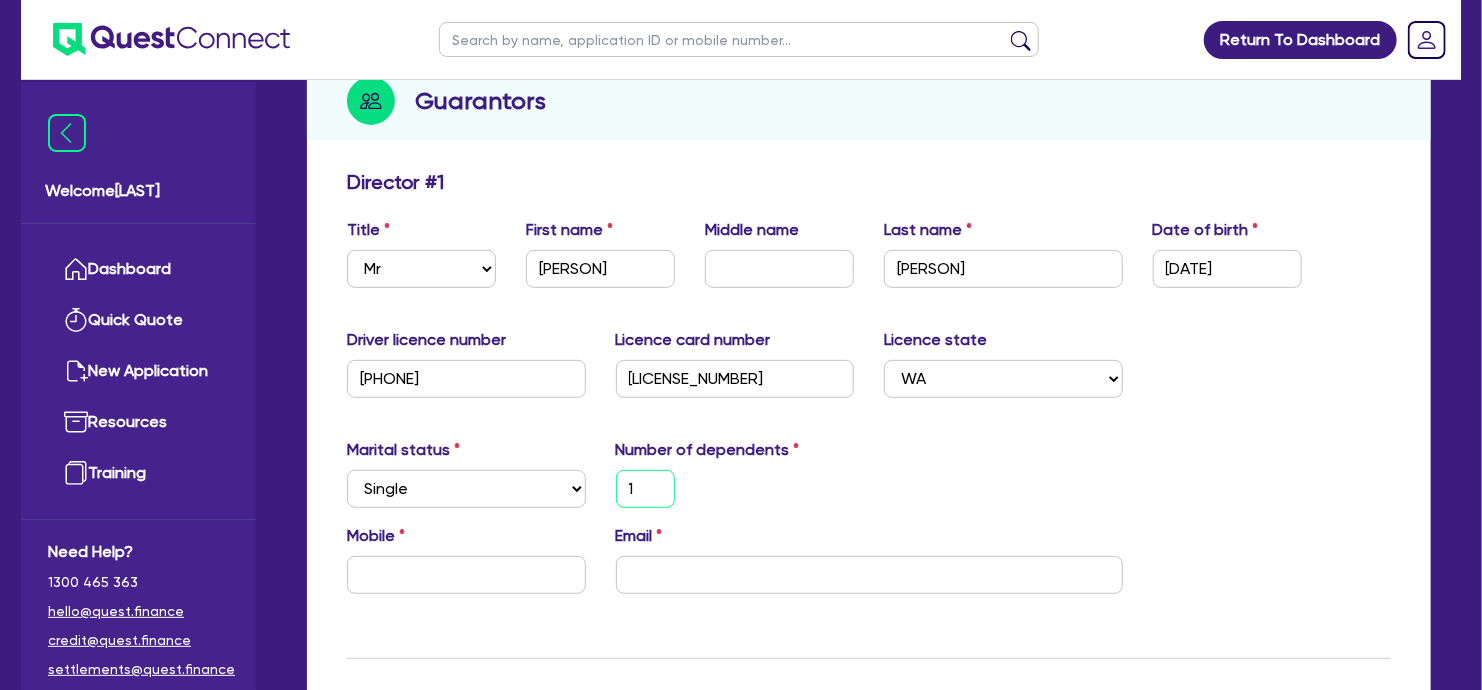 type on "1" 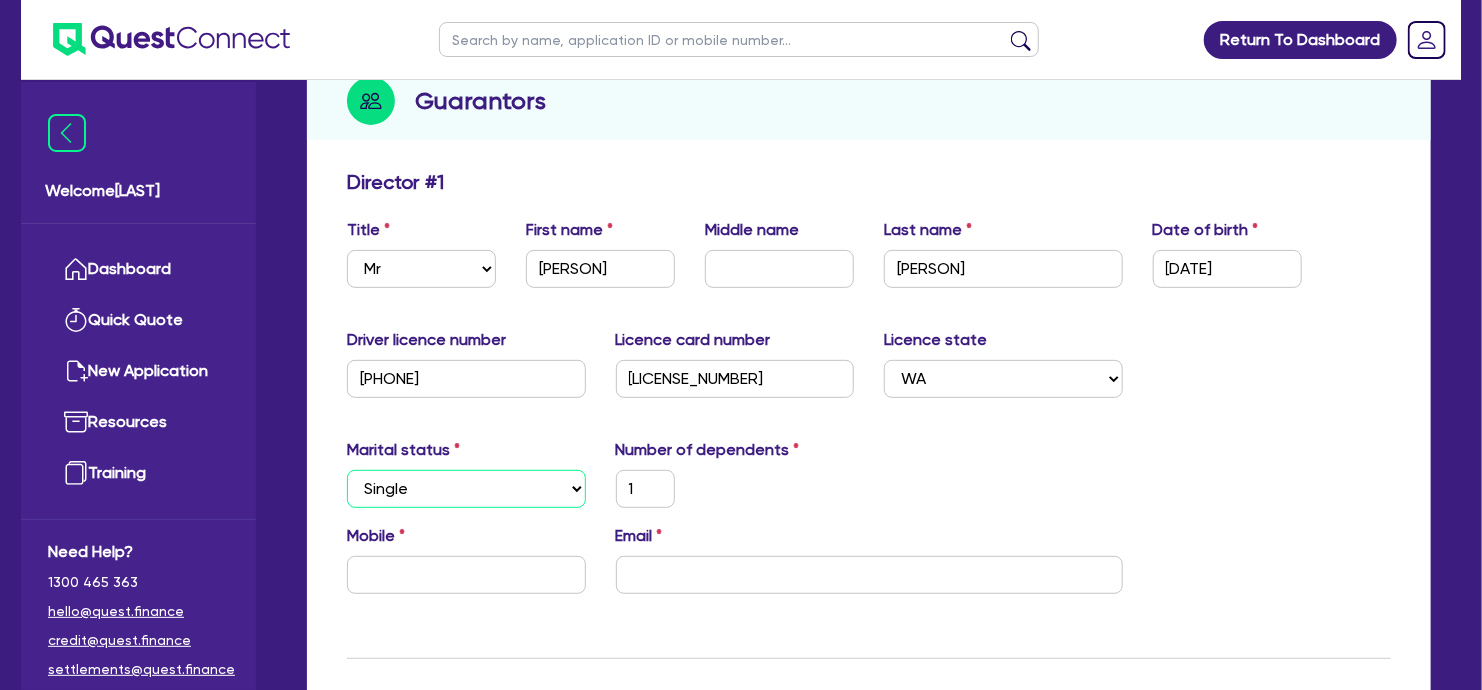 click on "Select Single Married De Facto / Partner" at bounding box center [466, 489] 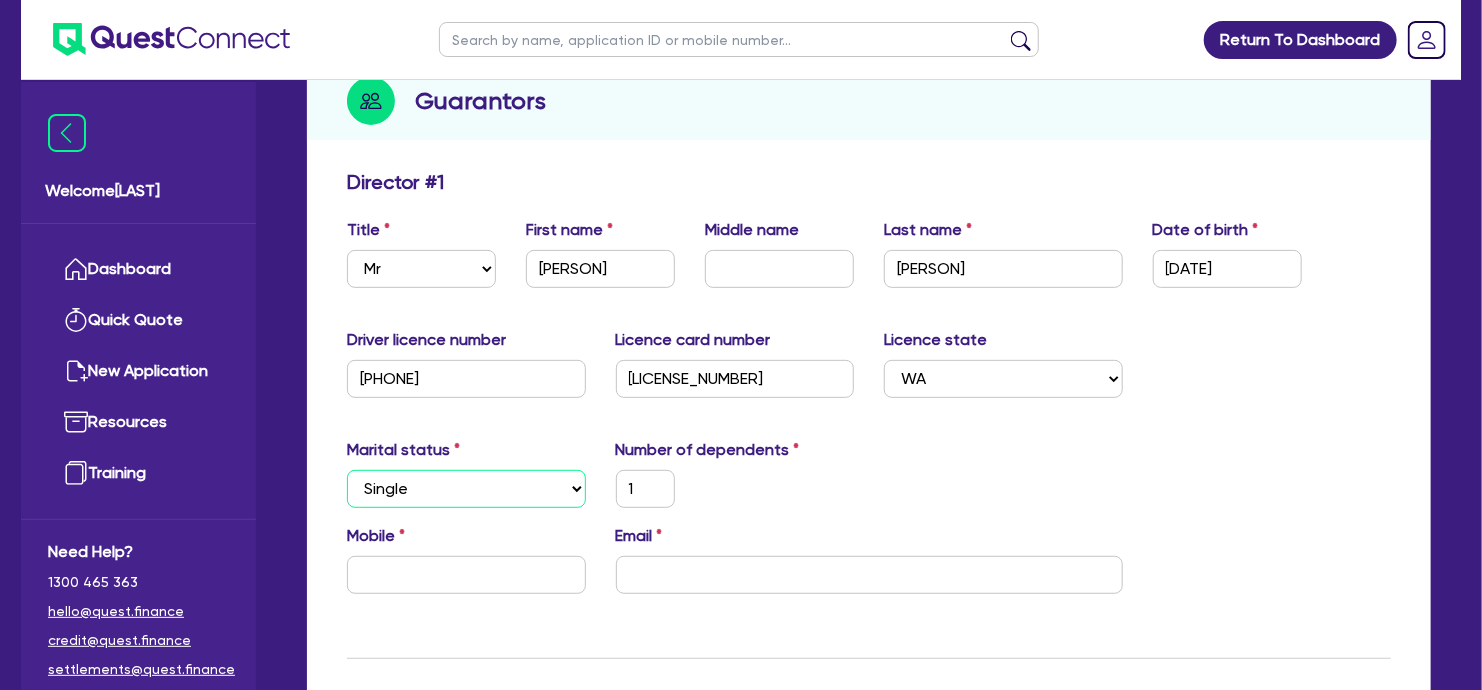 select on "DE_FACTO" 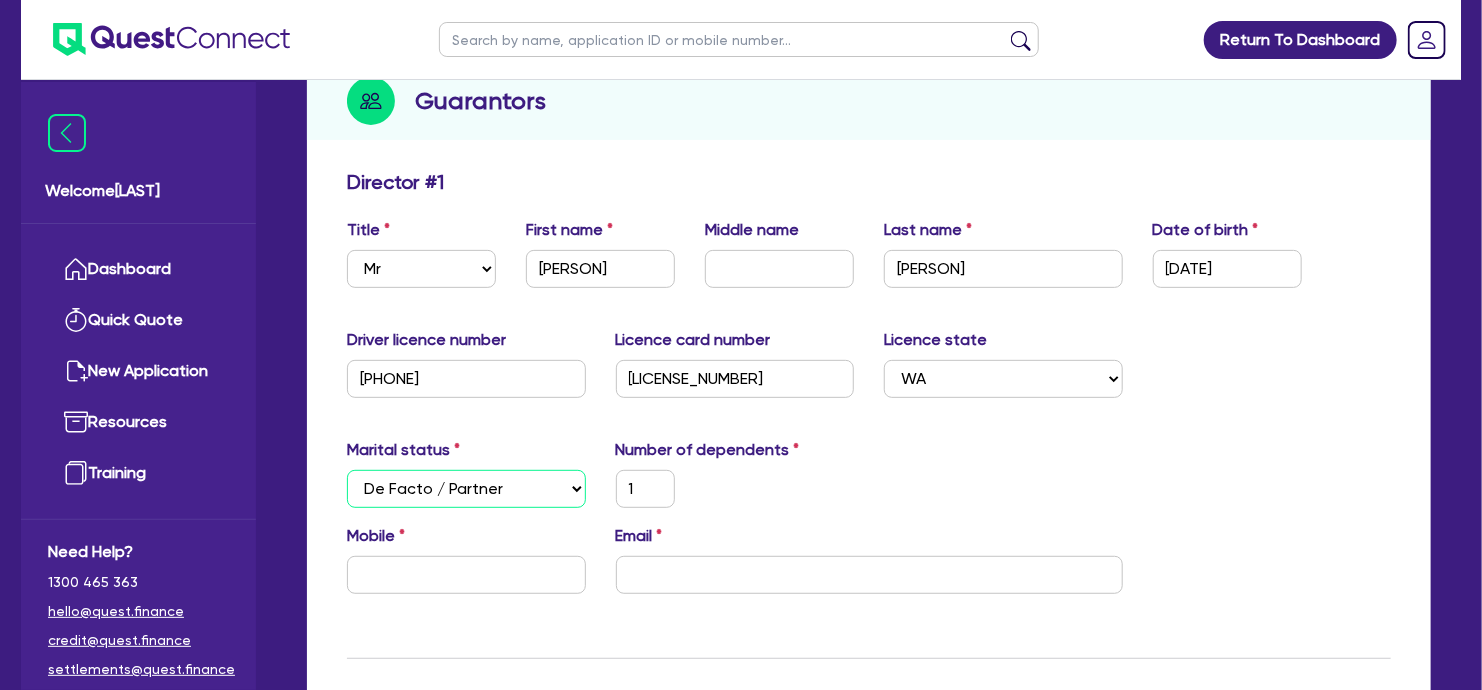 click on "Select Single Married De Facto / Partner" at bounding box center [466, 489] 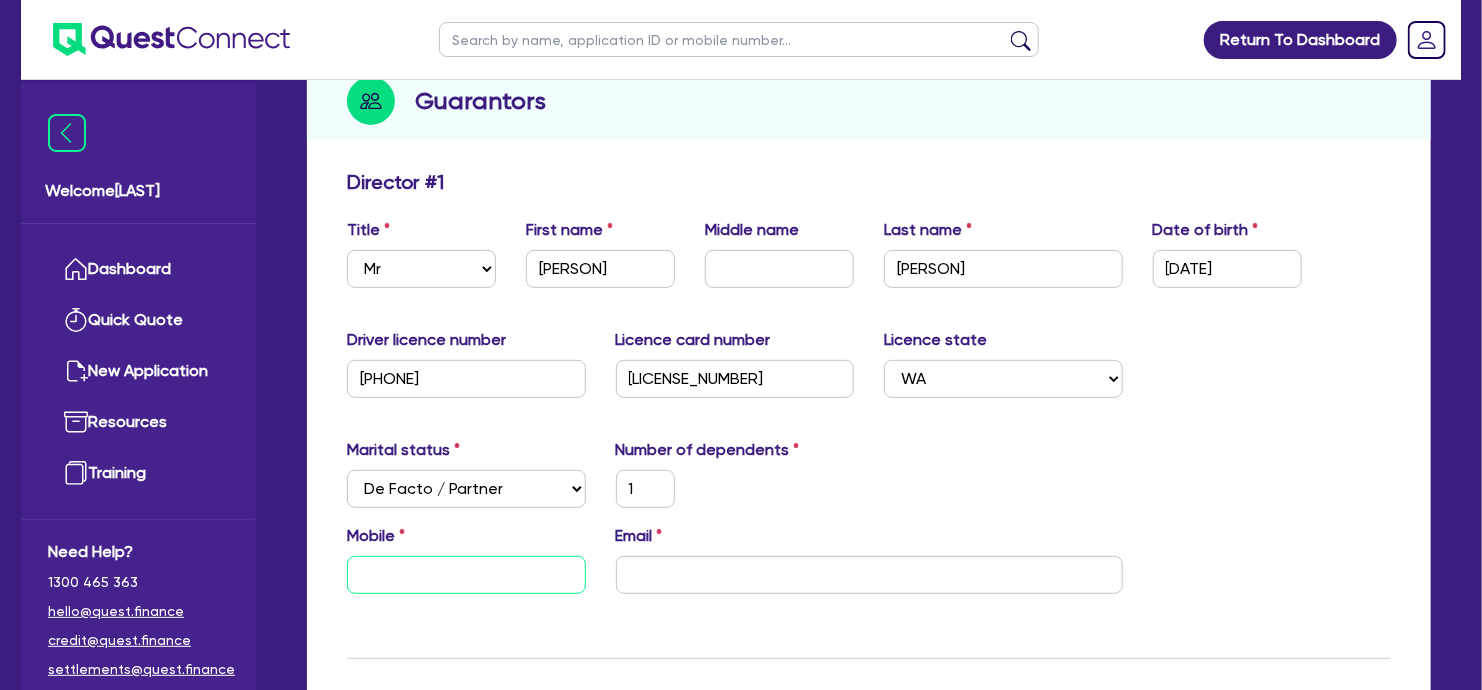click at bounding box center (466, 575) 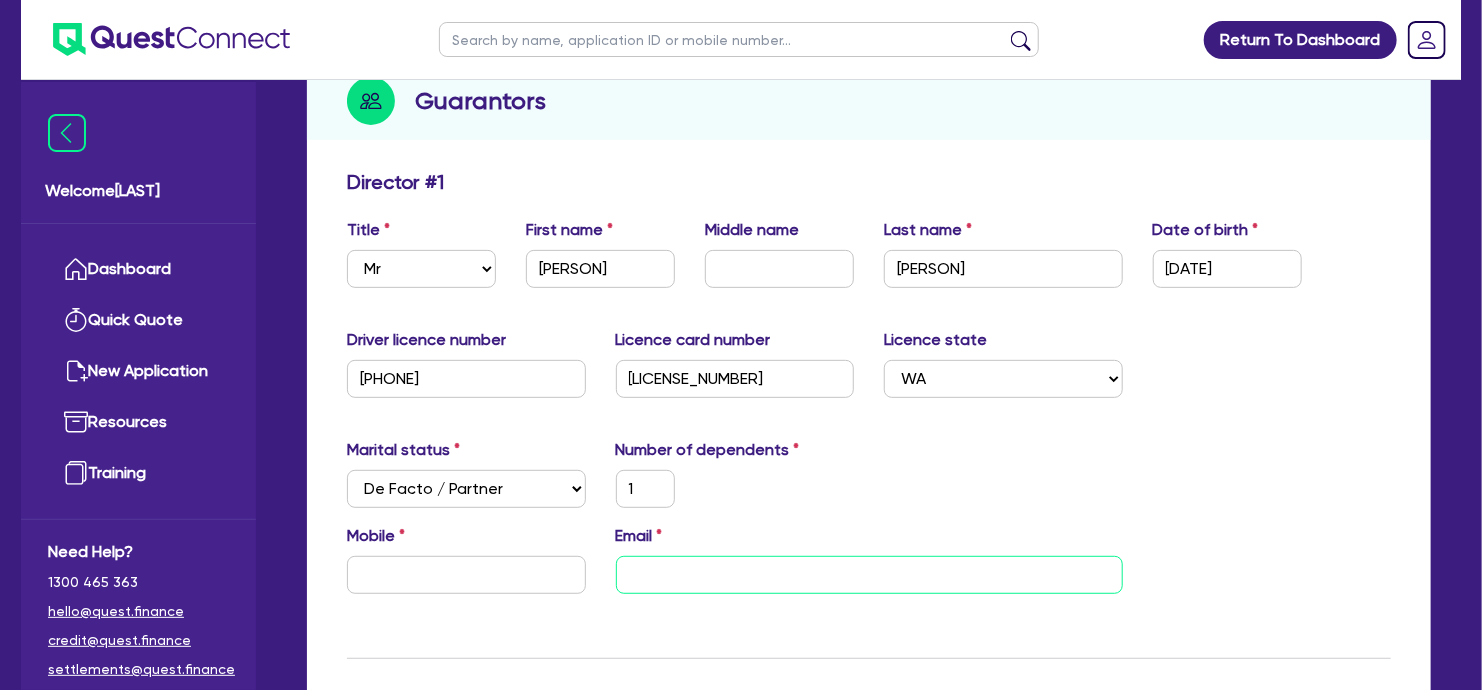 click at bounding box center [869, 575] 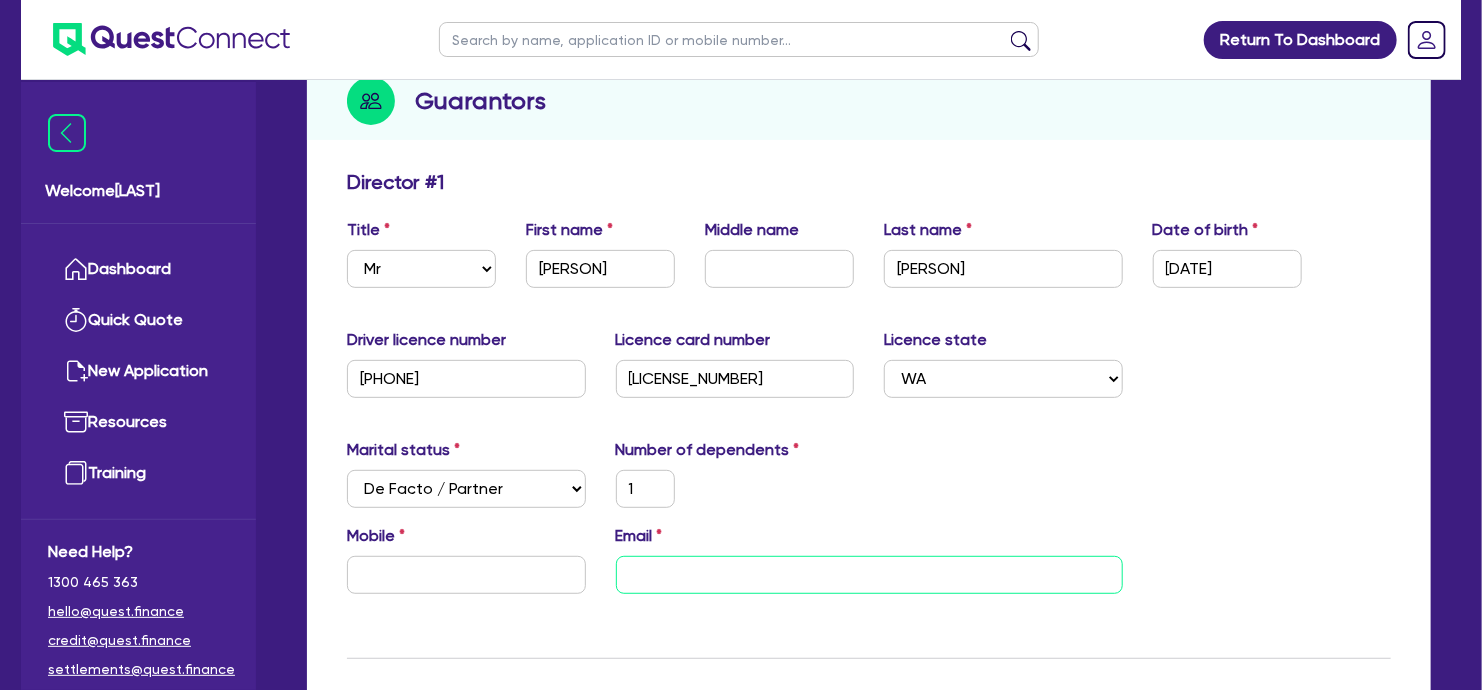 paste on "[FIRST] [LAST] <[EMAIL]>" 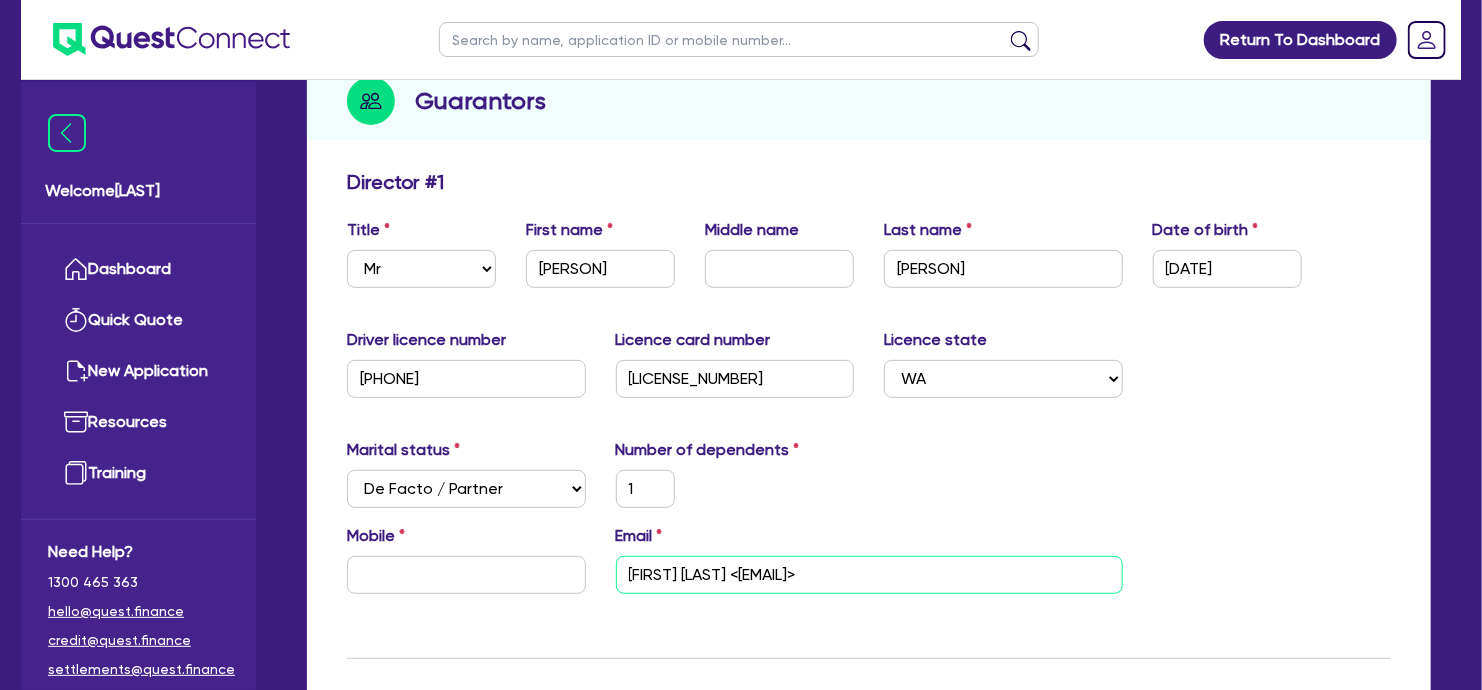 drag, startPoint x: 710, startPoint y: 572, endPoint x: 583, endPoint y: 565, distance: 127.192764 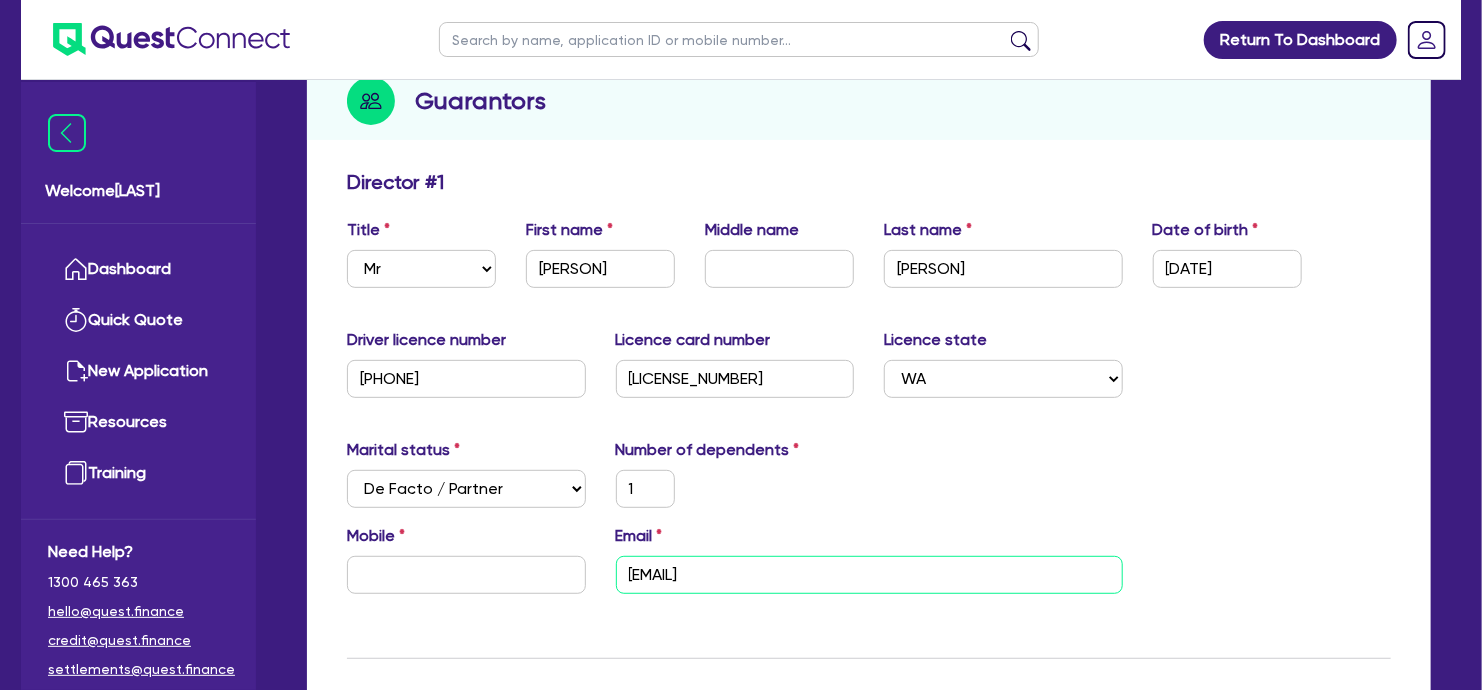 click on "[EMAIL]" at bounding box center (869, 575) 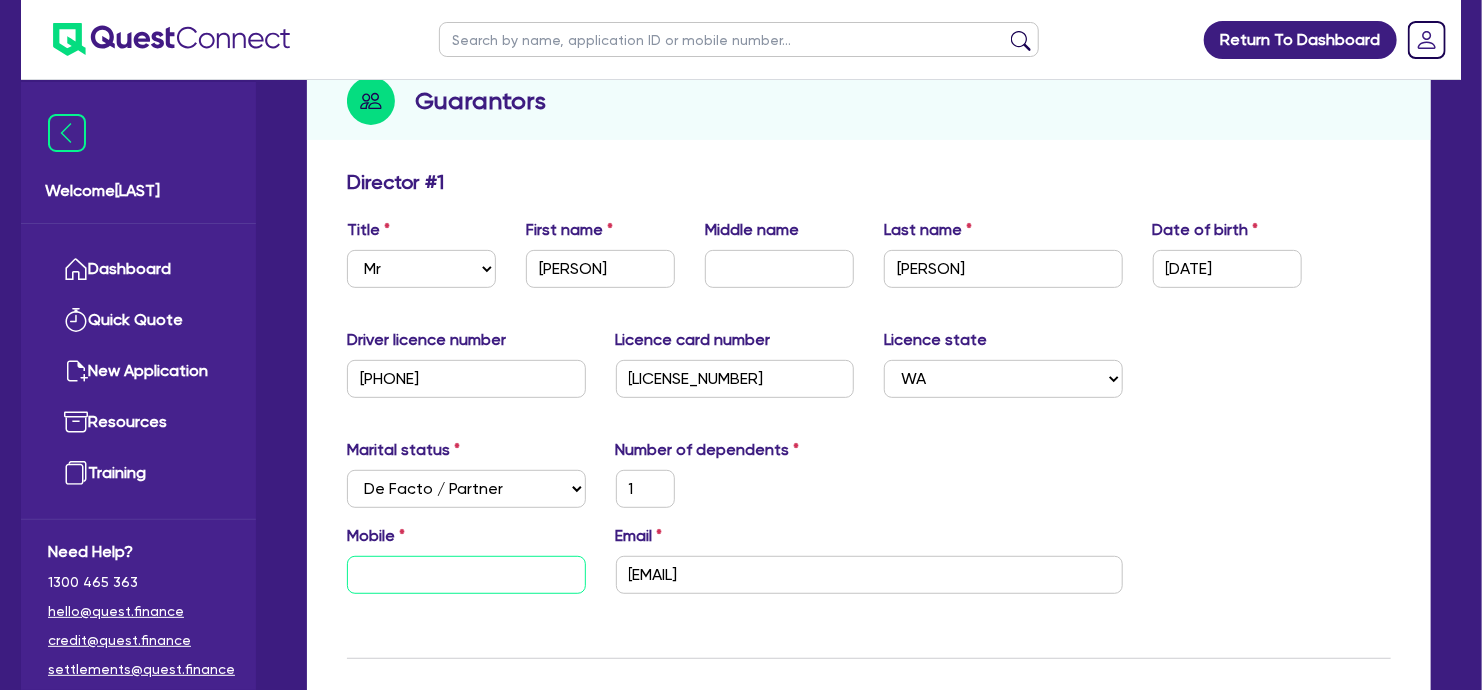 click at bounding box center (466, 575) 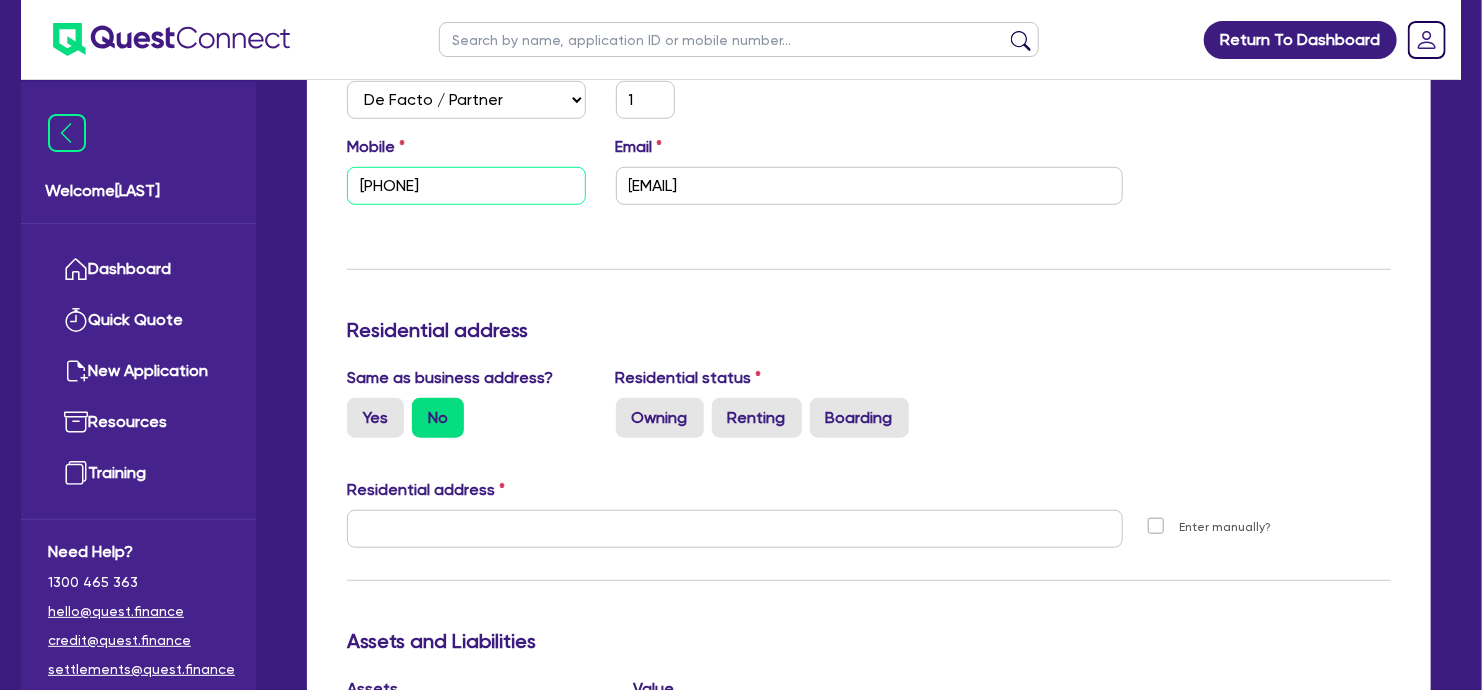 scroll, scrollTop: 632, scrollLeft: 0, axis: vertical 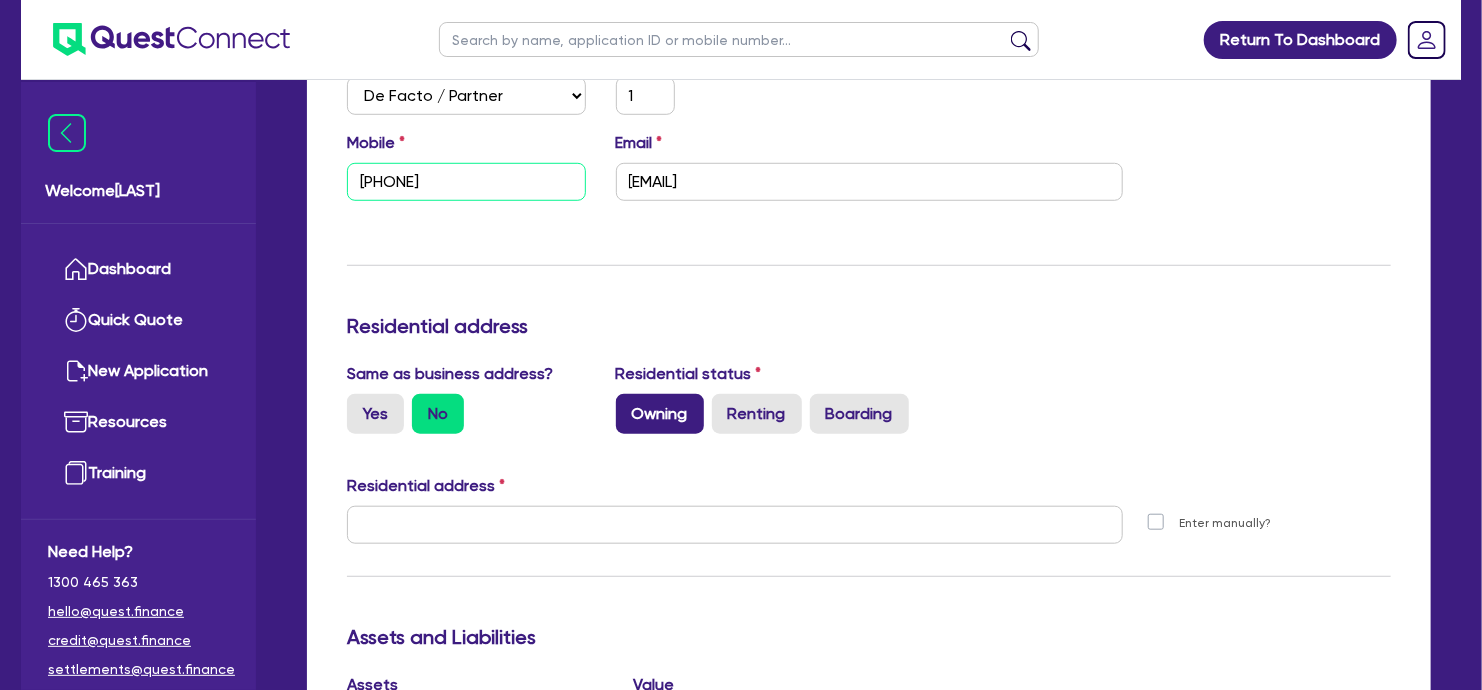 type on "[PHONE]" 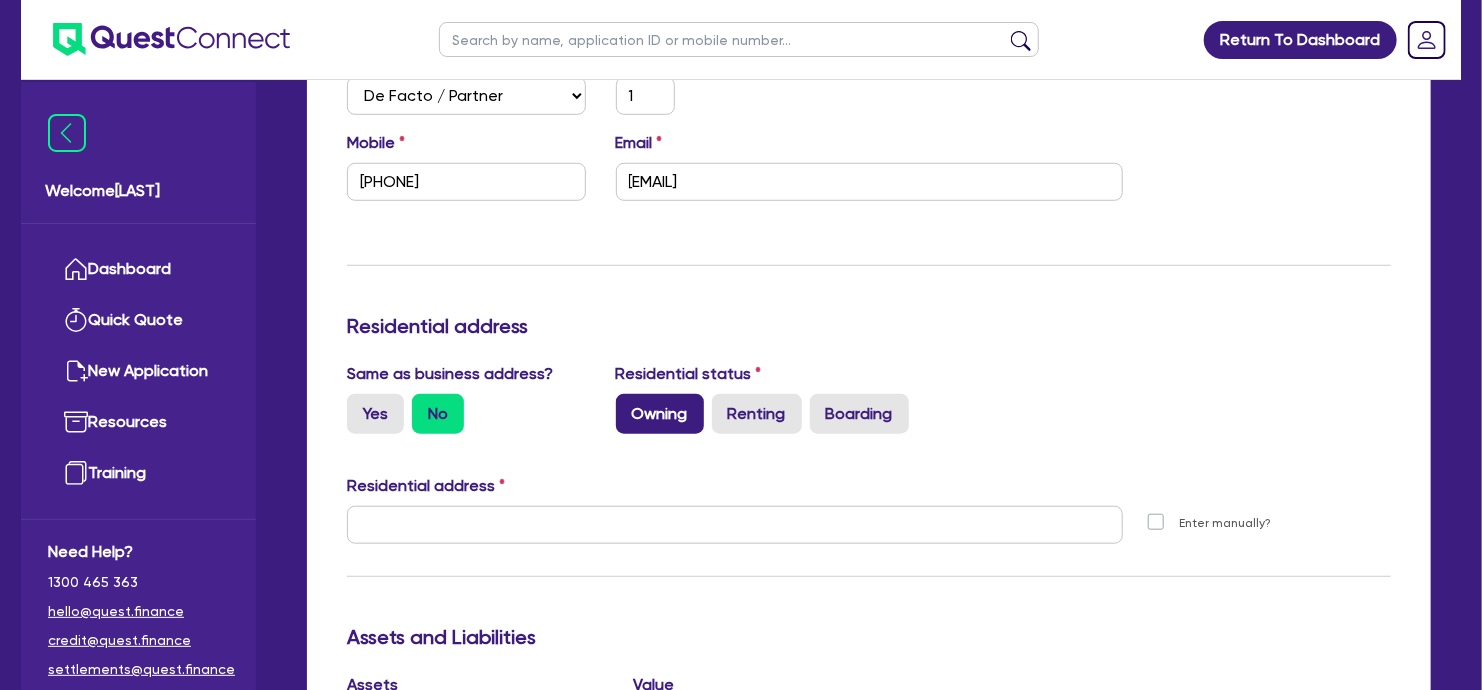 click on "Owning" at bounding box center [660, 414] 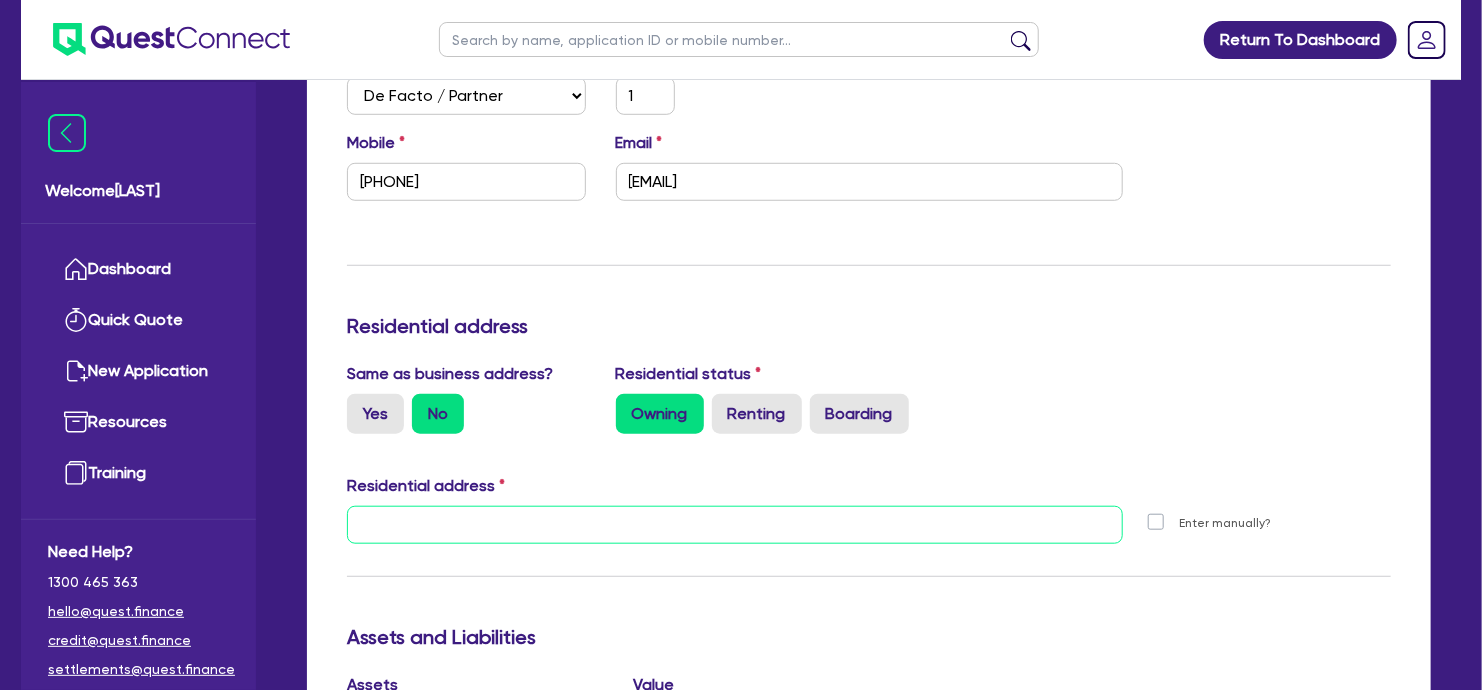 click at bounding box center (735, 525) 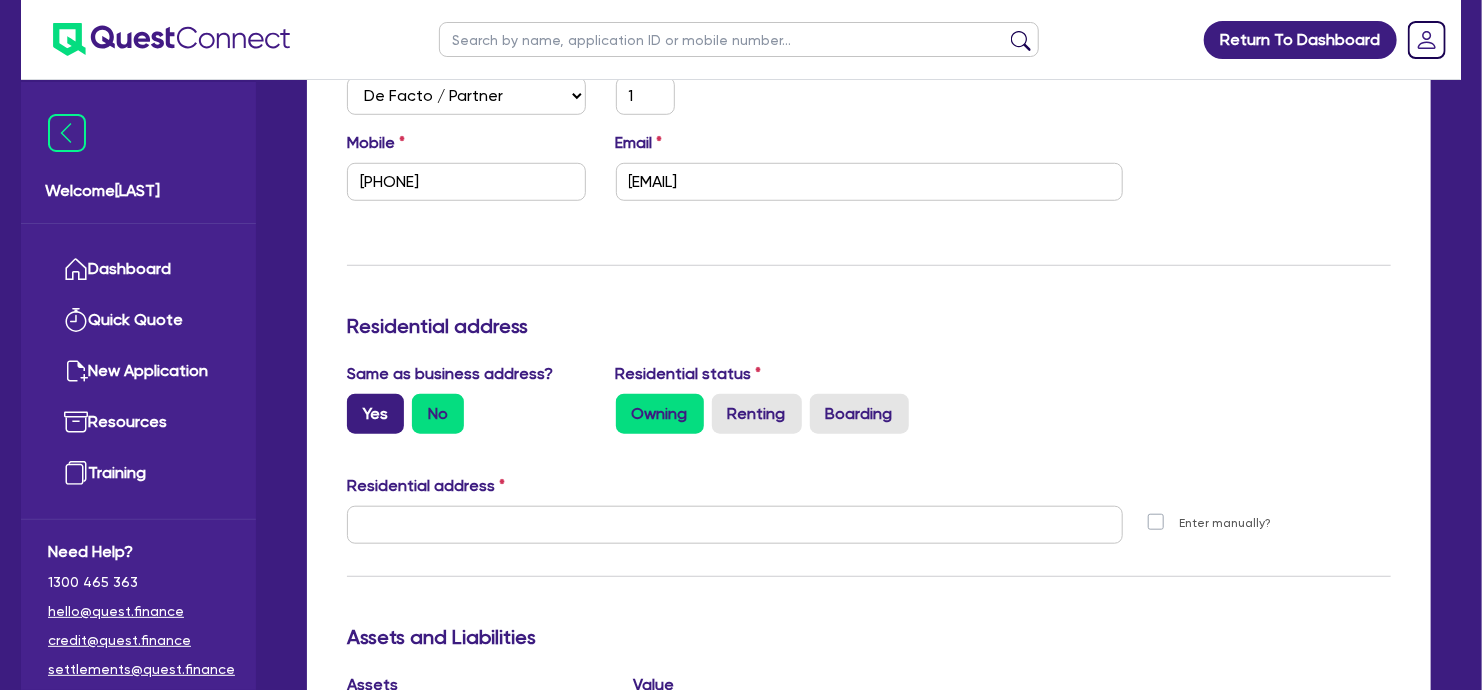 click on "Yes" at bounding box center [375, 414] 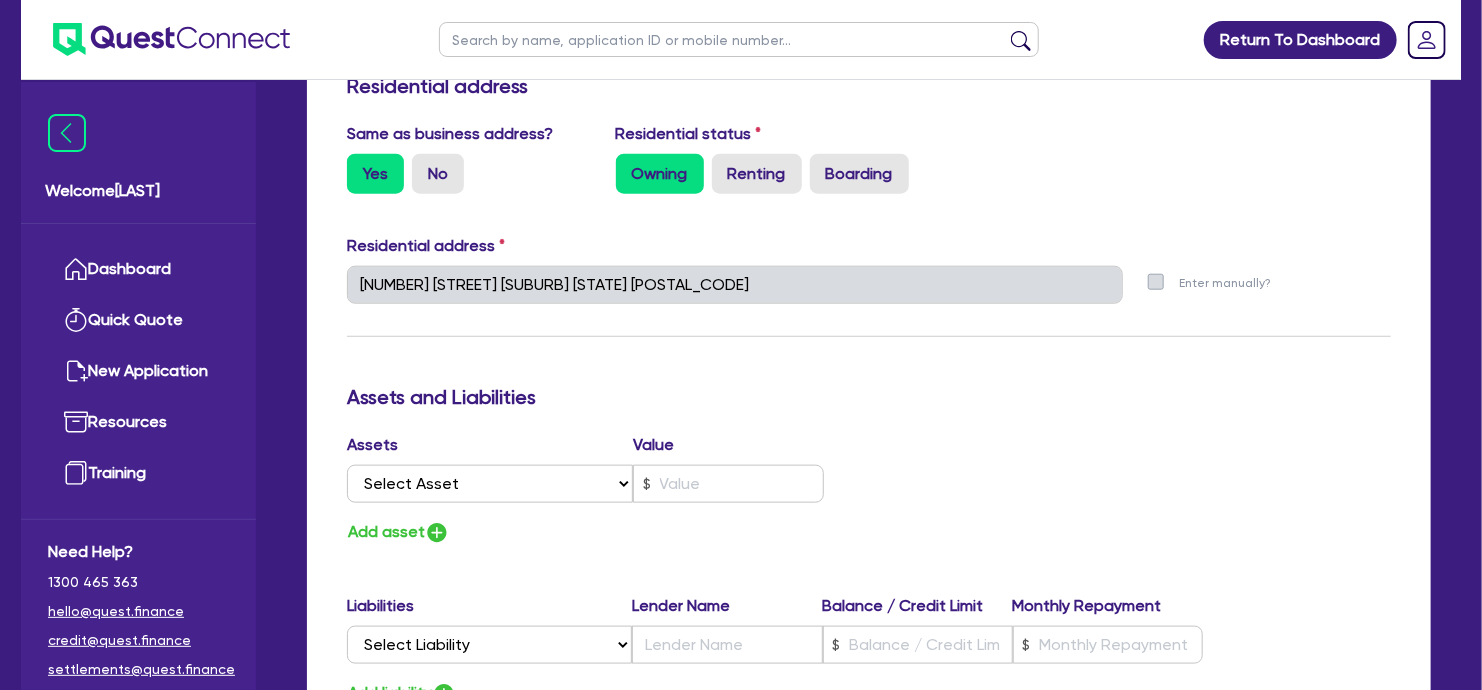 scroll, scrollTop: 874, scrollLeft: 0, axis: vertical 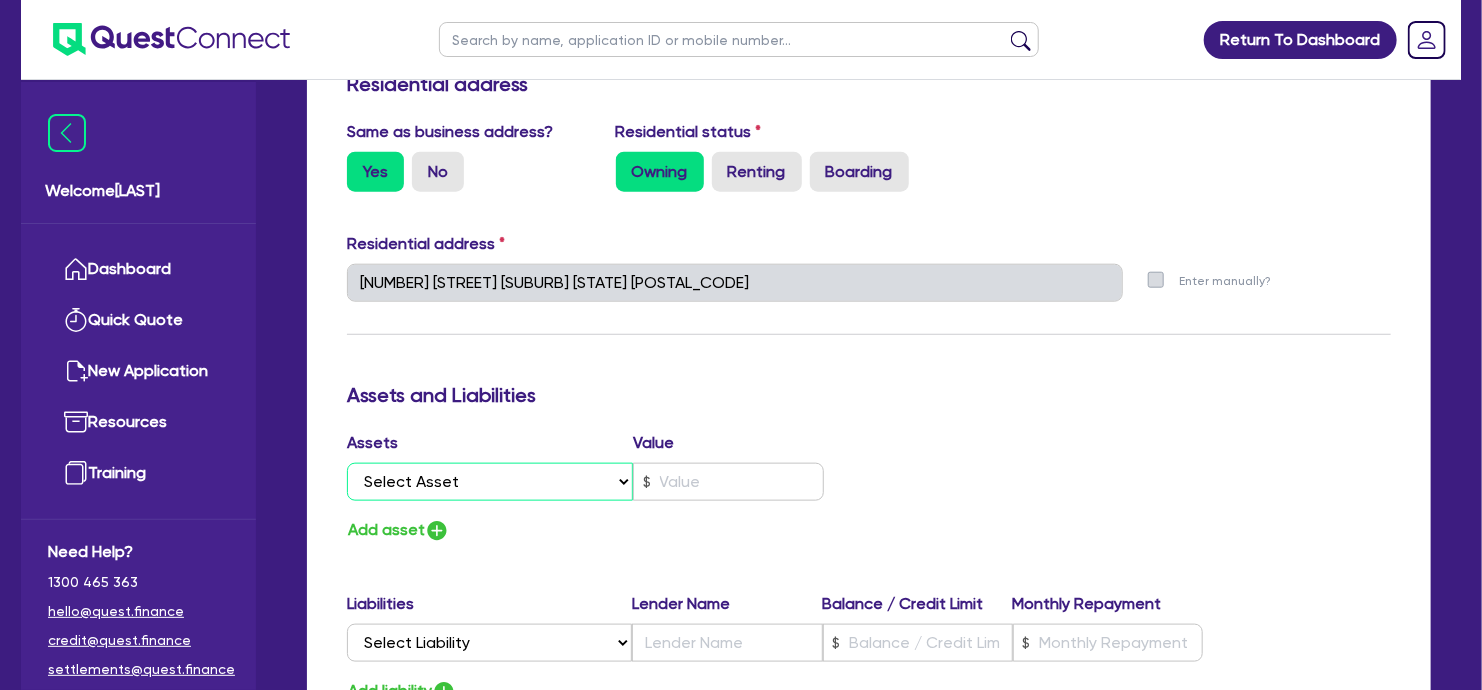 click on "Select Asset Cash Property Investment property Vehicle Truck Trailer Equipment Household & personal asset Other asset" at bounding box center (490, 482) 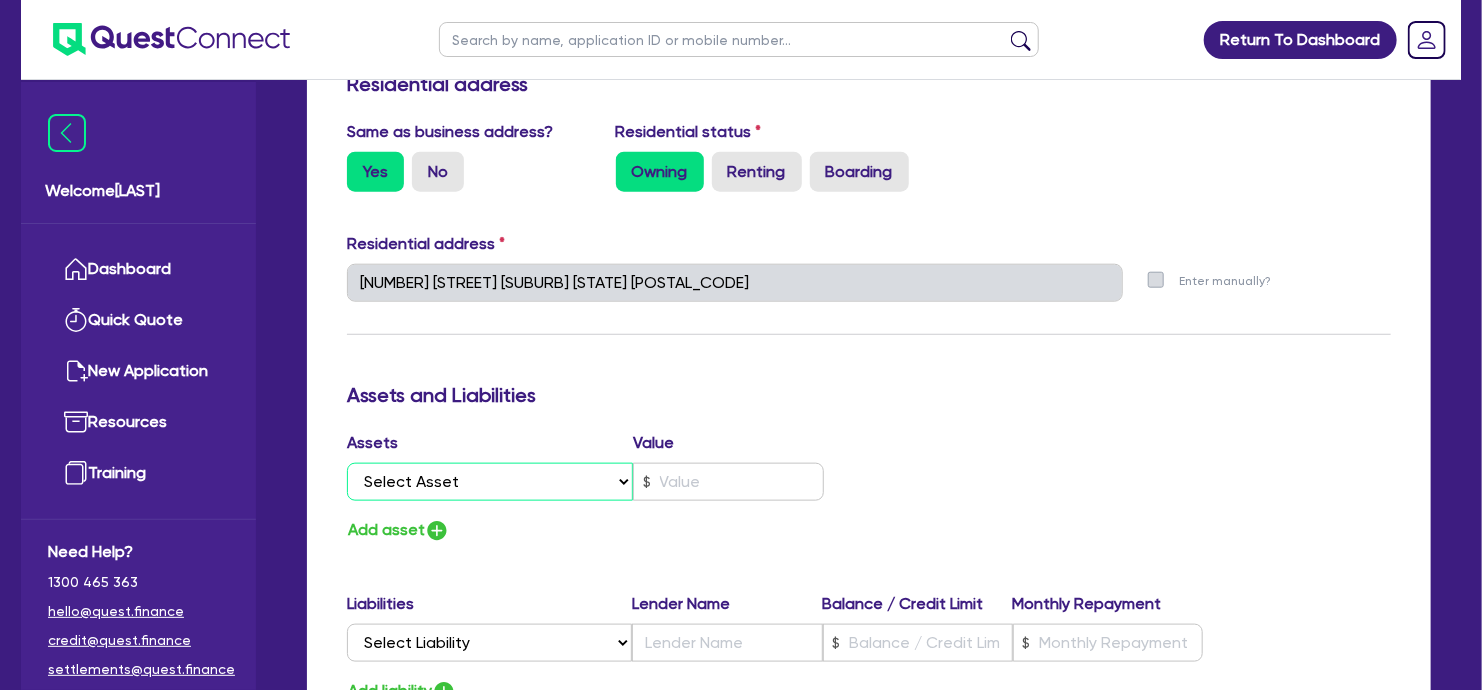 select on "PROPERTY" 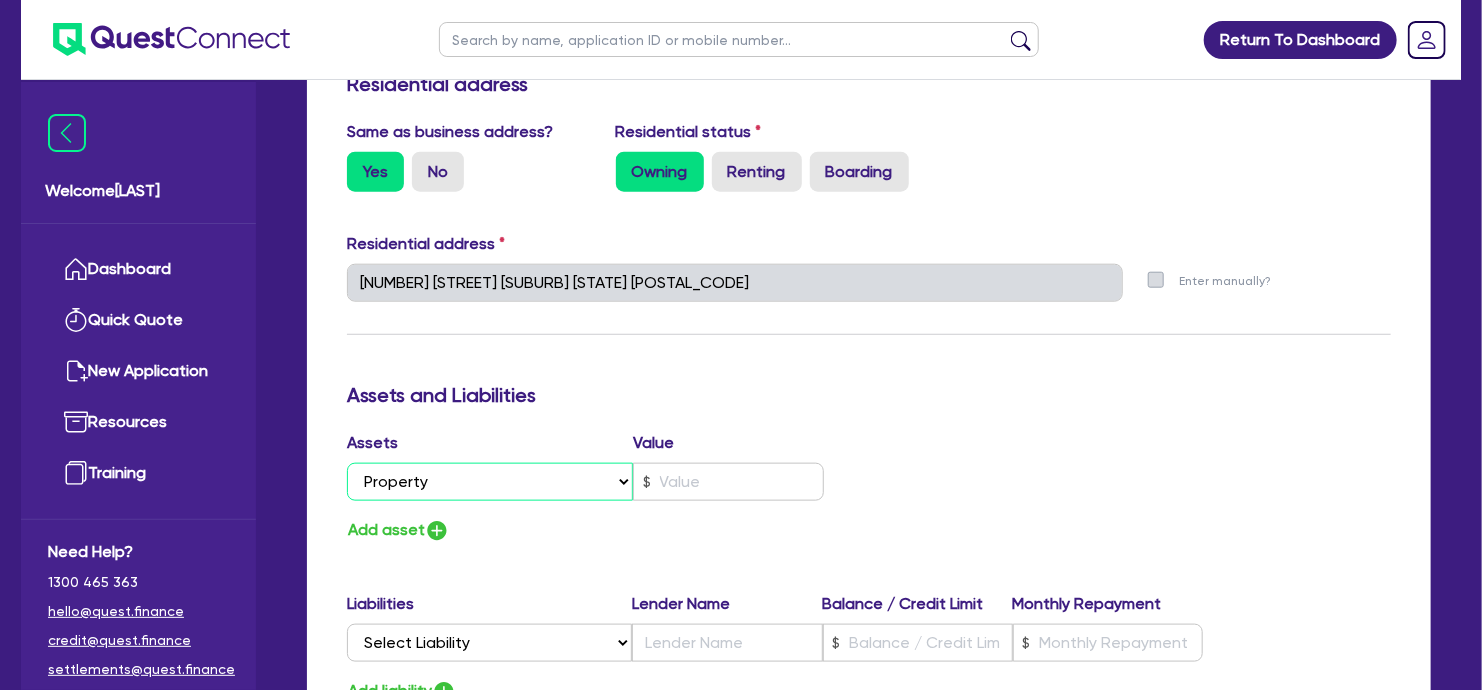 click on "Select Asset Cash Property Investment property Vehicle Truck Trailer Equipment Household & personal asset Other asset" at bounding box center (490, 482) 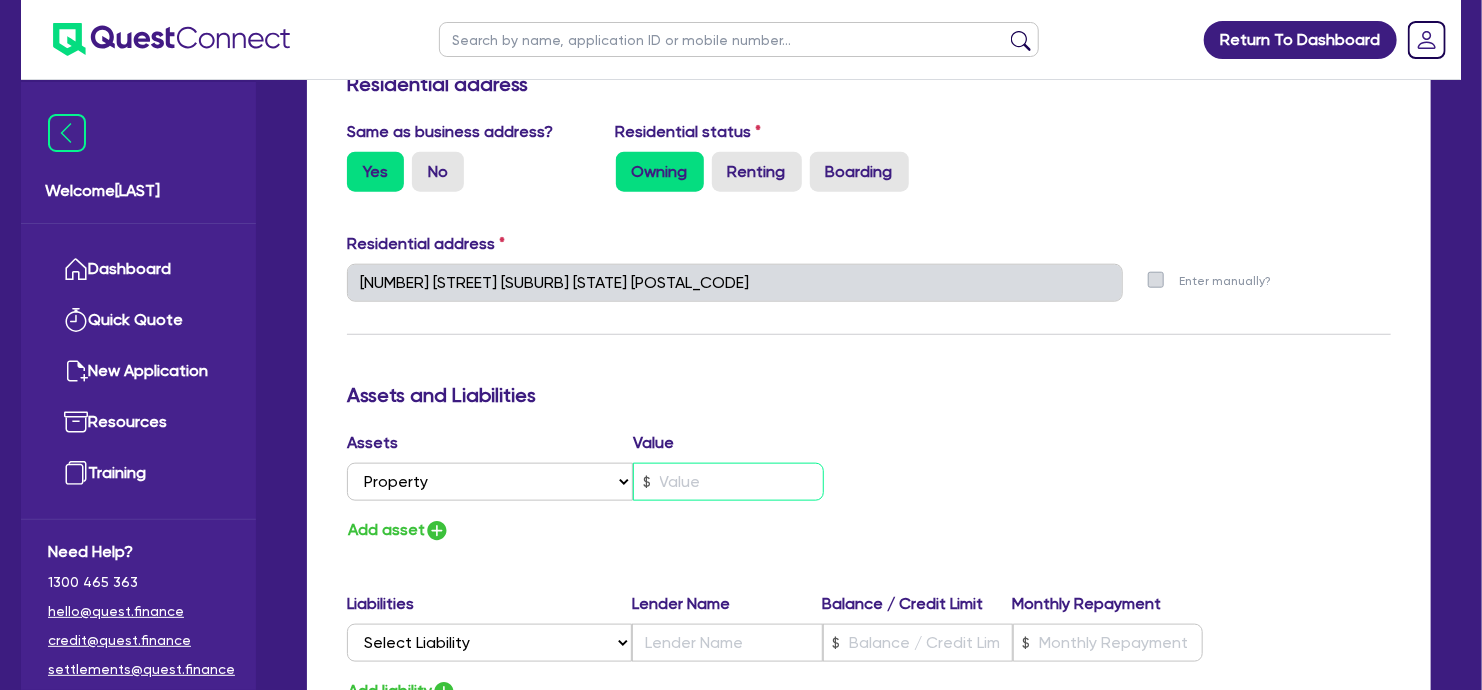 click at bounding box center [728, 482] 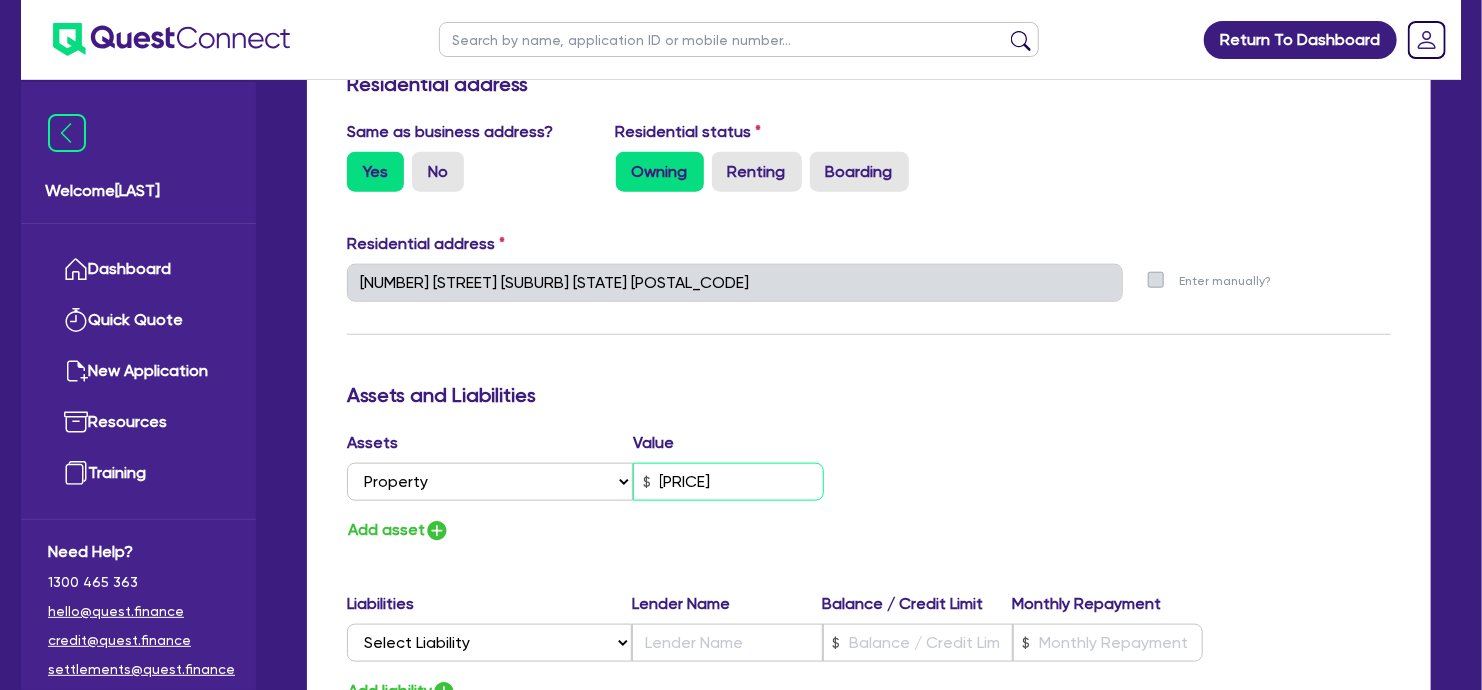 scroll, scrollTop: 1047, scrollLeft: 0, axis: vertical 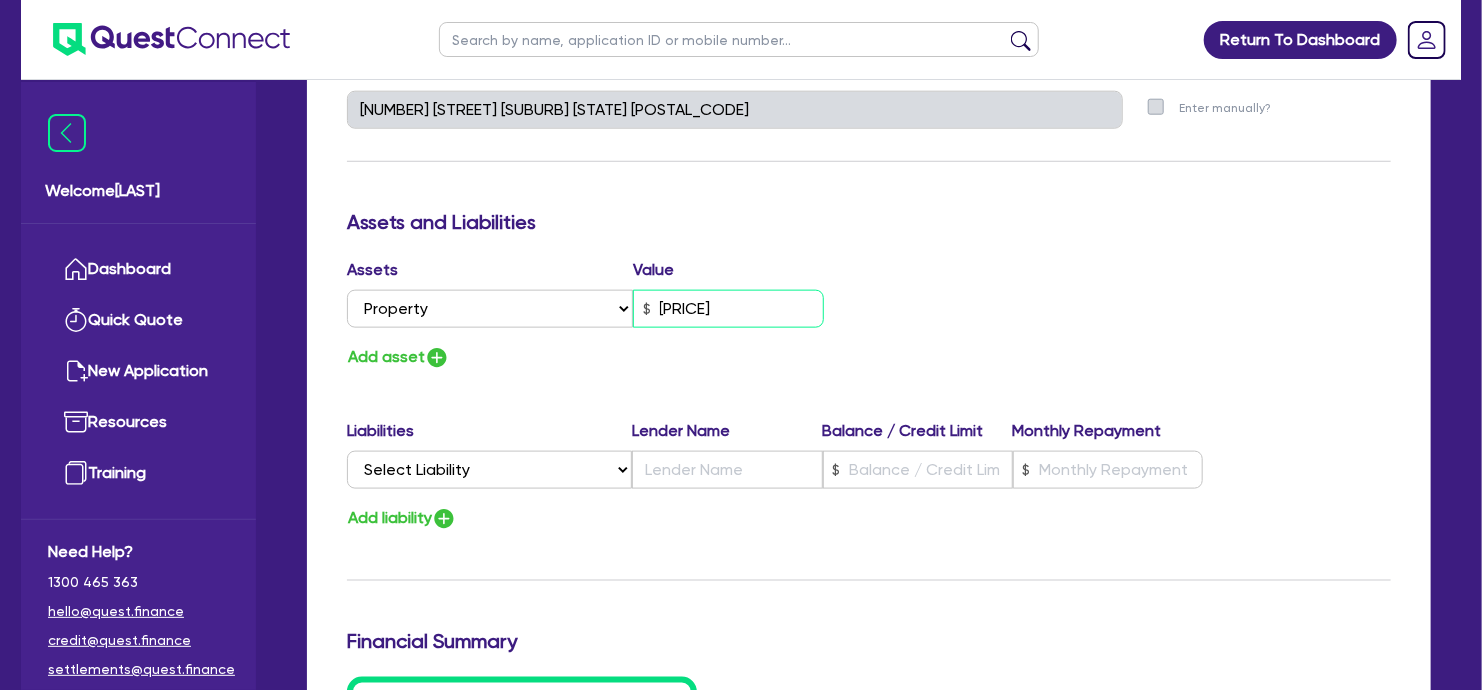type on "[PRICE]" 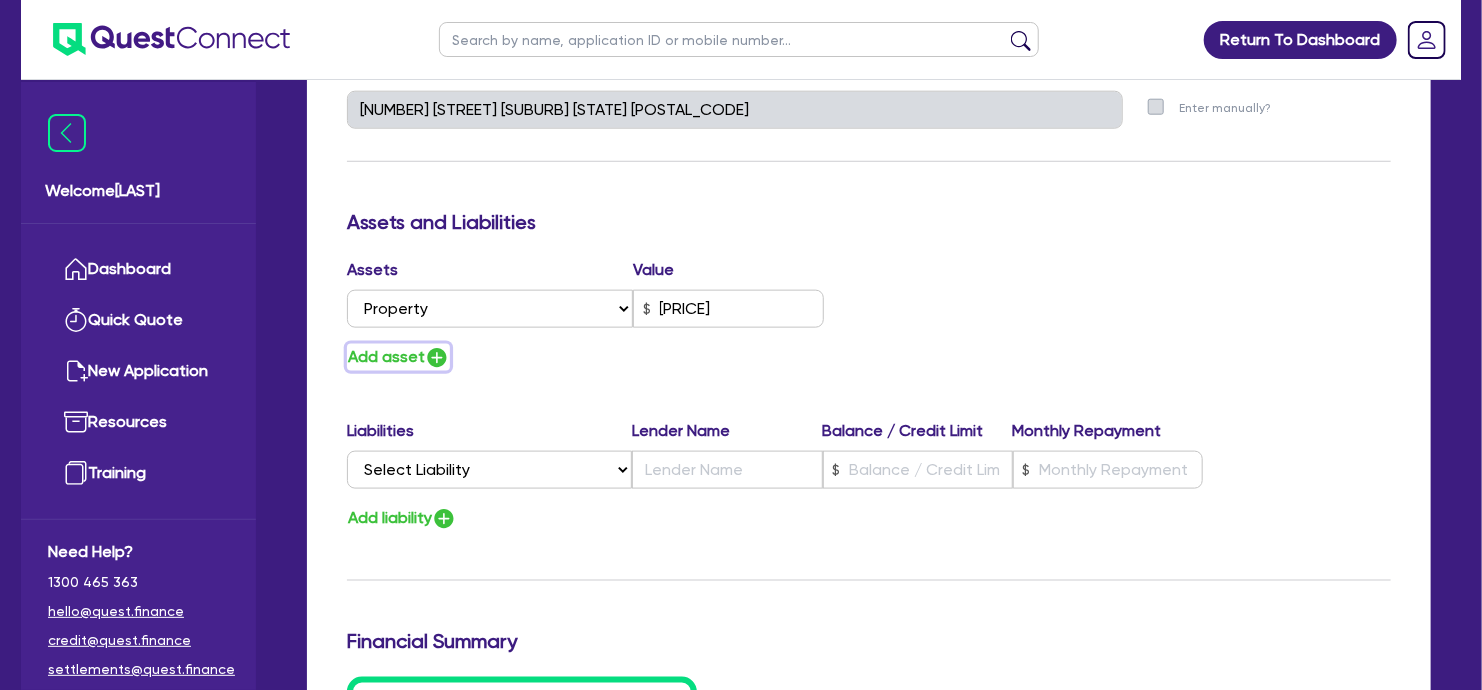 click at bounding box center (437, 358) 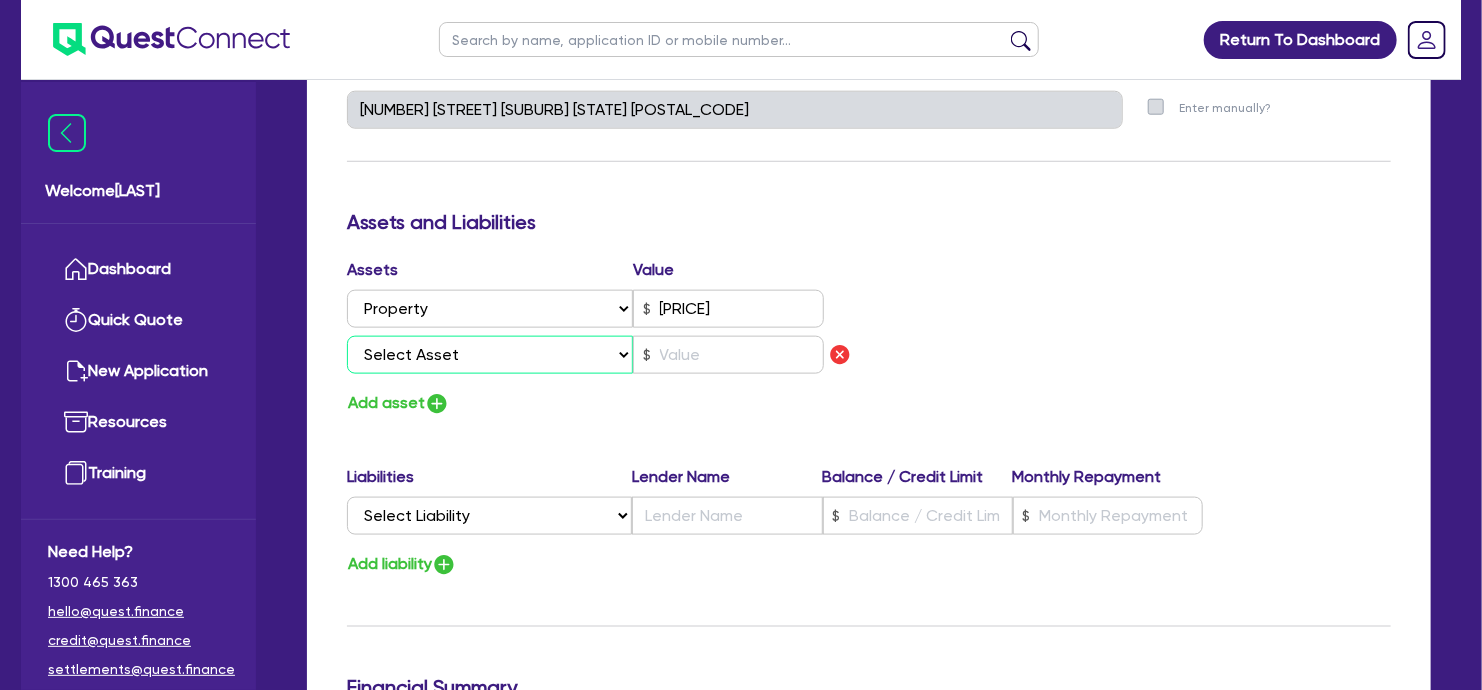 click on "Select Asset Cash Property Investment property Vehicle Truck Trailer Equipment Household & personal asset Other asset" at bounding box center [490, 355] 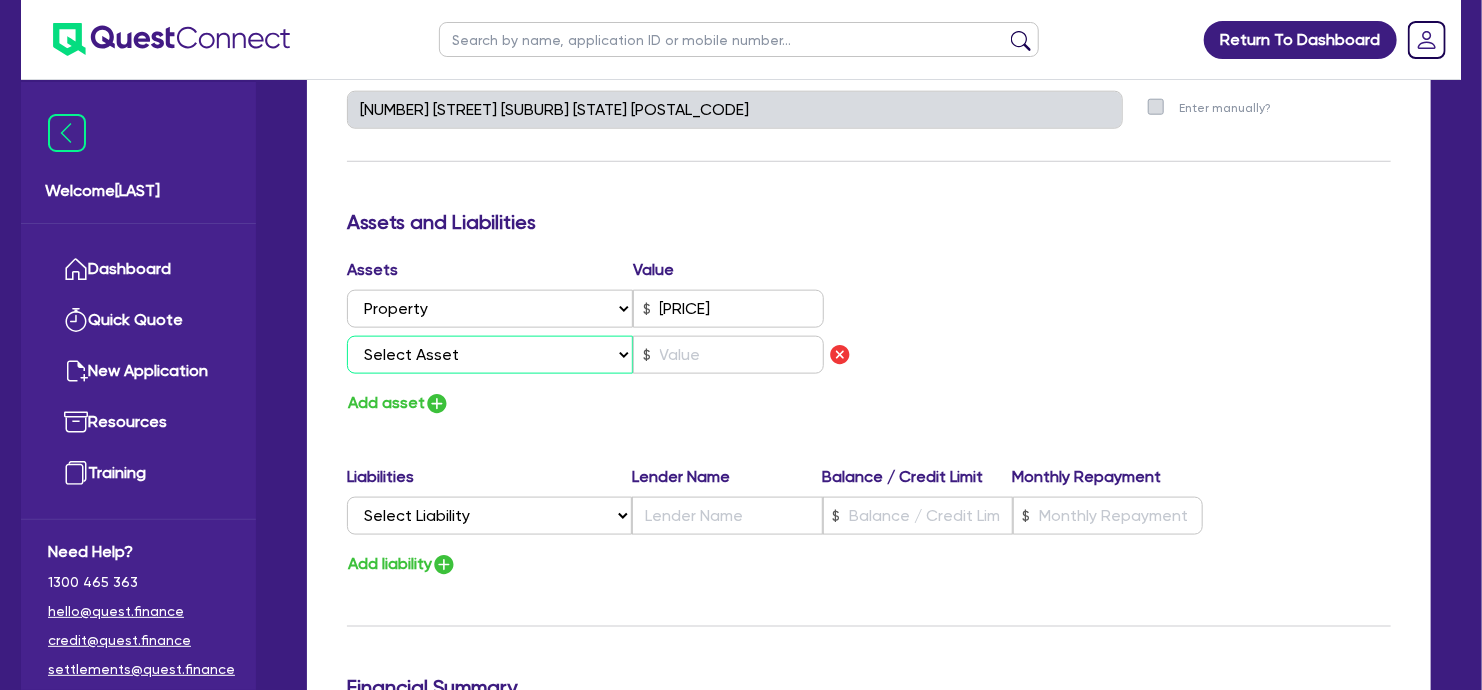 select on "INVESTMENT_PROPERTY" 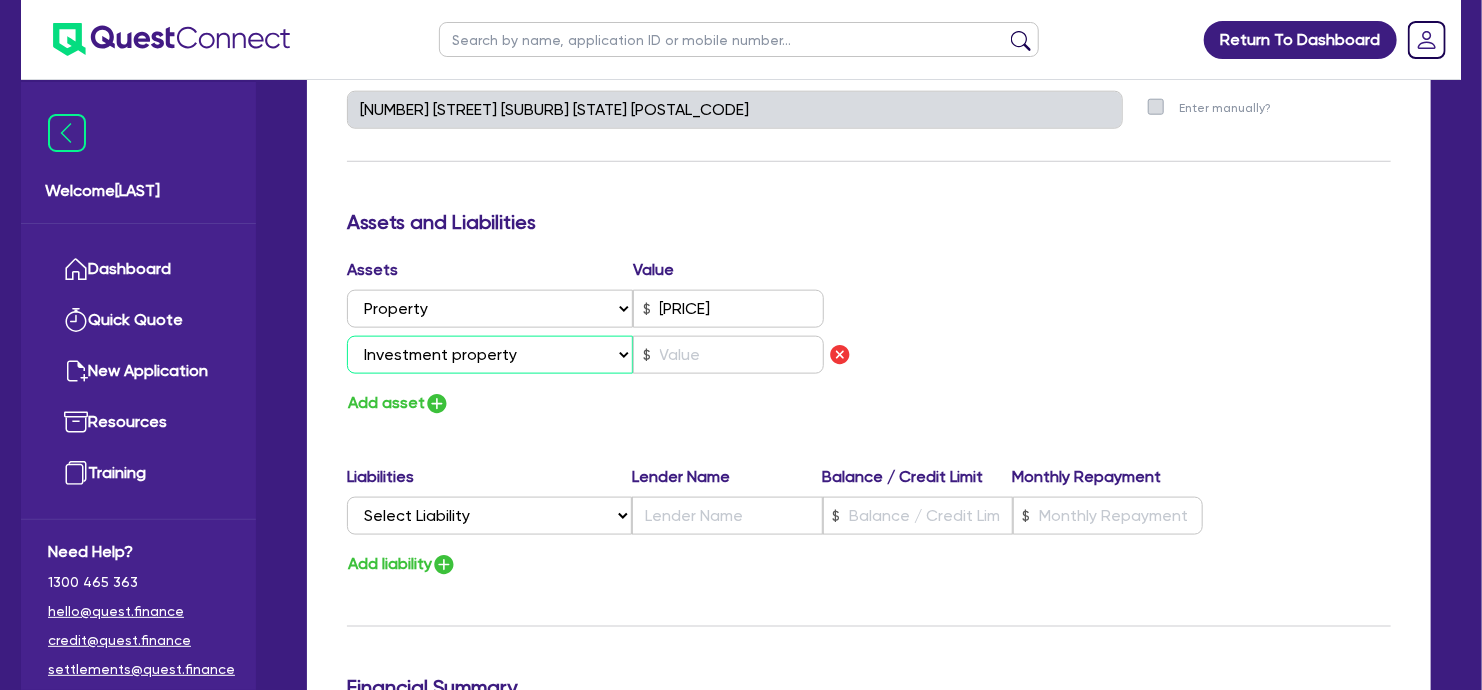 click on "Select Asset Cash Property Investment property Vehicle Truck Trailer Equipment Household & personal asset Other asset" at bounding box center (490, 355) 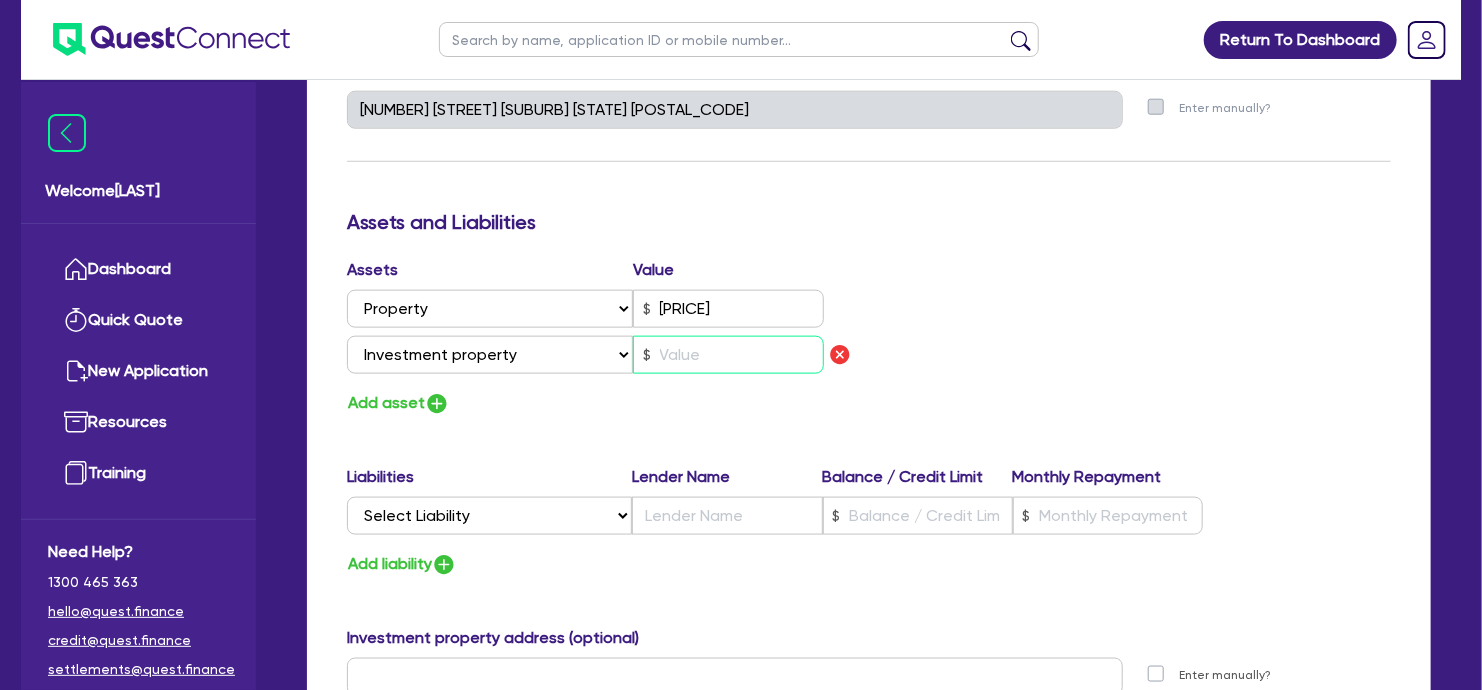 click at bounding box center [728, 355] 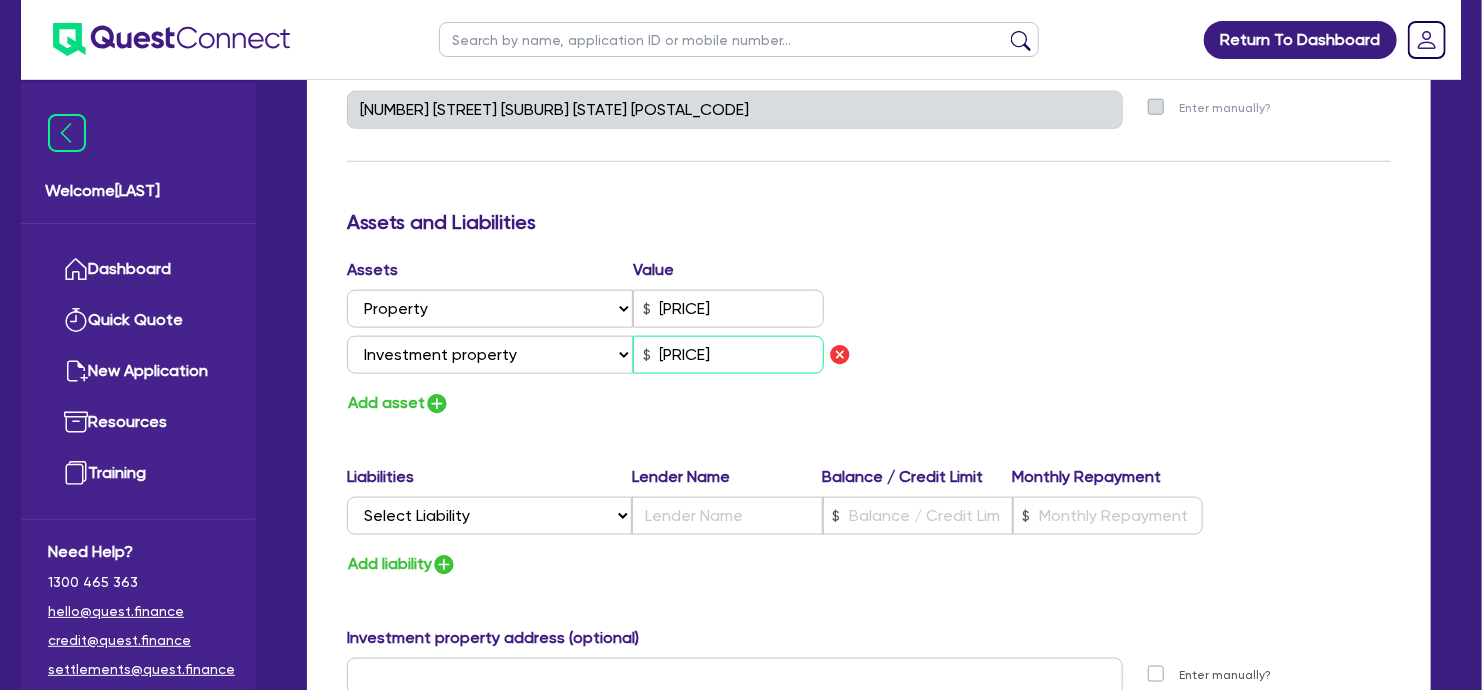 type on "[PRICE]" 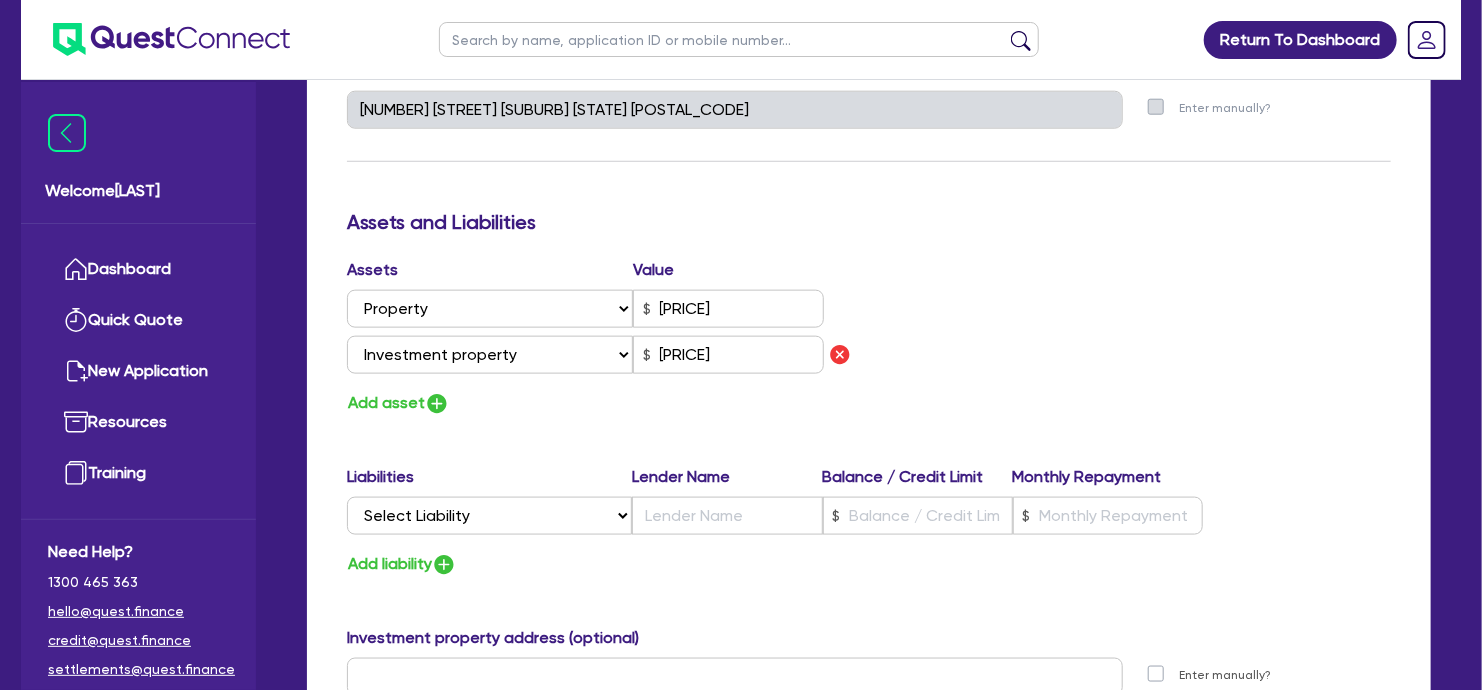 click on "Update residential status for Director #1 Boarding is only acceptable when the spouse owns the property. Cancel Ok Director # 1   Title Select Mr Mrs Ms Miss Dr First name [FIRST] Middle name Last name [LAST] Date of birth [DATE] Driver licence number [PHONE] Licence card number [LICENSE_NUMBER] Licence state Select NSW VIC QLD TAS ACT SA NT WA Marital status Select Single Married De Facto / Partner Number of dependents 1 Mobile [PHONE] Email [EMAIL] Residential address Same as business address? Yes No Residential status Owning Renting Boarding Residential address [NUMBER] [STREET] [SUBURB] [STATE] [POSTAL_CODE] Unit number Street number [NUMBER] Street name [STREET] Suburb [SUBURB] State Select NSW VIC QLD TAS ACT SA NT WA Postal code [POSTAL_CODE] Enter manually? Assets and Liabilities Assets Value Select Asset Cash Property Investment property Vehicle Truck Trailer Equipment Household & personal asset Other asset [PRICE] Select Asset Cash Property Investment property Vehicle Truck Trailer Equipment Other asset [PRICE]" at bounding box center (869, 175) 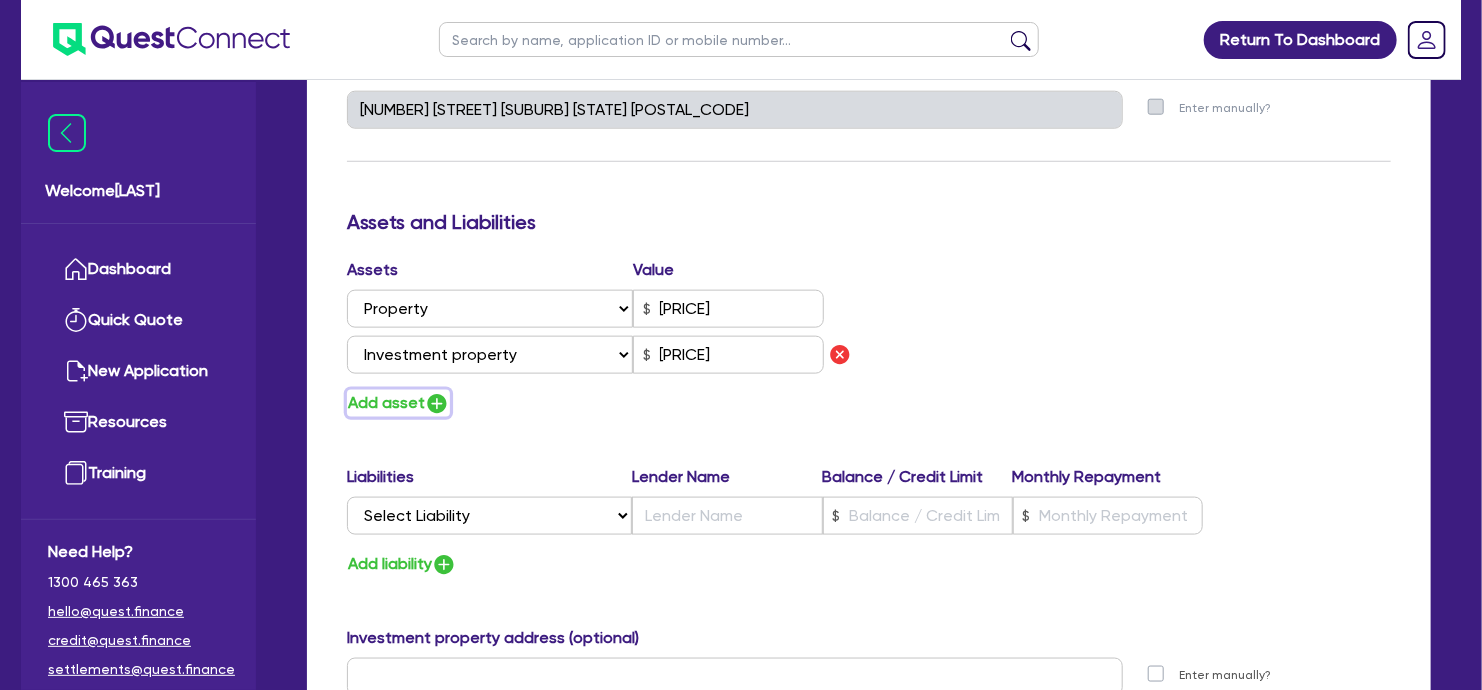 click at bounding box center [437, 404] 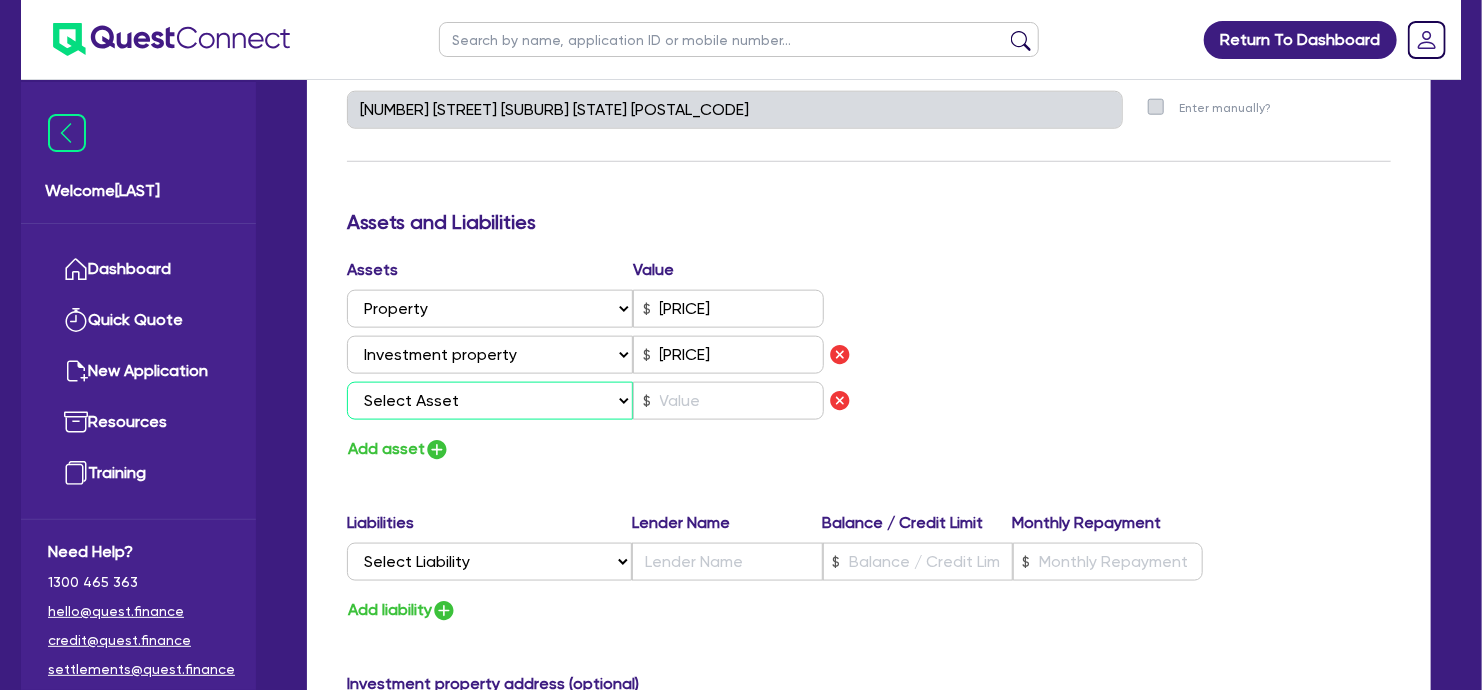 click on "Select Asset Cash Property Investment property Vehicle Truck Trailer Equipment Household & personal asset Other asset" at bounding box center (490, 401) 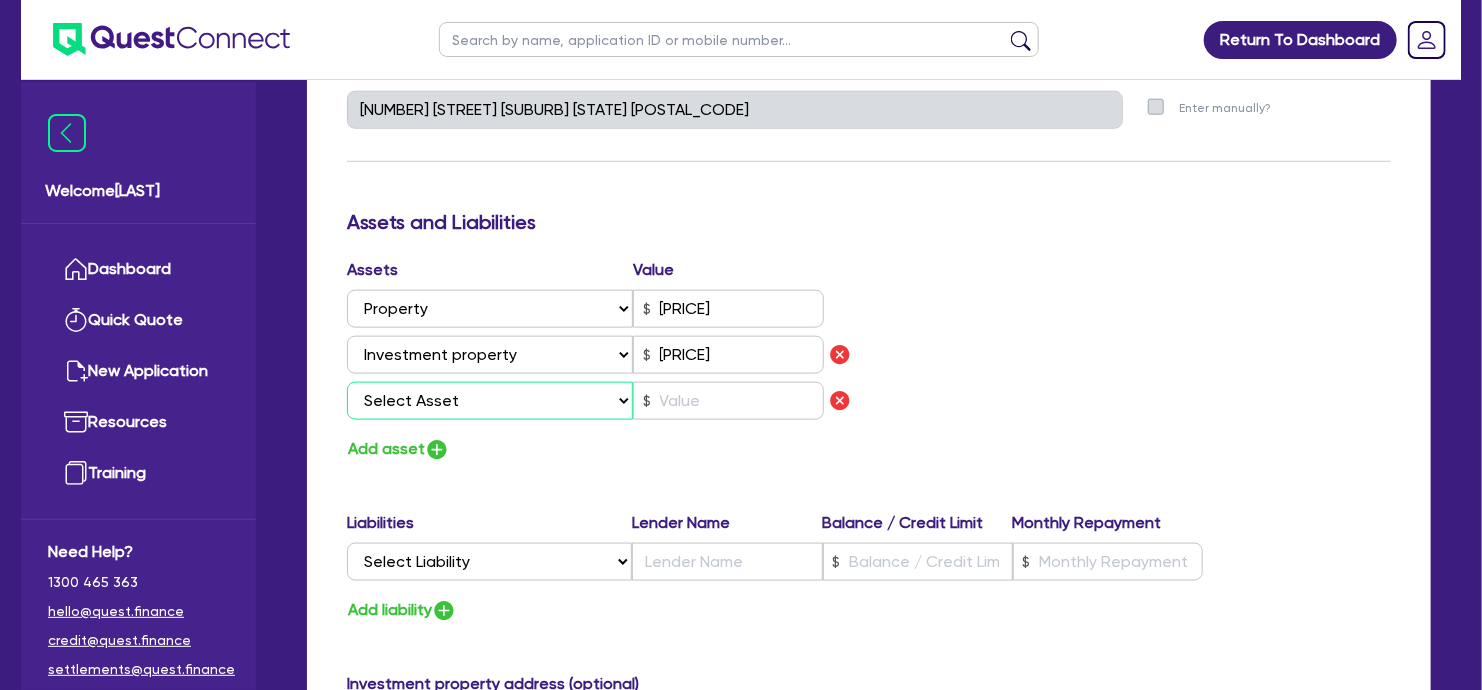 select on "TRUCK" 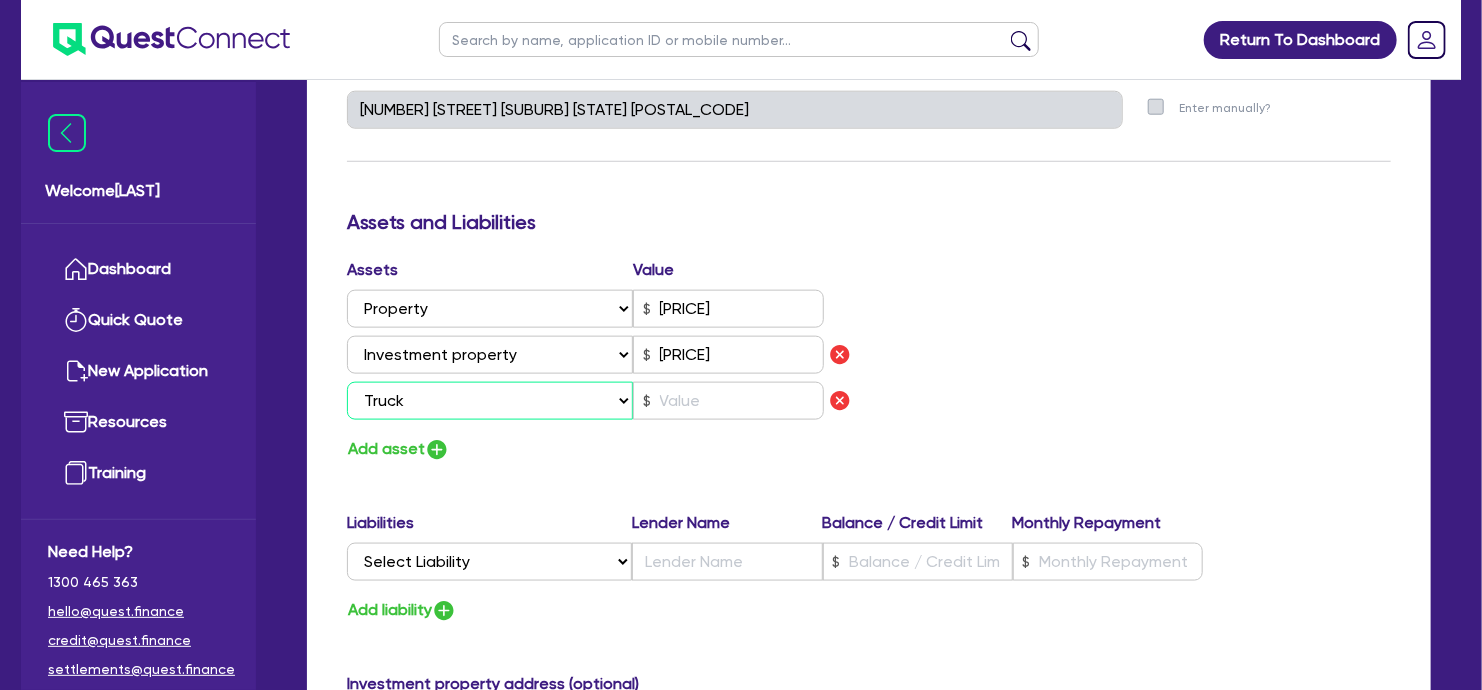 click on "Select Asset Cash Property Investment property Vehicle Truck Trailer Equipment Household & personal asset Other asset" at bounding box center [490, 401] 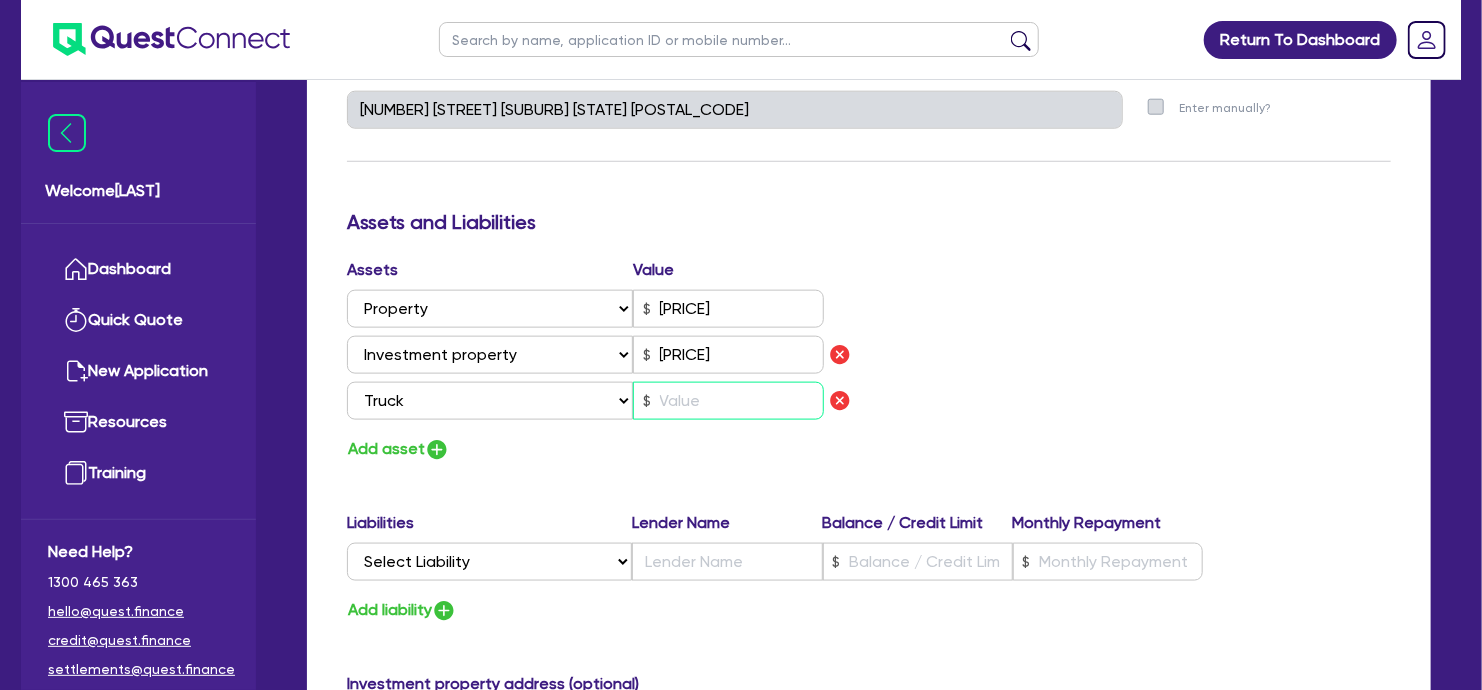 click at bounding box center [728, 401] 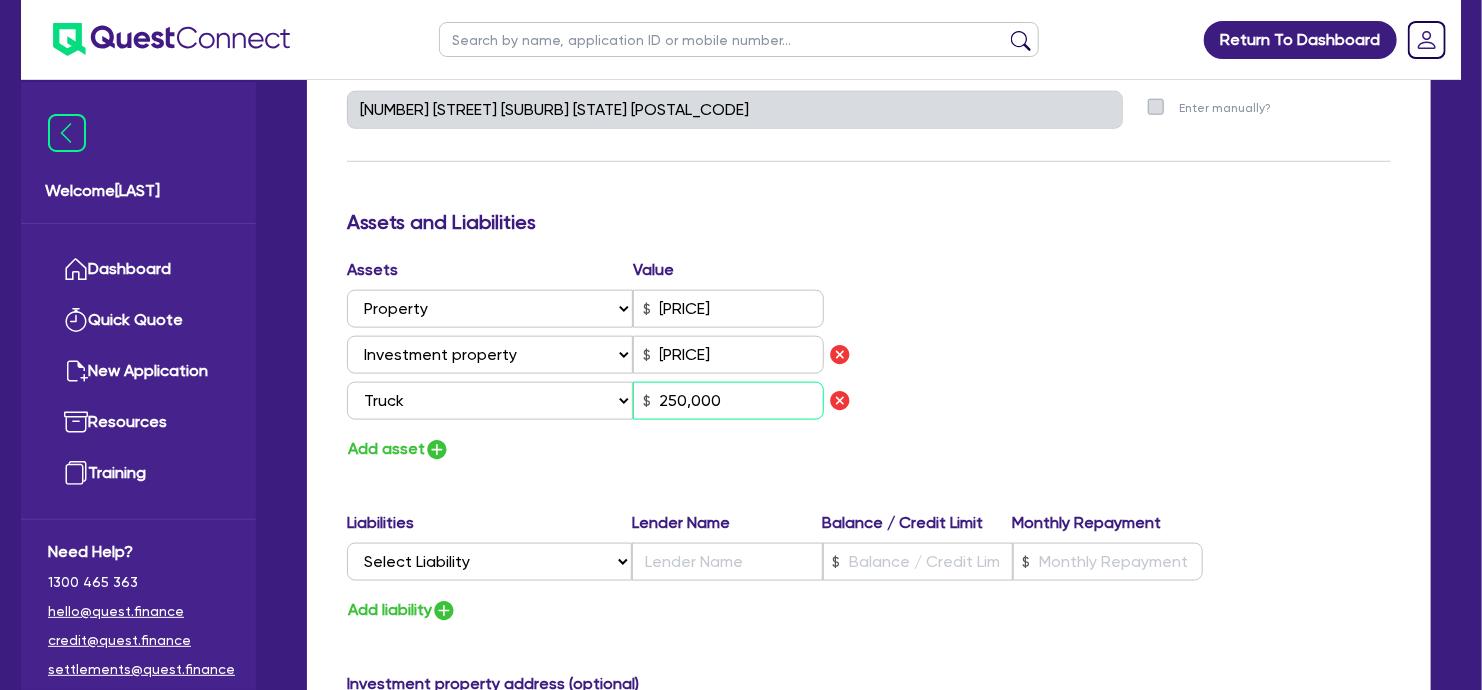 type on "250,000" 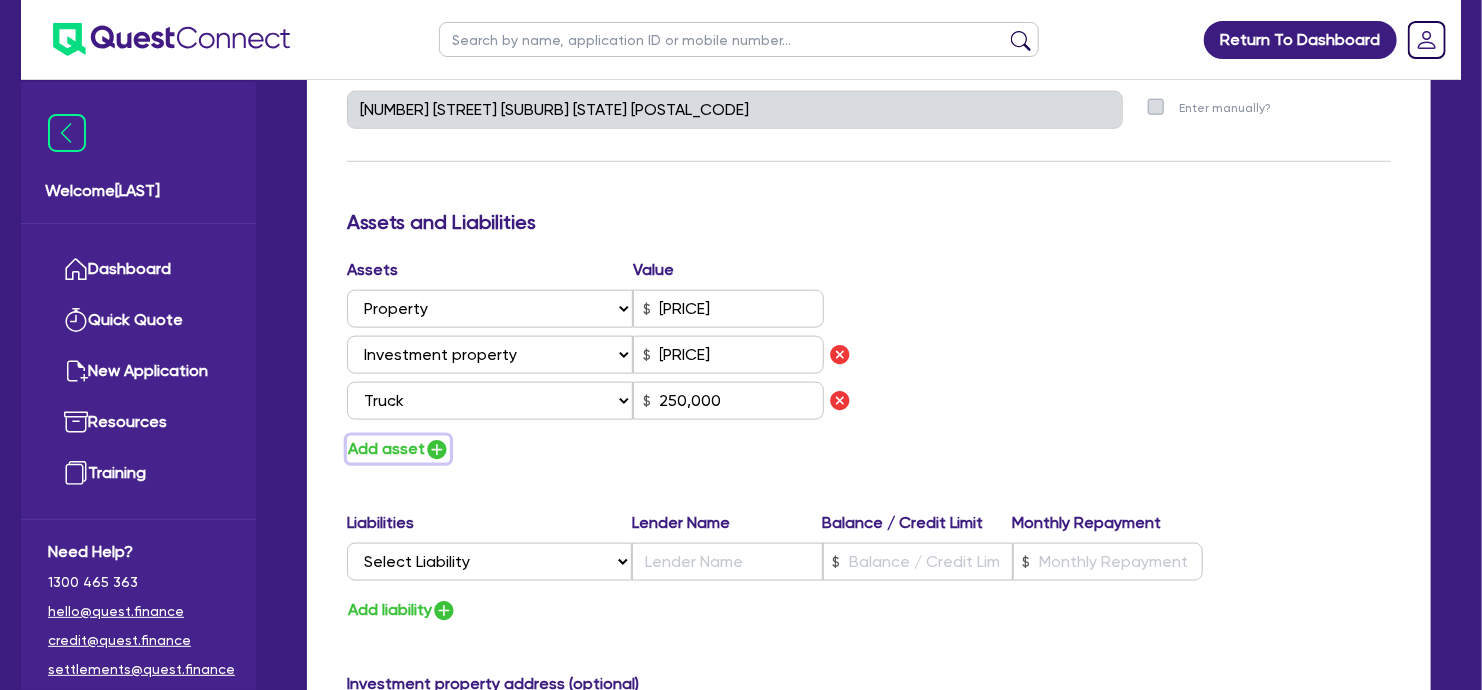 click at bounding box center (437, 450) 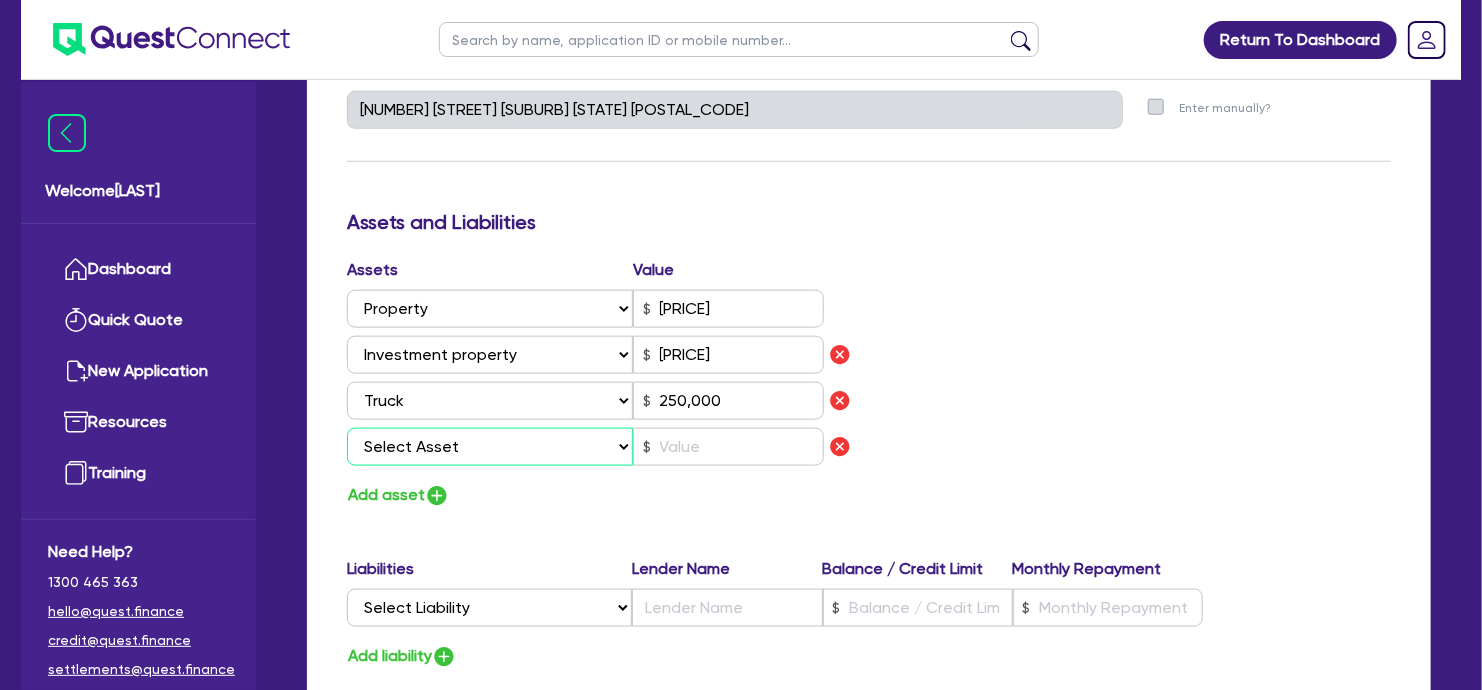 click on "Select Asset Cash Property Investment property Vehicle Truck Trailer Equipment Household & personal asset Other asset" at bounding box center (490, 447) 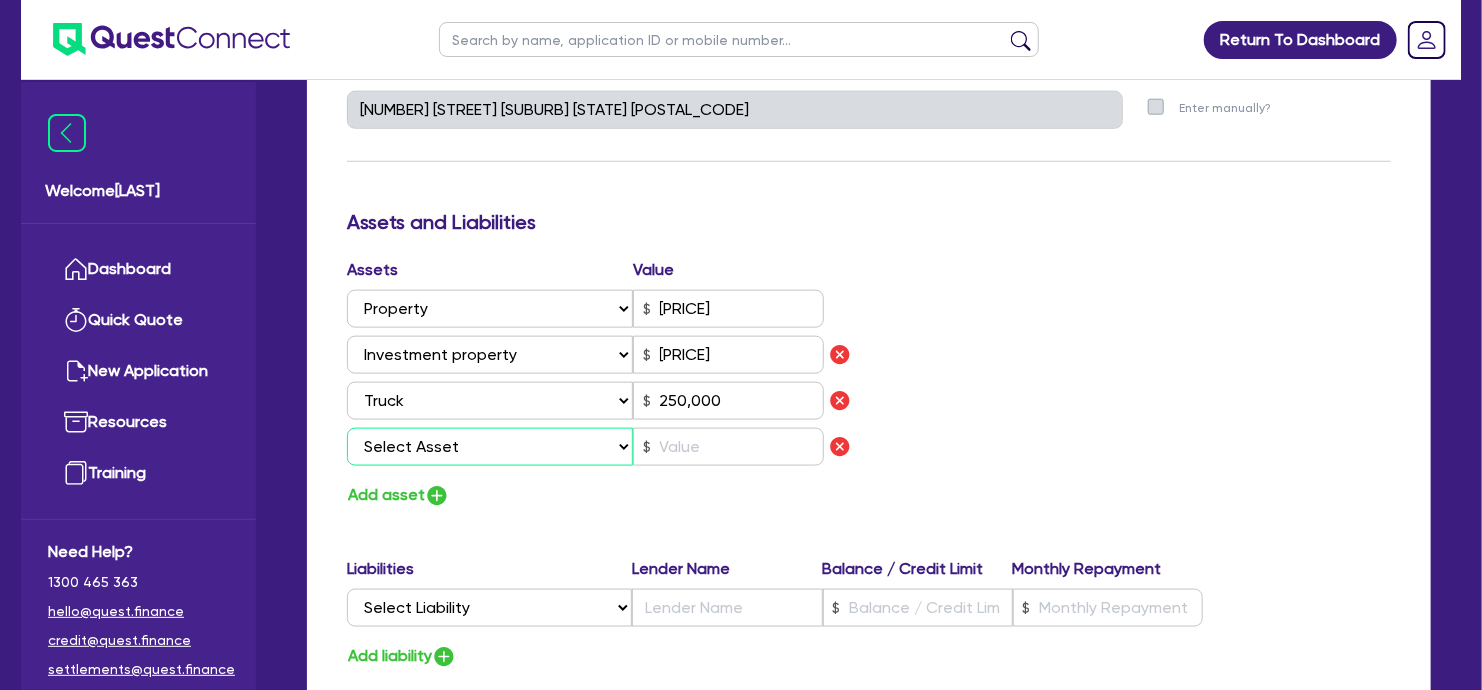 select on "TRAILER" 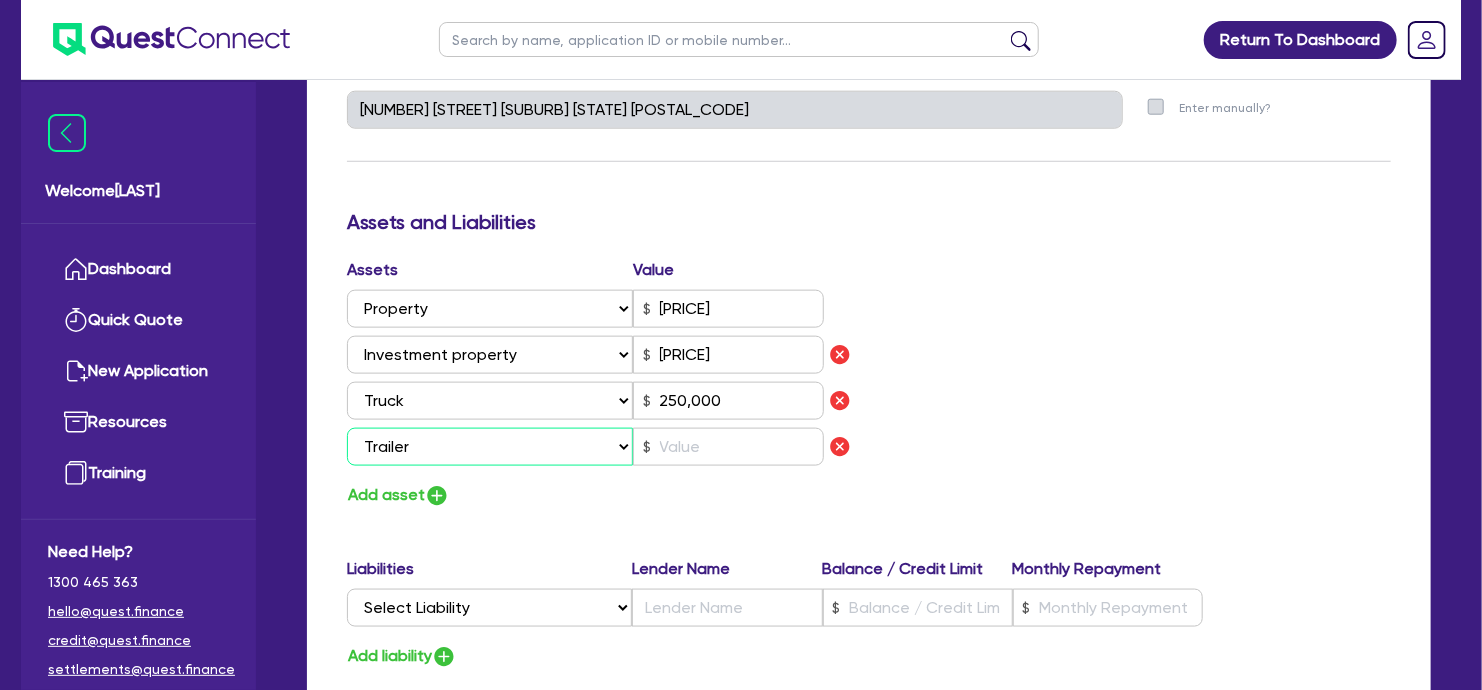click on "Select Asset Cash Property Investment property Vehicle Truck Trailer Equipment Household & personal asset Other asset" at bounding box center [490, 447] 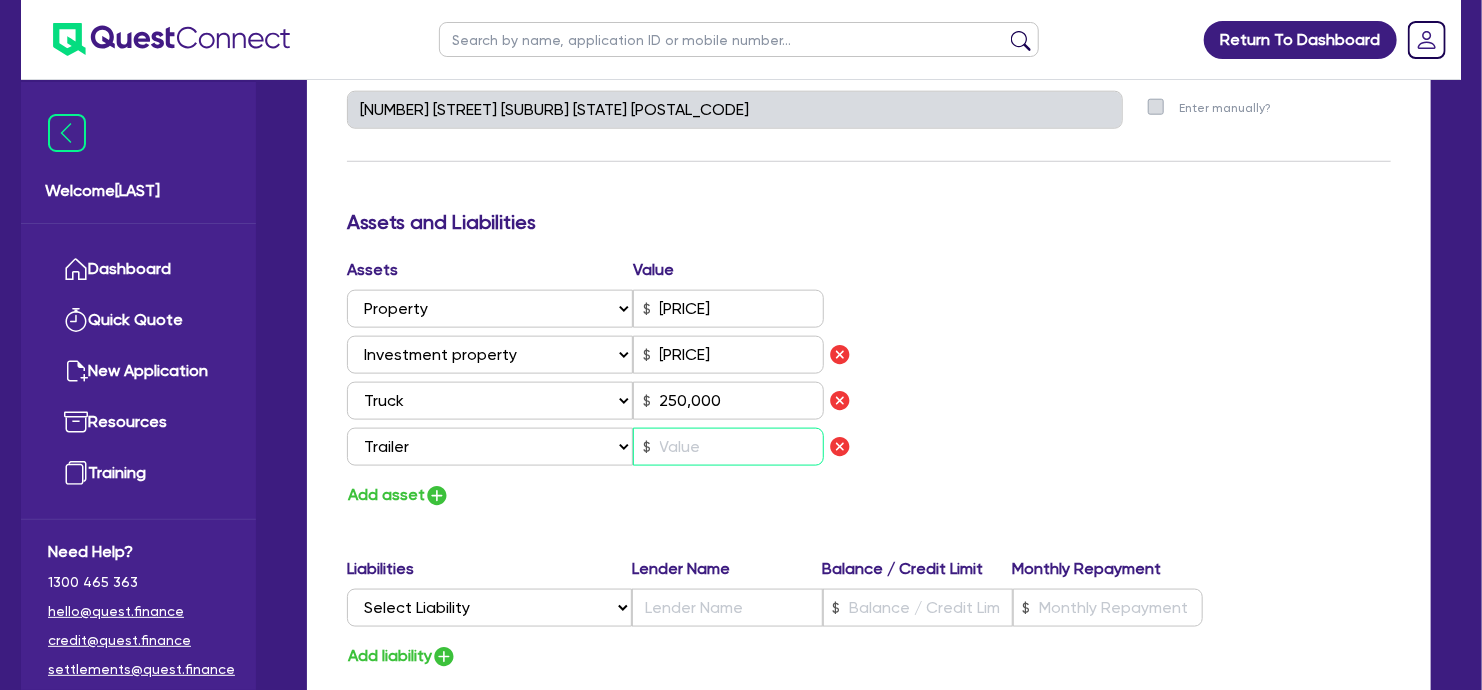 click at bounding box center [728, 447] 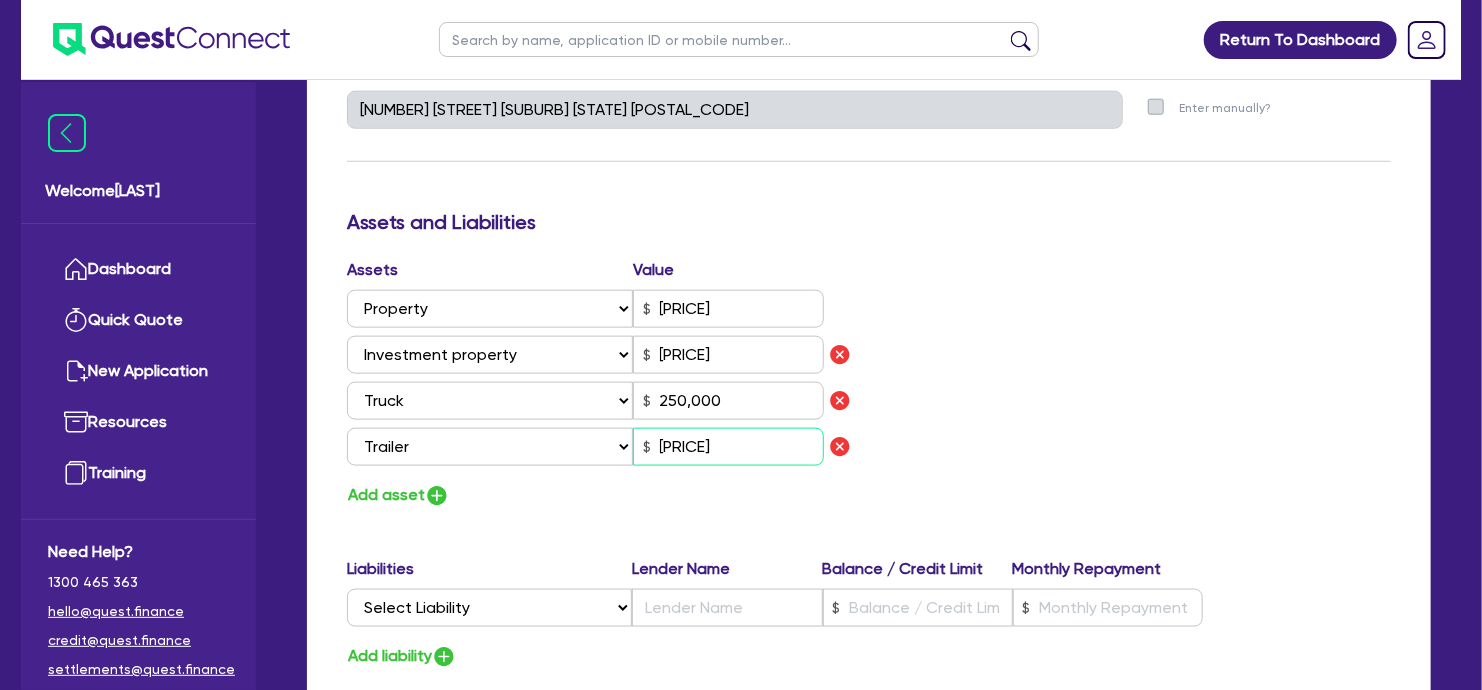 type on "[PRICE]" 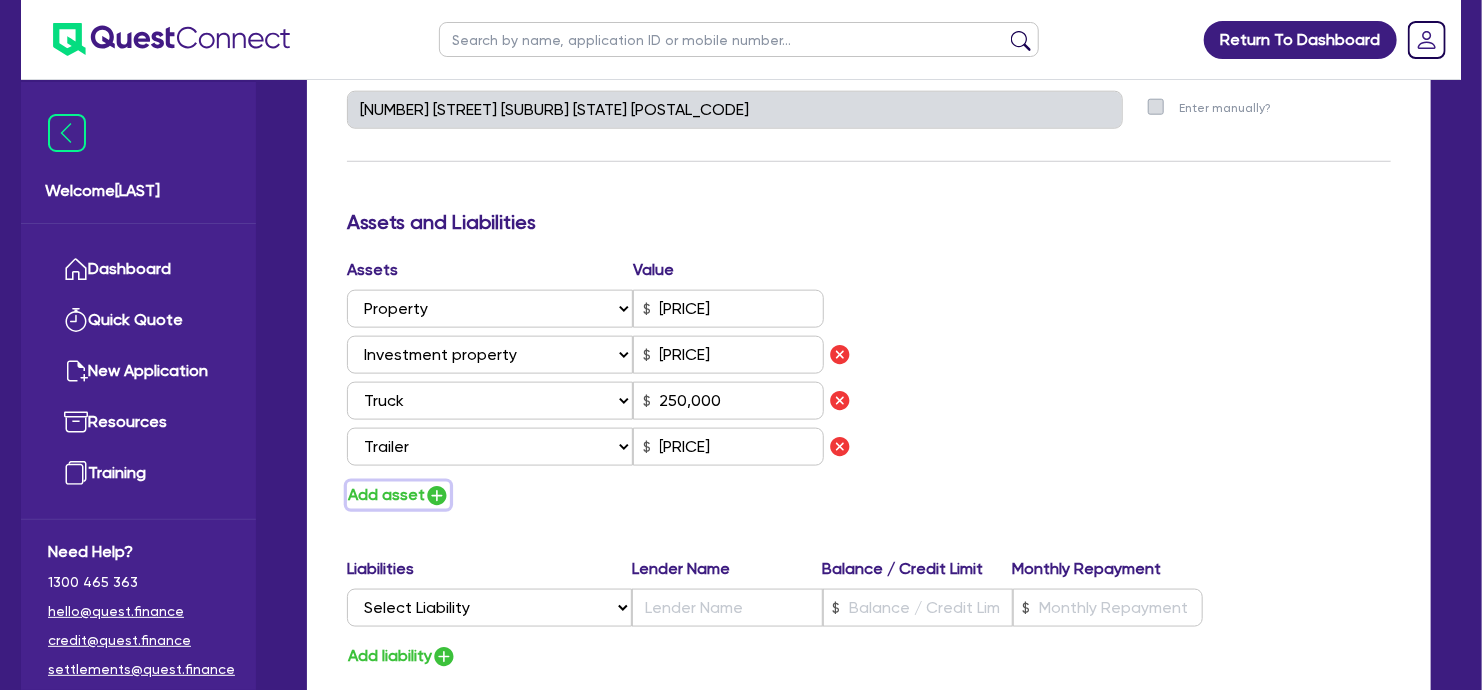 click at bounding box center [437, 496] 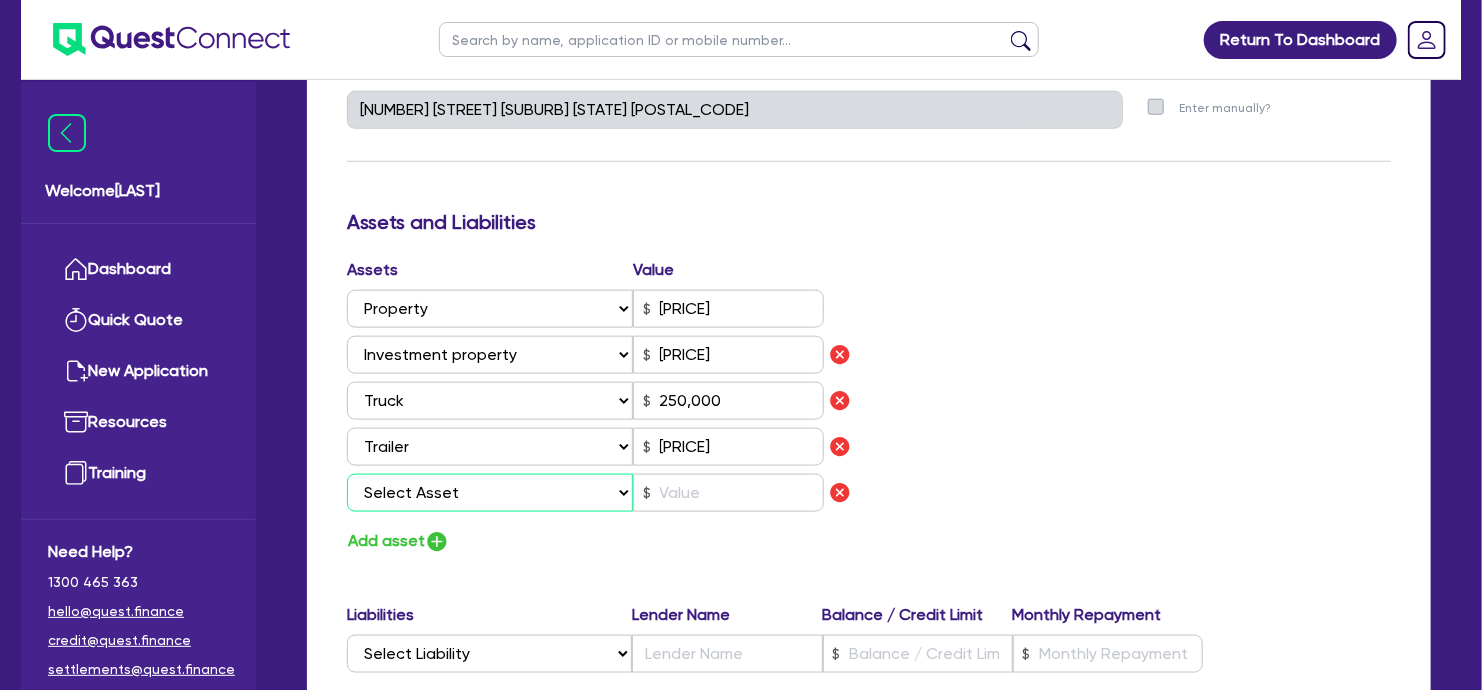 click on "Select Asset Cash Property Investment property Vehicle Truck Trailer Equipment Household & personal asset Other asset" at bounding box center [490, 493] 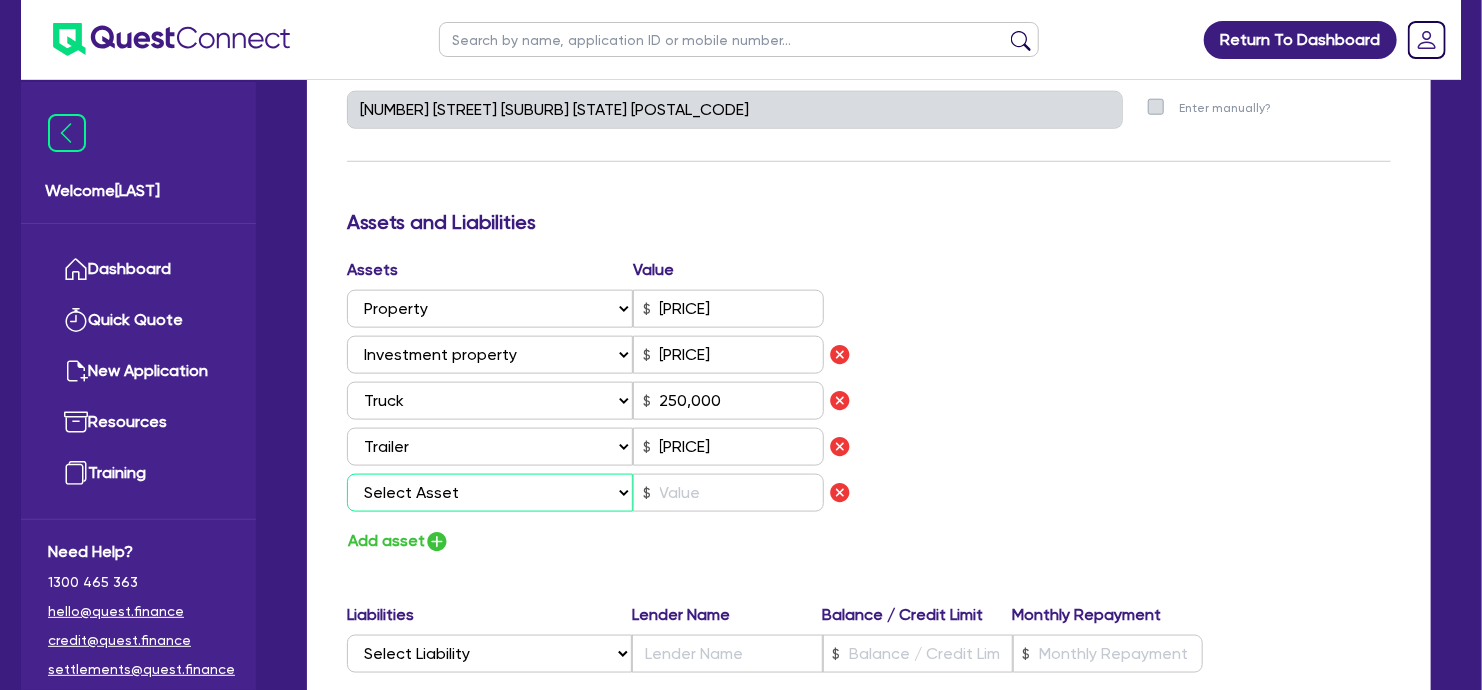 select on "TRAILER" 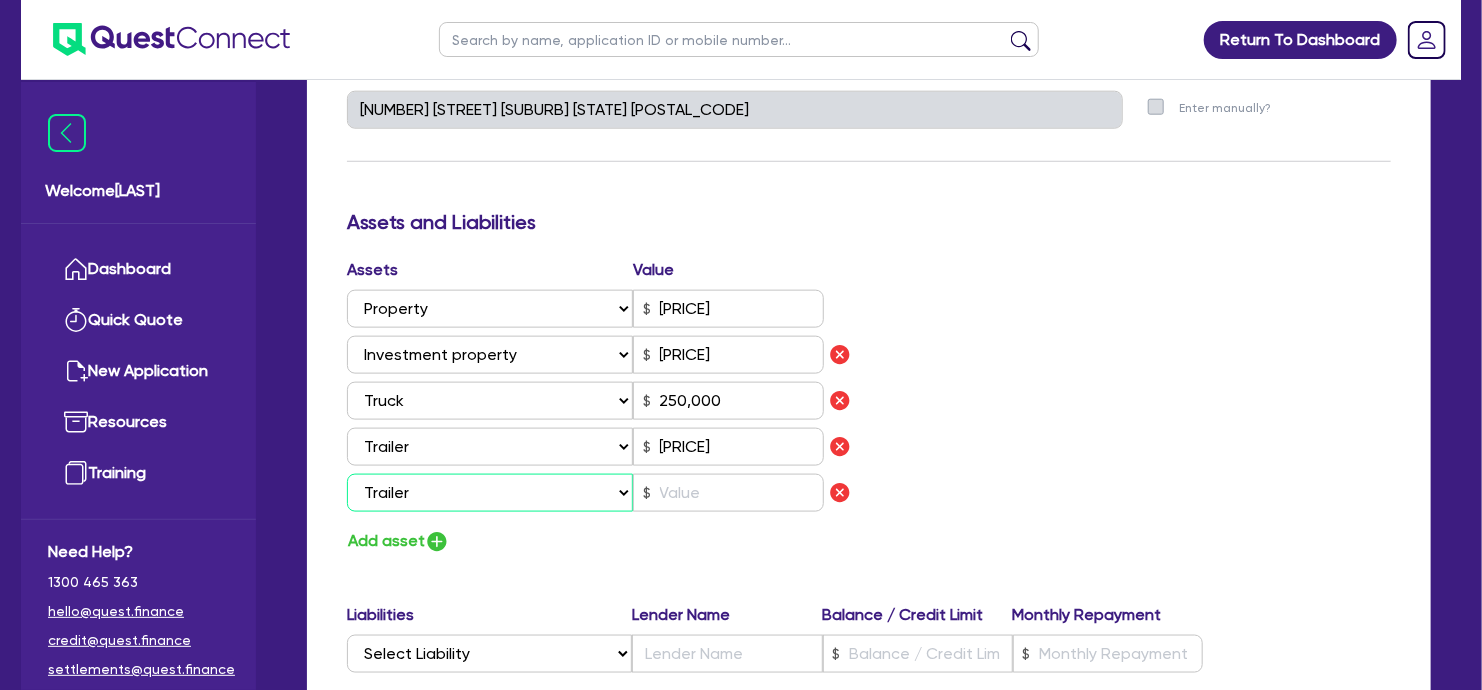 click on "Select Asset Cash Property Investment property Vehicle Truck Trailer Equipment Household & personal asset Other asset" at bounding box center [490, 493] 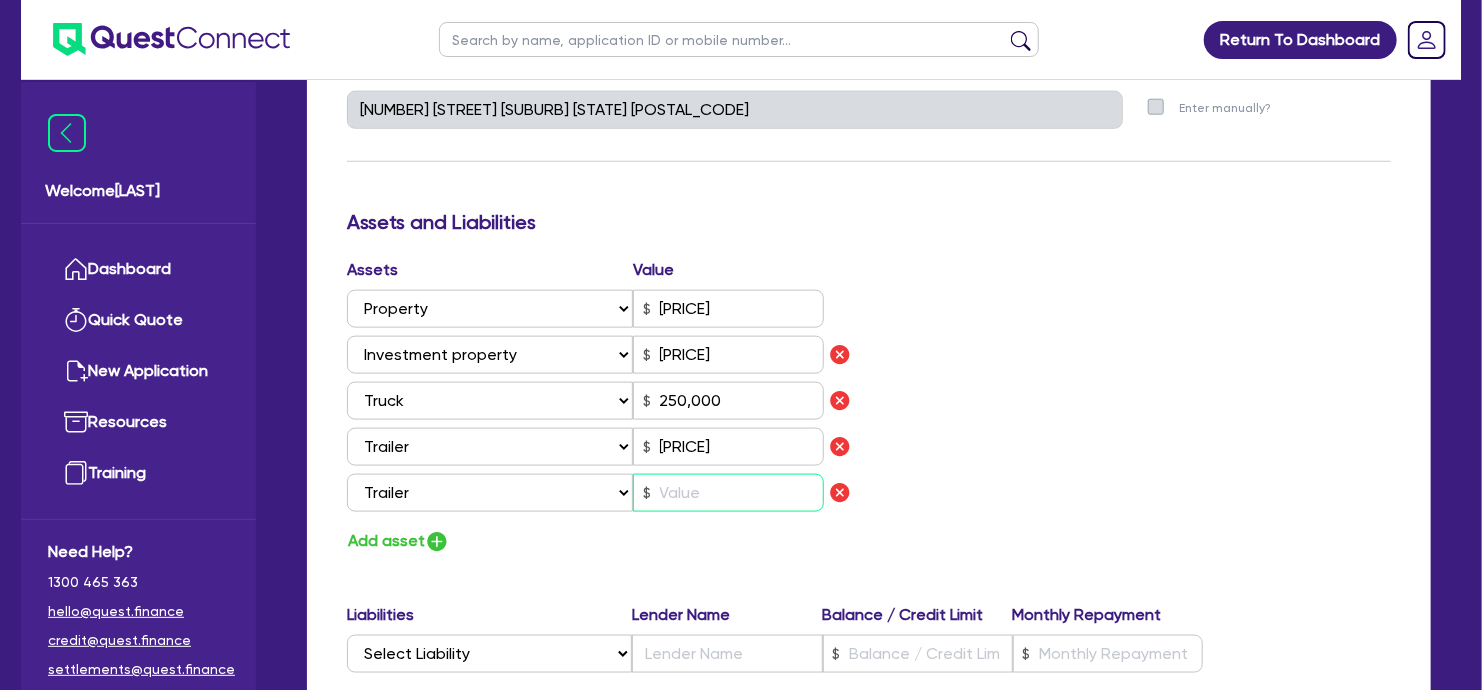 click at bounding box center [728, 493] 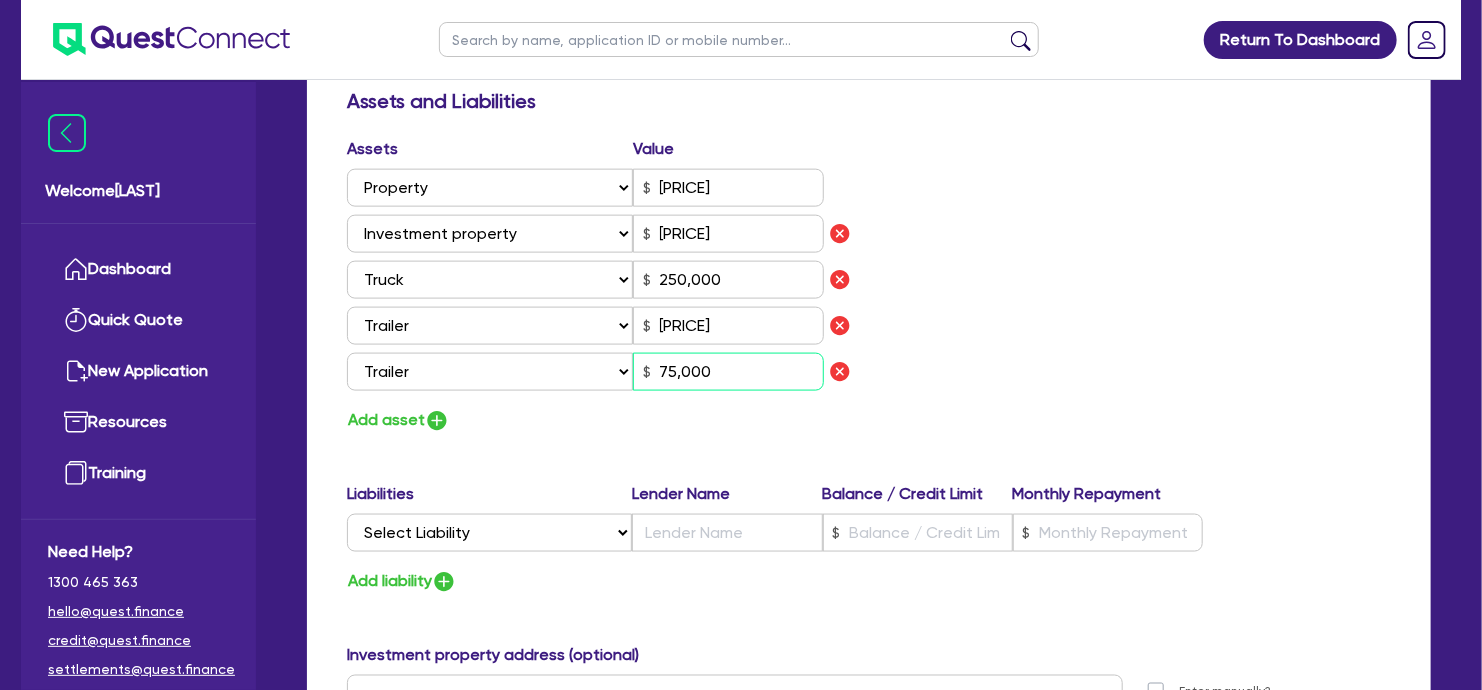 scroll, scrollTop: 1171, scrollLeft: 0, axis: vertical 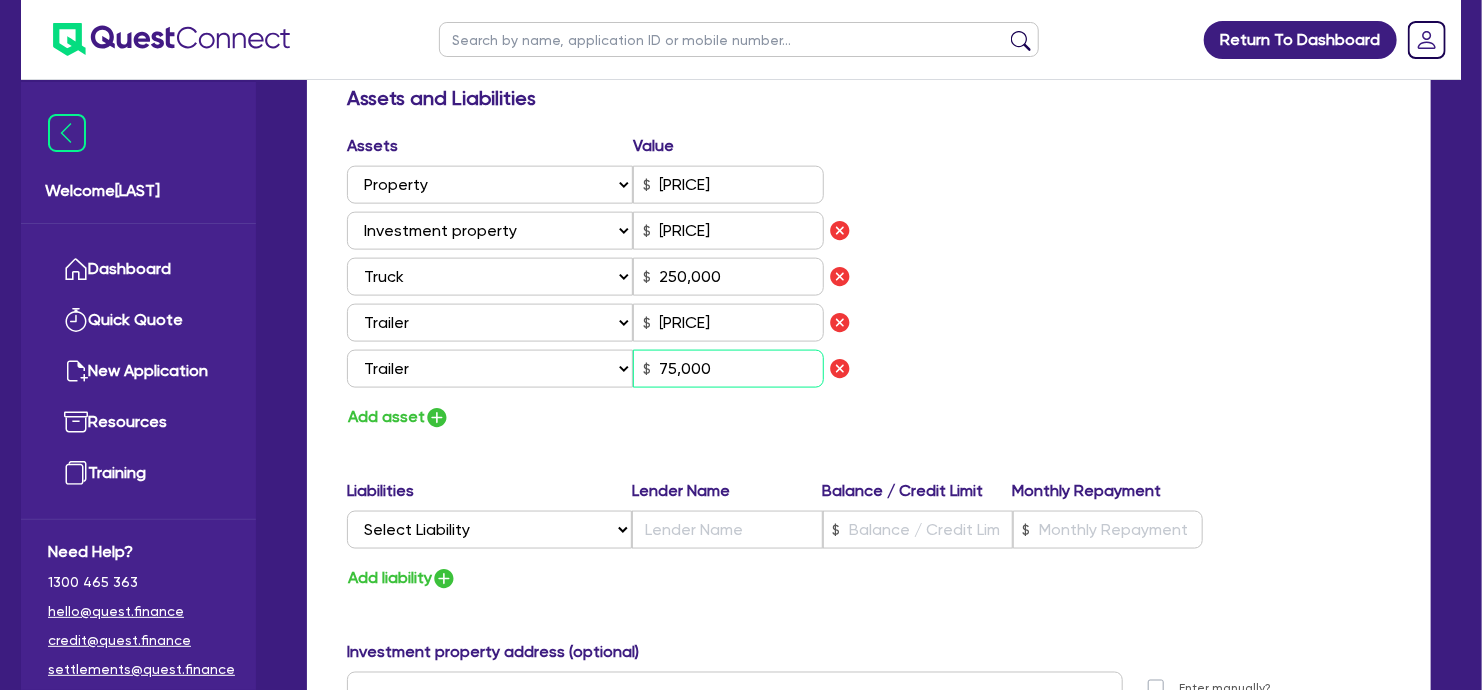 type on "75,000" 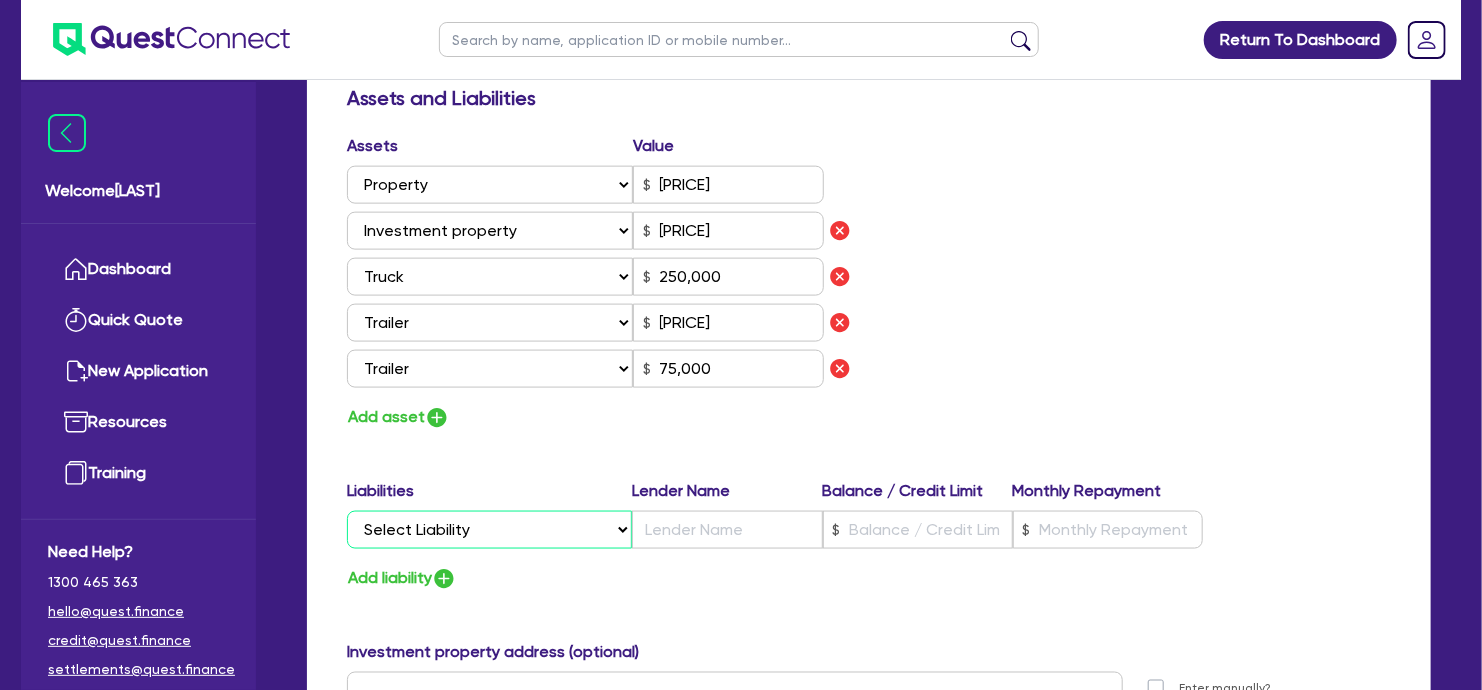 click on "Select Liability Credit card Mortgage Investment property loan Vehicle loan Truck loan Trailer loan Equipment loan Personal loan Other loan" at bounding box center (489, 530) 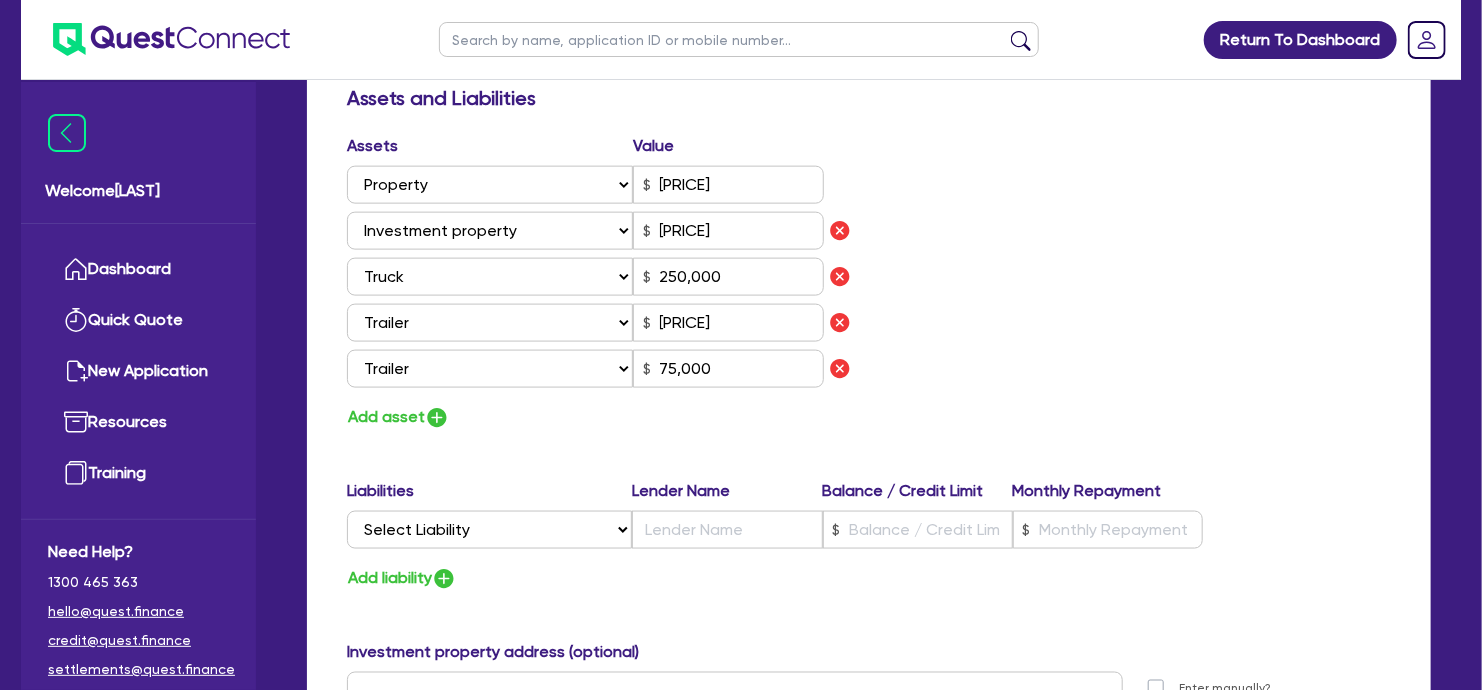 click on "Add liability" at bounding box center [869, 578] 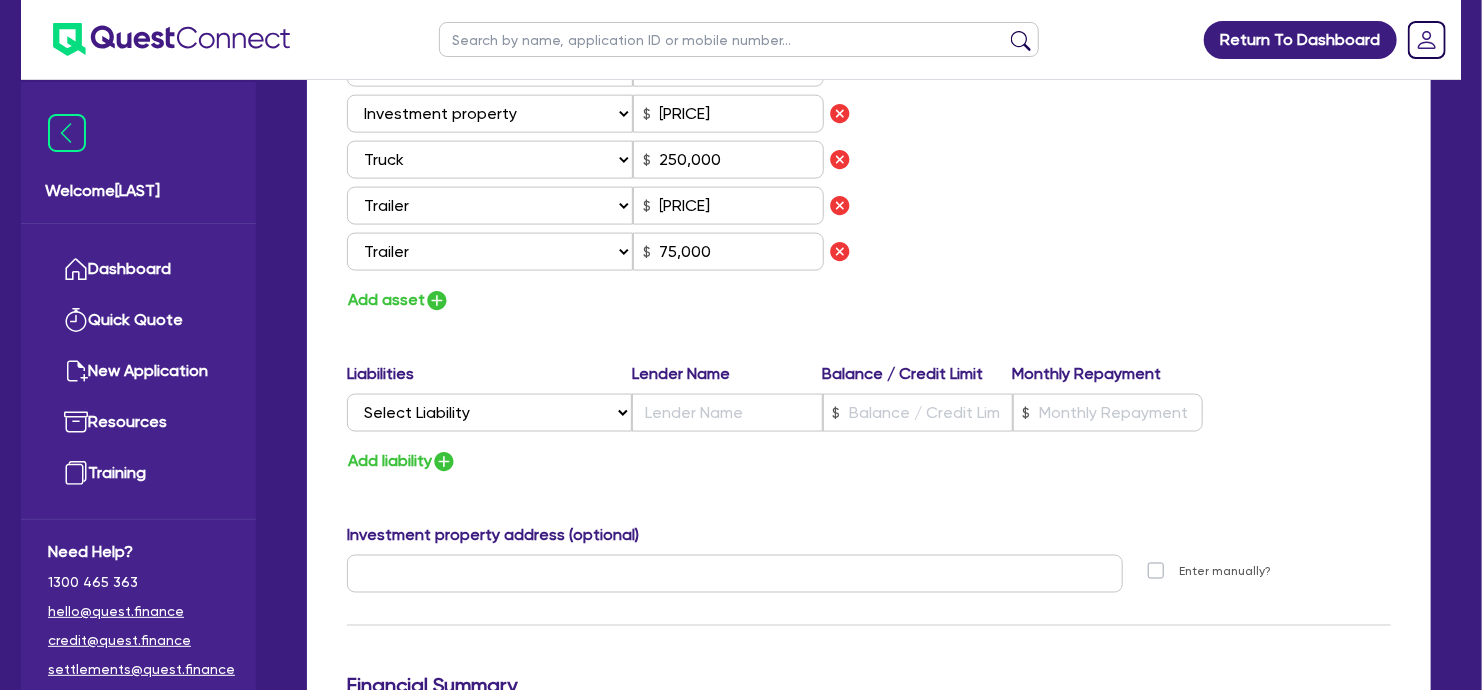 scroll, scrollTop: 1287, scrollLeft: 0, axis: vertical 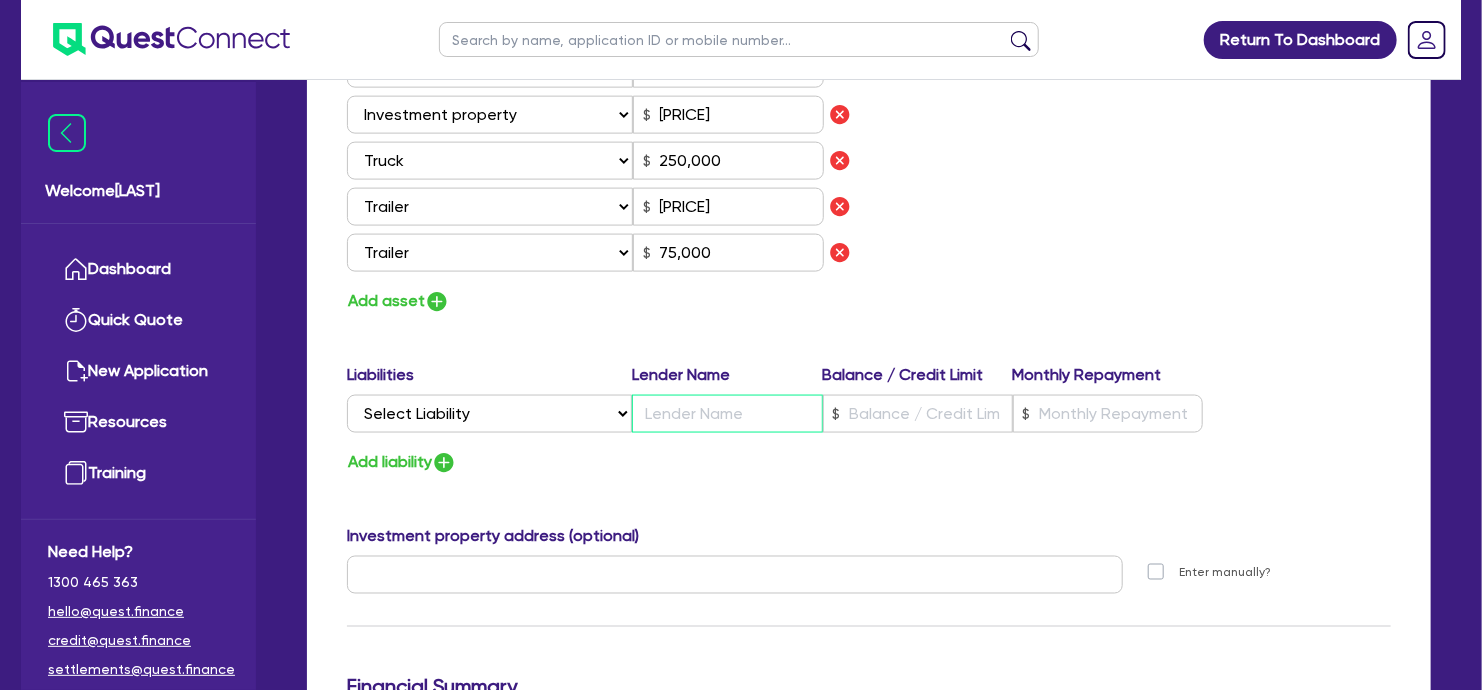 click at bounding box center (727, 414) 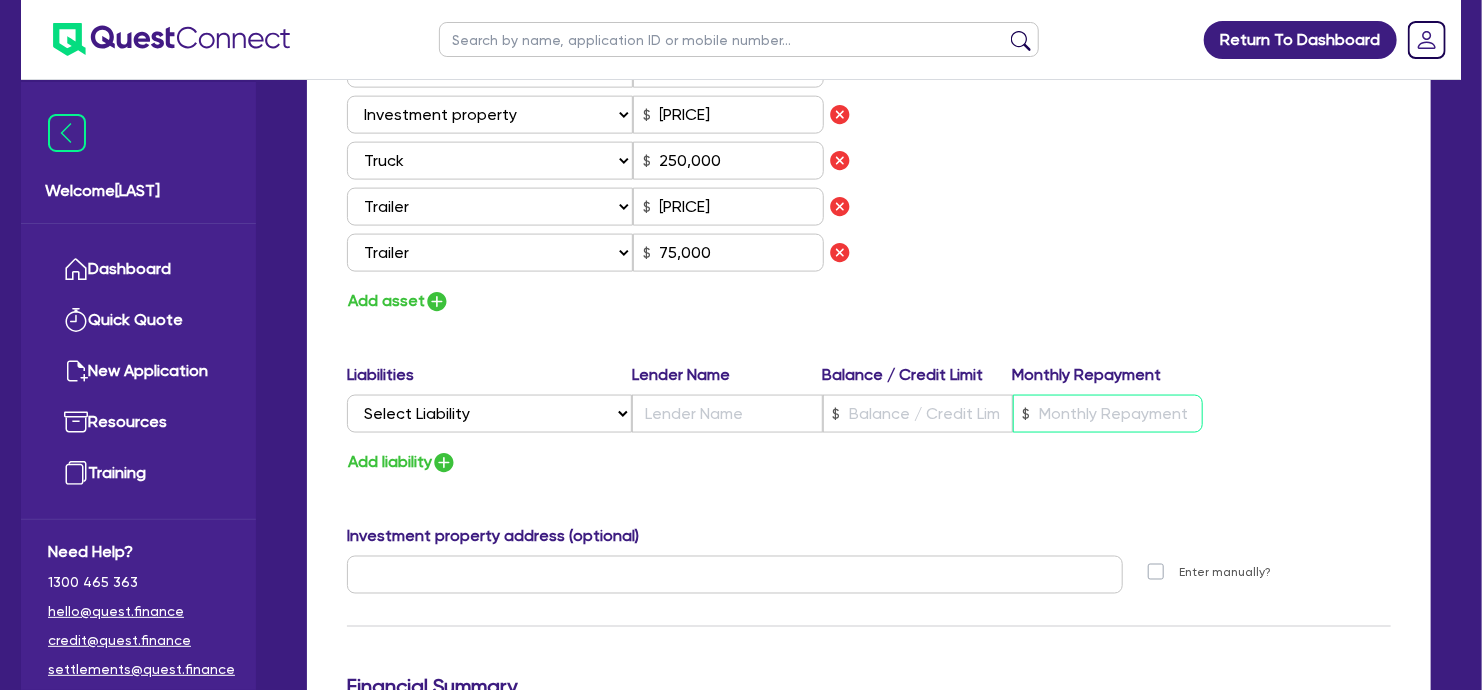 click at bounding box center (1108, 414) 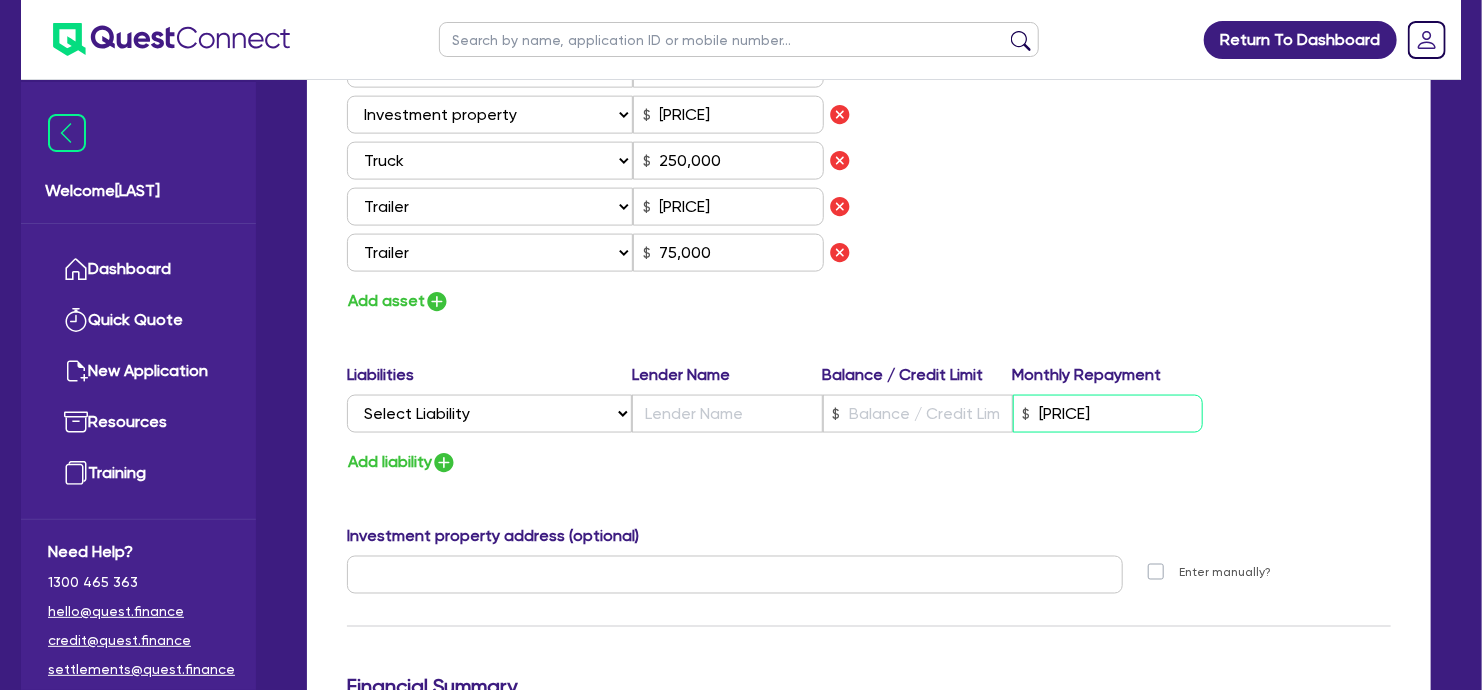 type on "[PRICE]" 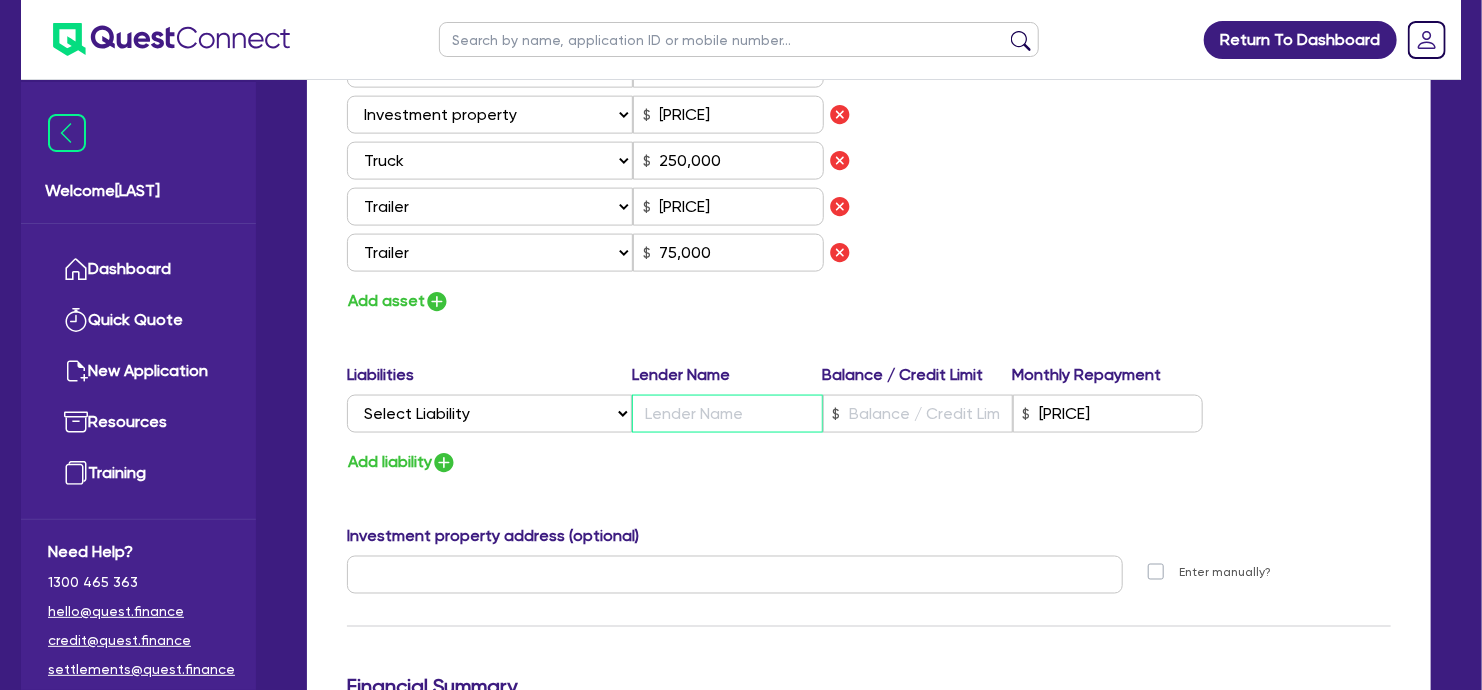 click at bounding box center (727, 414) 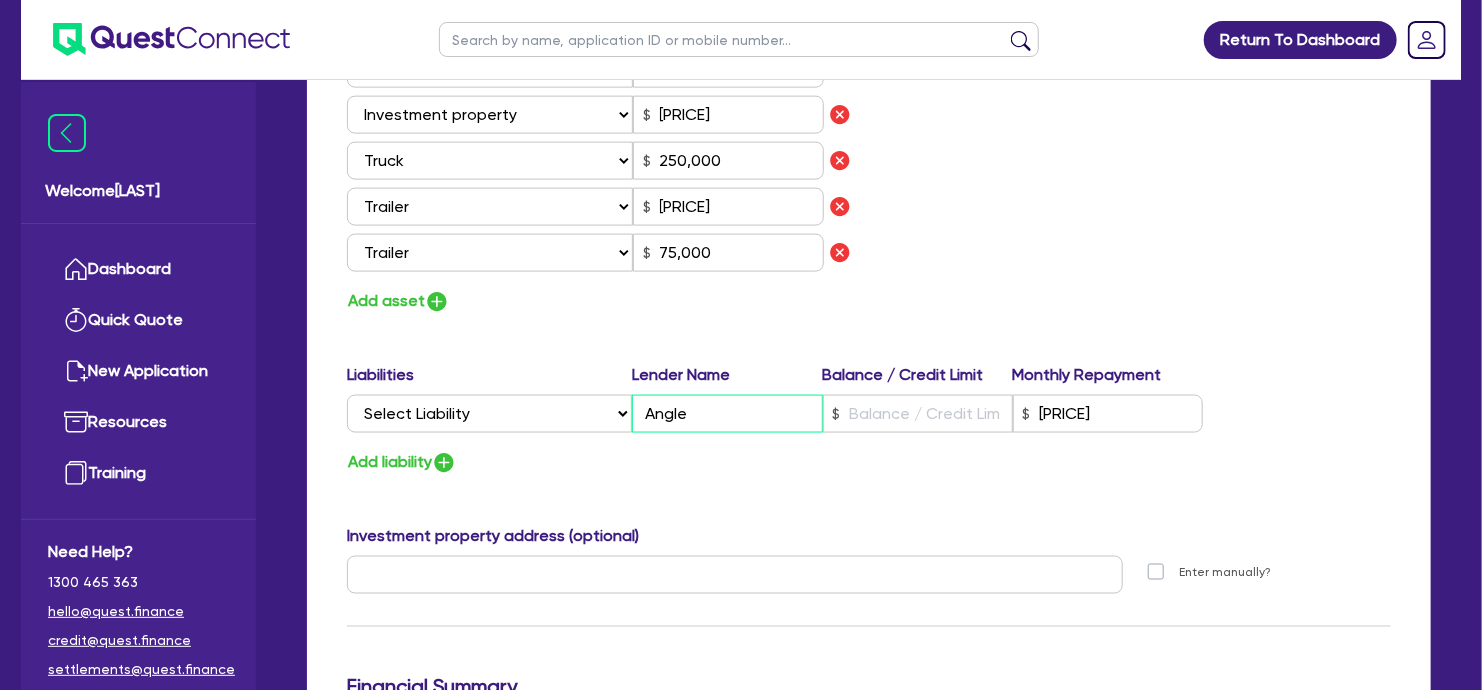 type on "Angle" 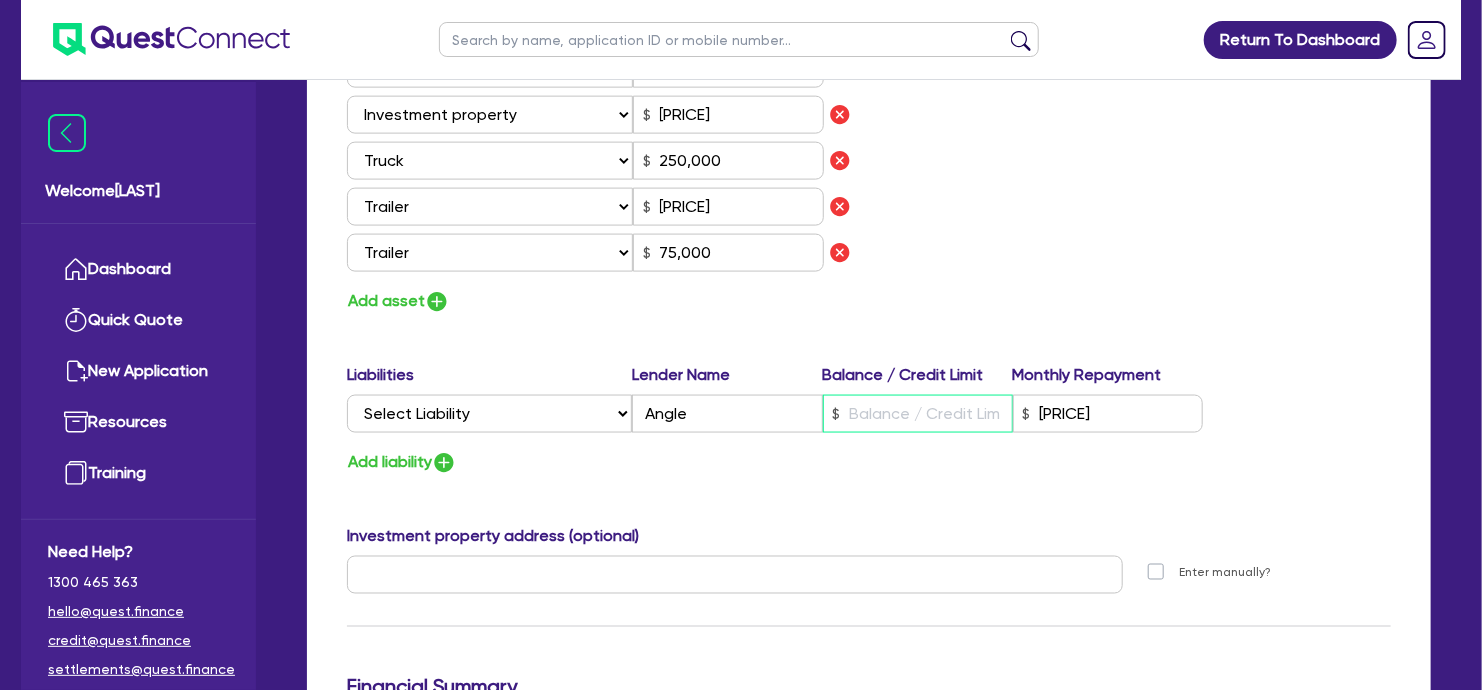 click at bounding box center [918, 414] 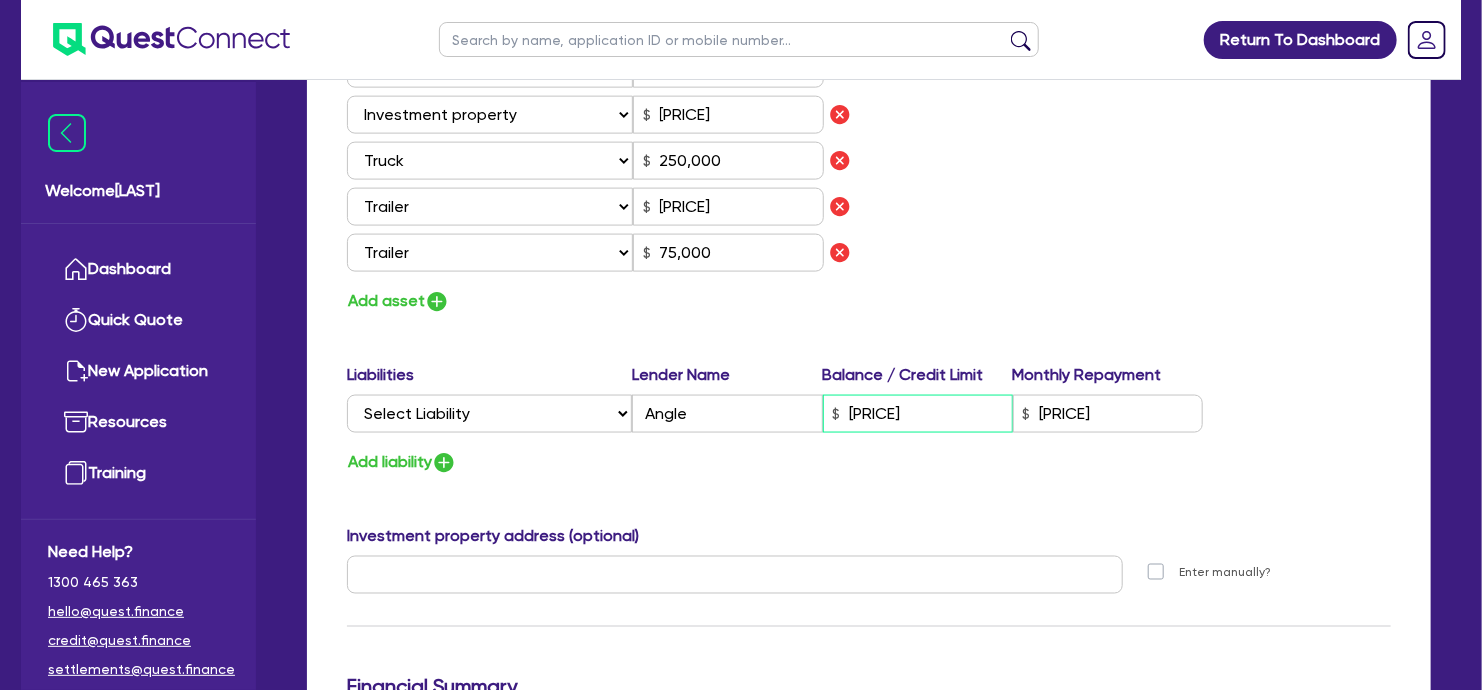 type on "[PRICE]" 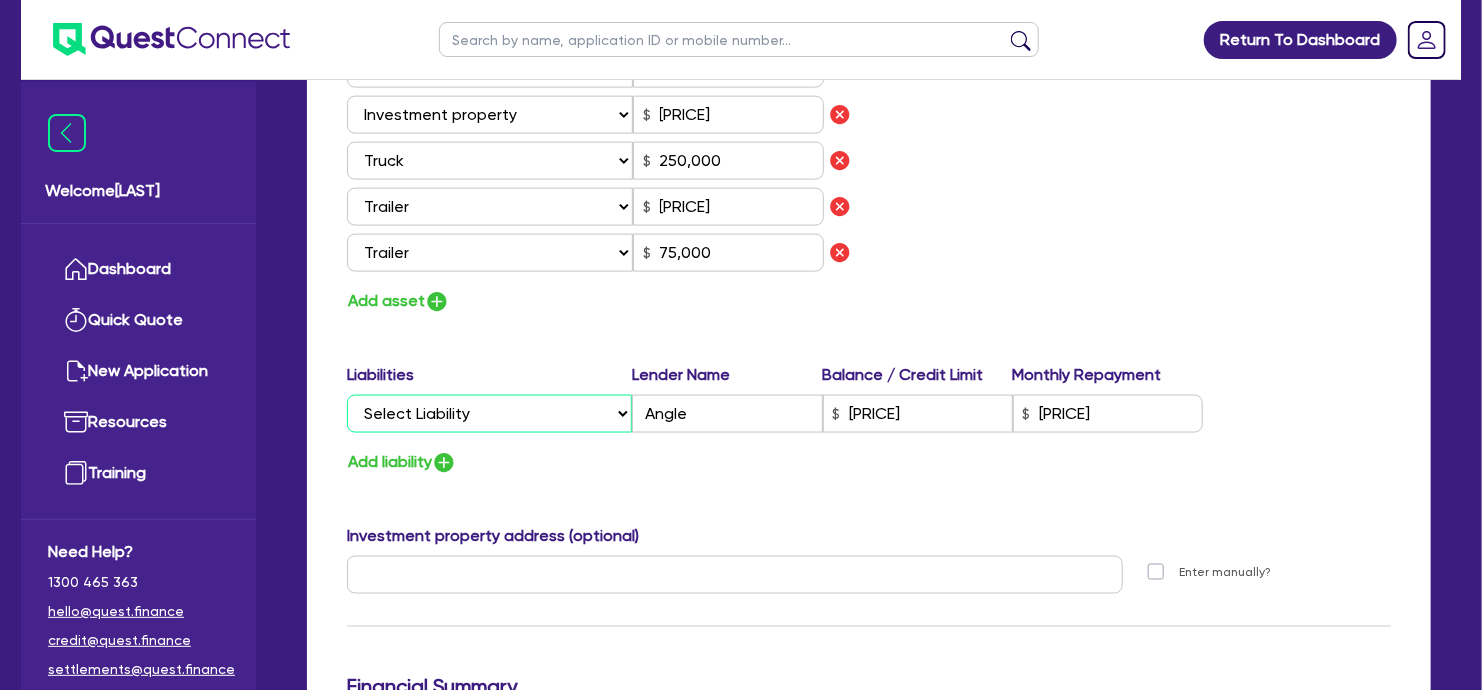 click on "Select Liability Credit card Mortgage Investment property loan Vehicle loan Truck loan Trailer loan Equipment loan Personal loan Other loan" at bounding box center (489, 414) 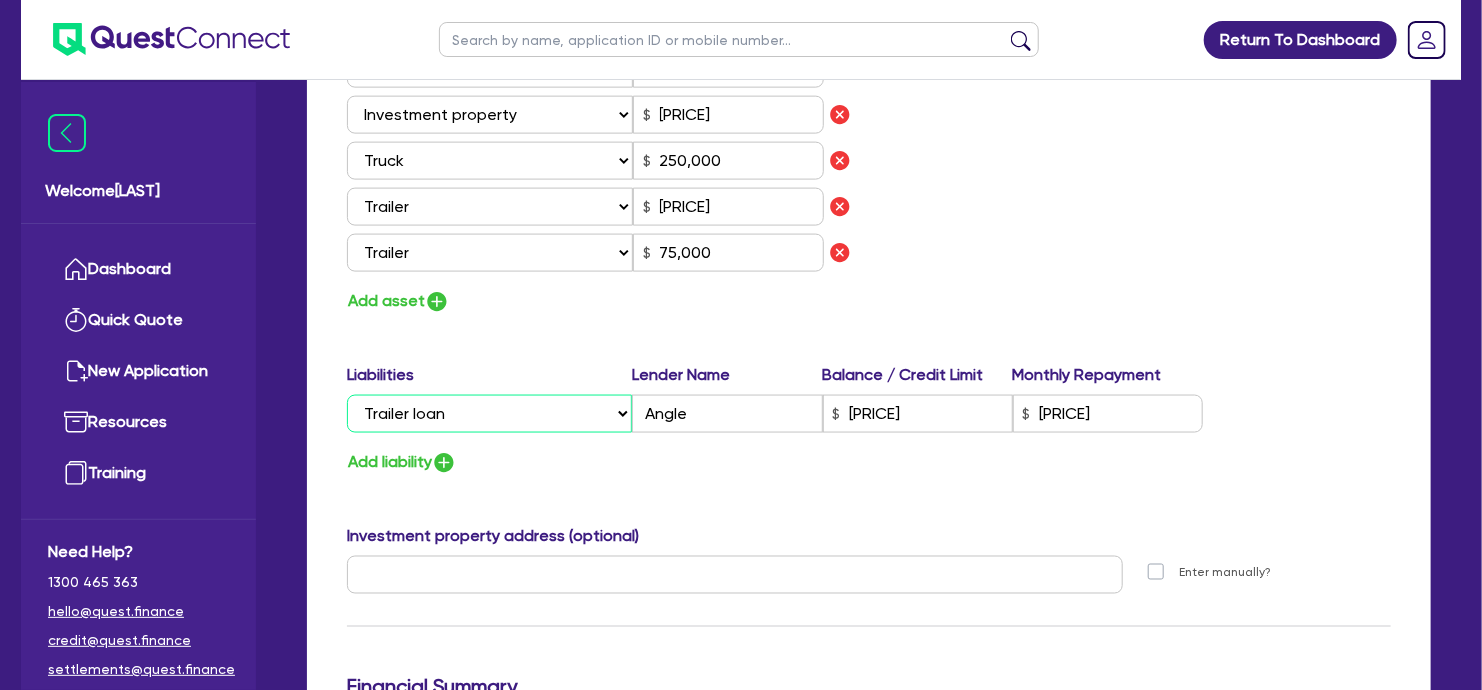 click on "Select Liability Credit card Mortgage Investment property loan Vehicle loan Truck loan Trailer loan Equipment loan Personal loan Other loan" at bounding box center (489, 414) 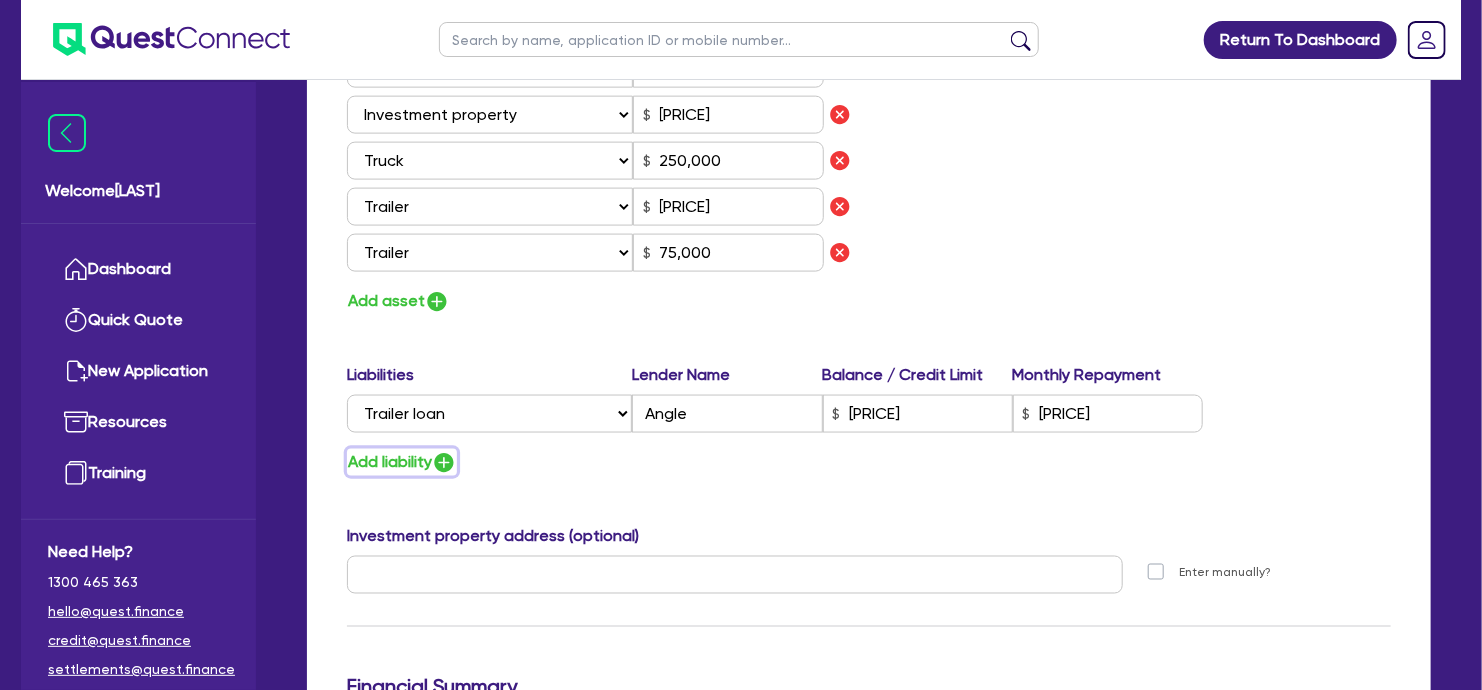 click at bounding box center (444, 463) 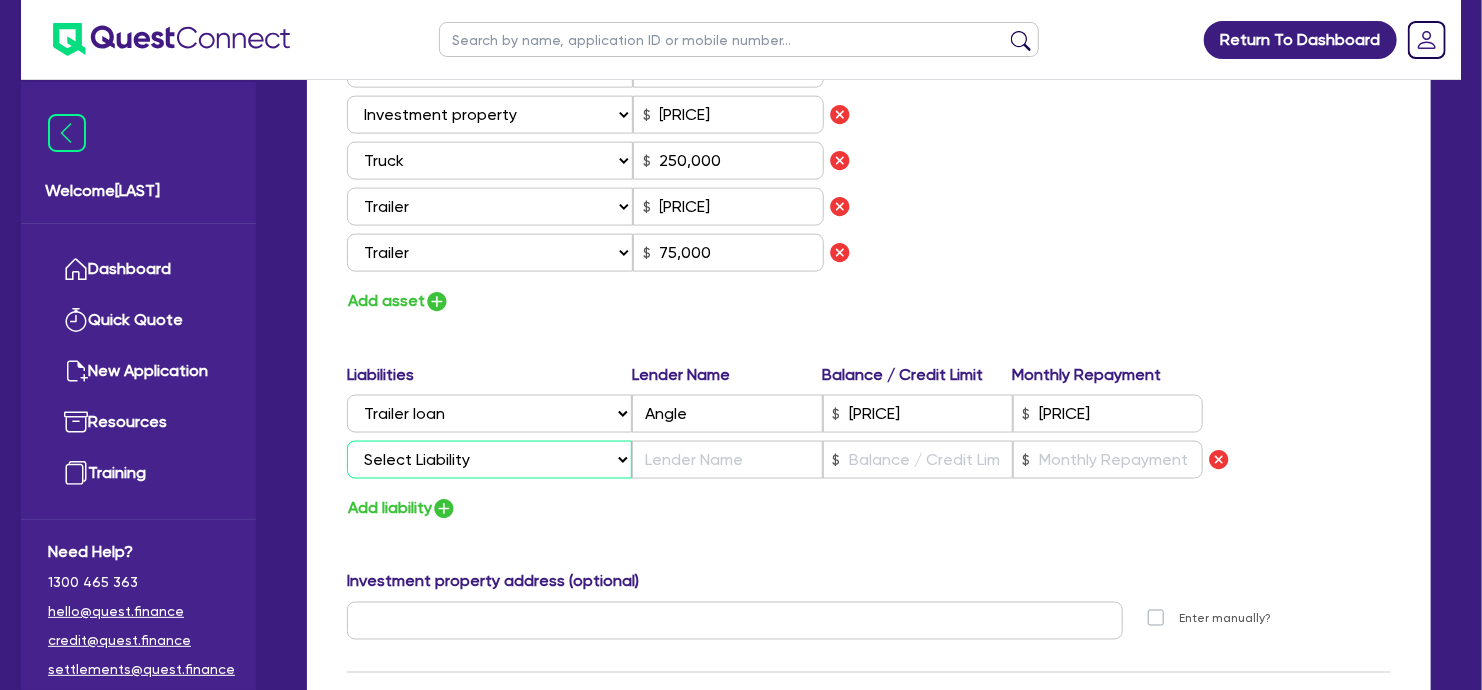 click on "Select Liability Credit card Mortgage Investment property loan Vehicle loan Truck loan Trailer loan Equipment loan Personal loan Other loan" at bounding box center (489, 460) 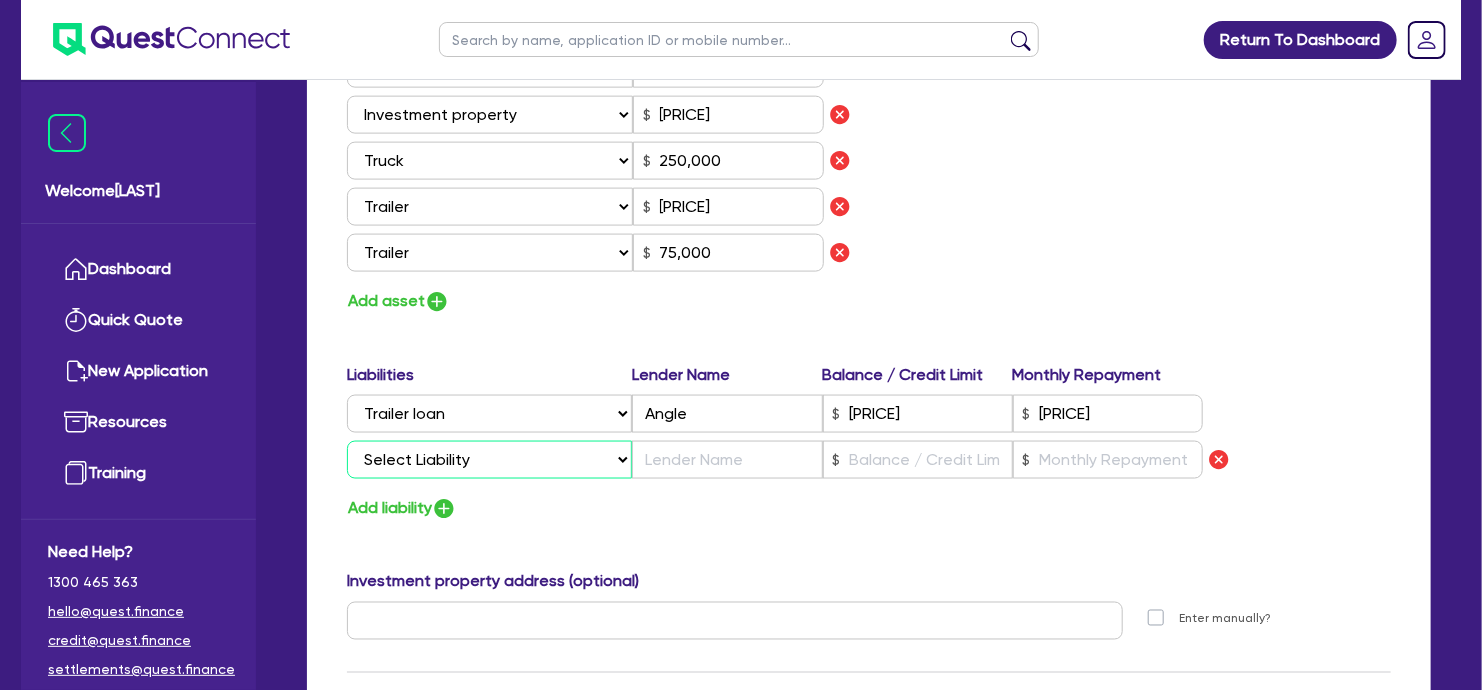 select on "TRUCK_LOAN" 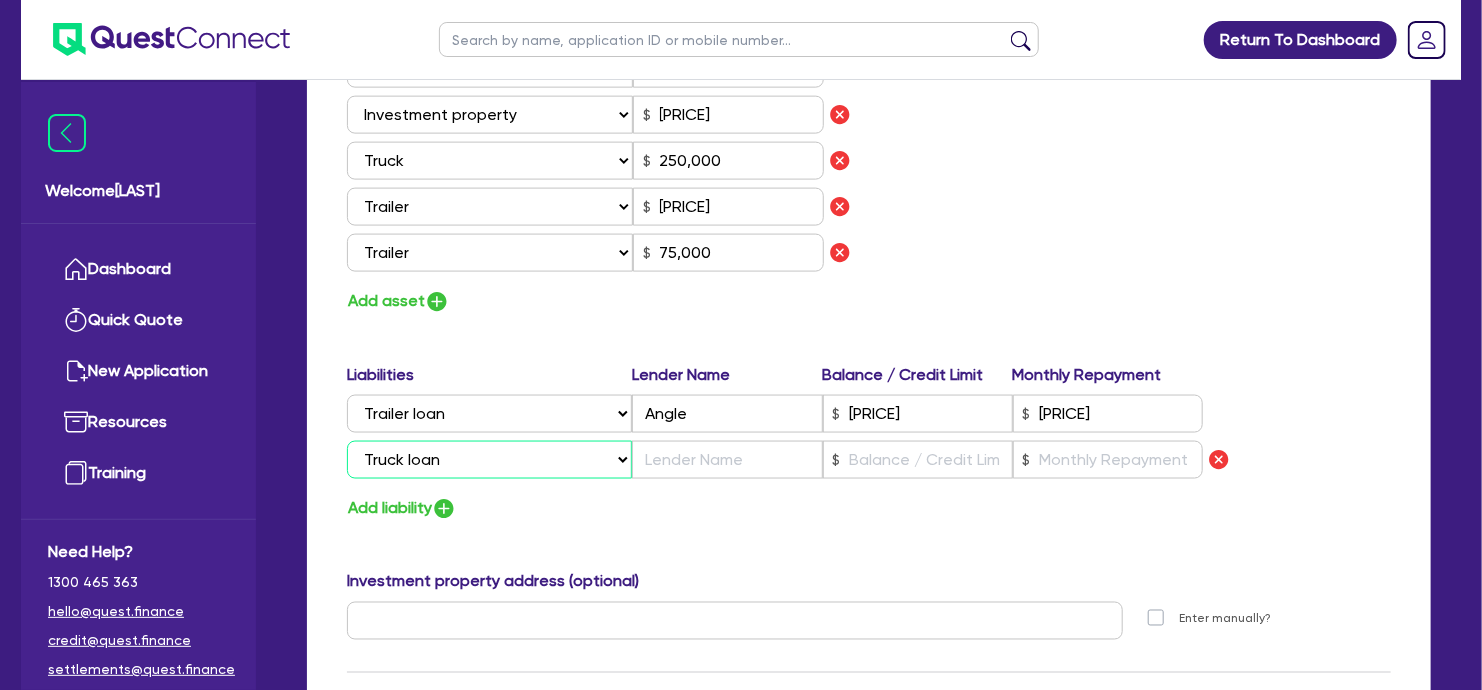 click on "Select Liability Credit card Mortgage Investment property loan Vehicle loan Truck loan Trailer loan Equipment loan Personal loan Other loan" at bounding box center (489, 460) 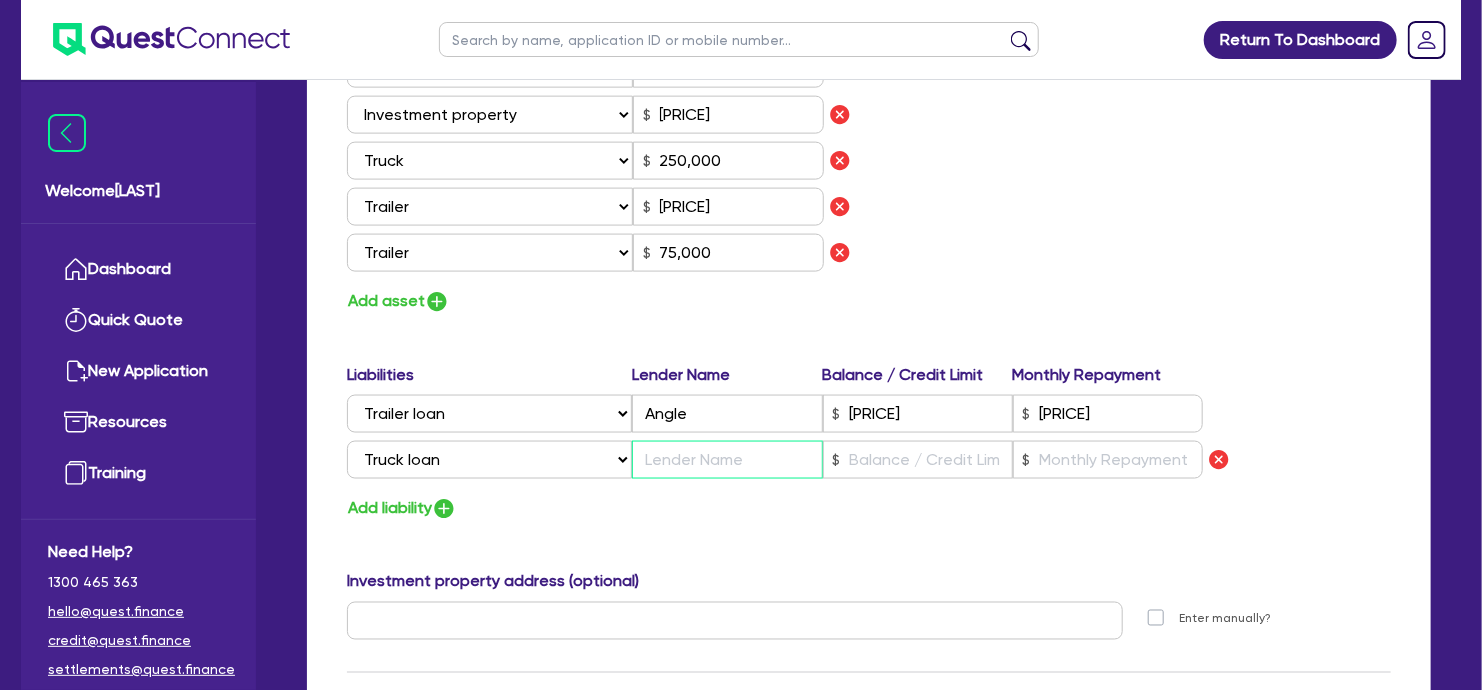 click at bounding box center (727, 460) 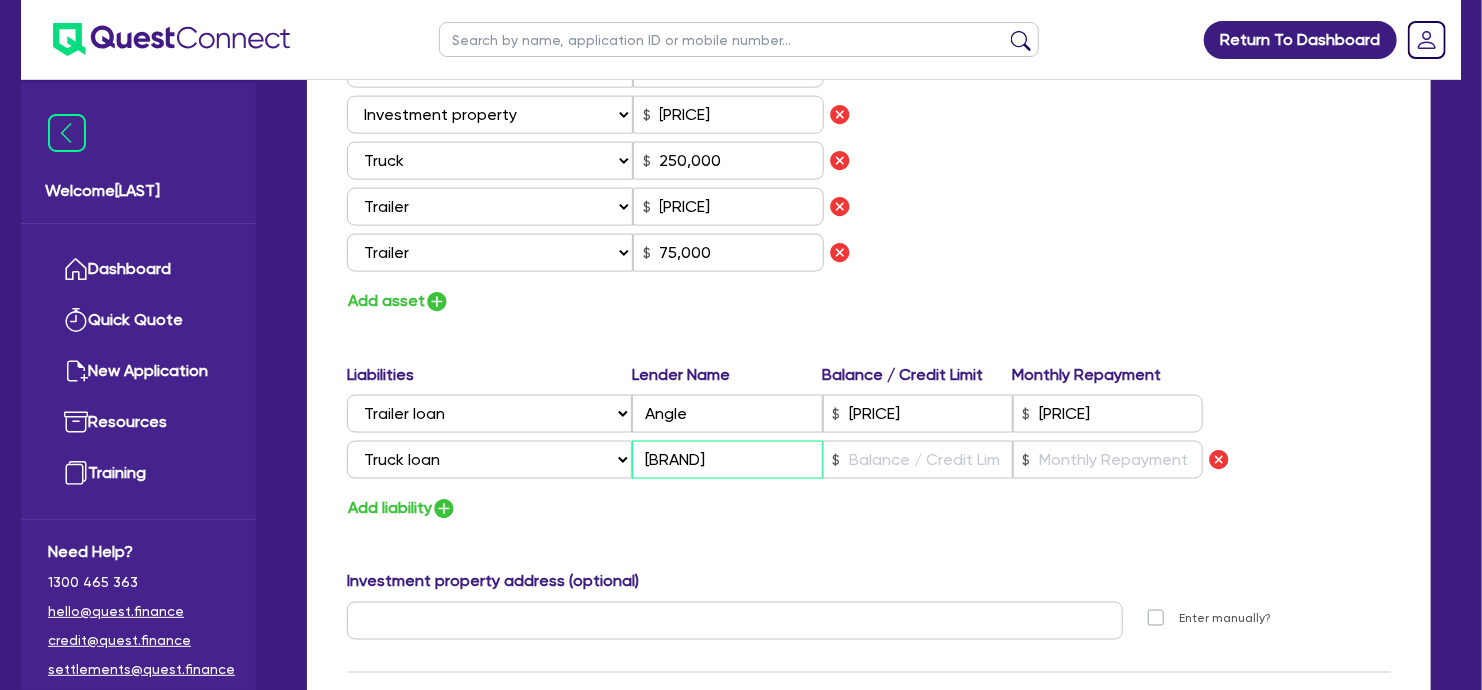 type on "[BRAND]" 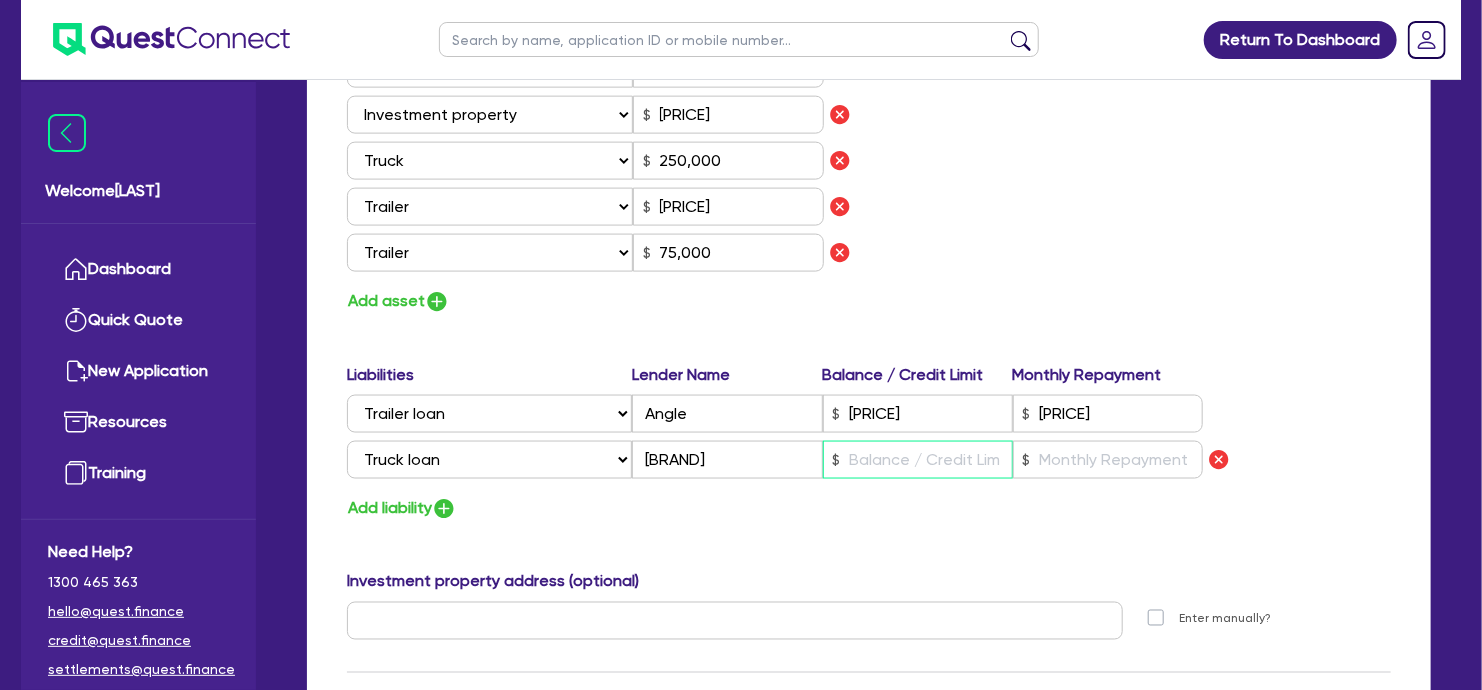 click at bounding box center (918, 460) 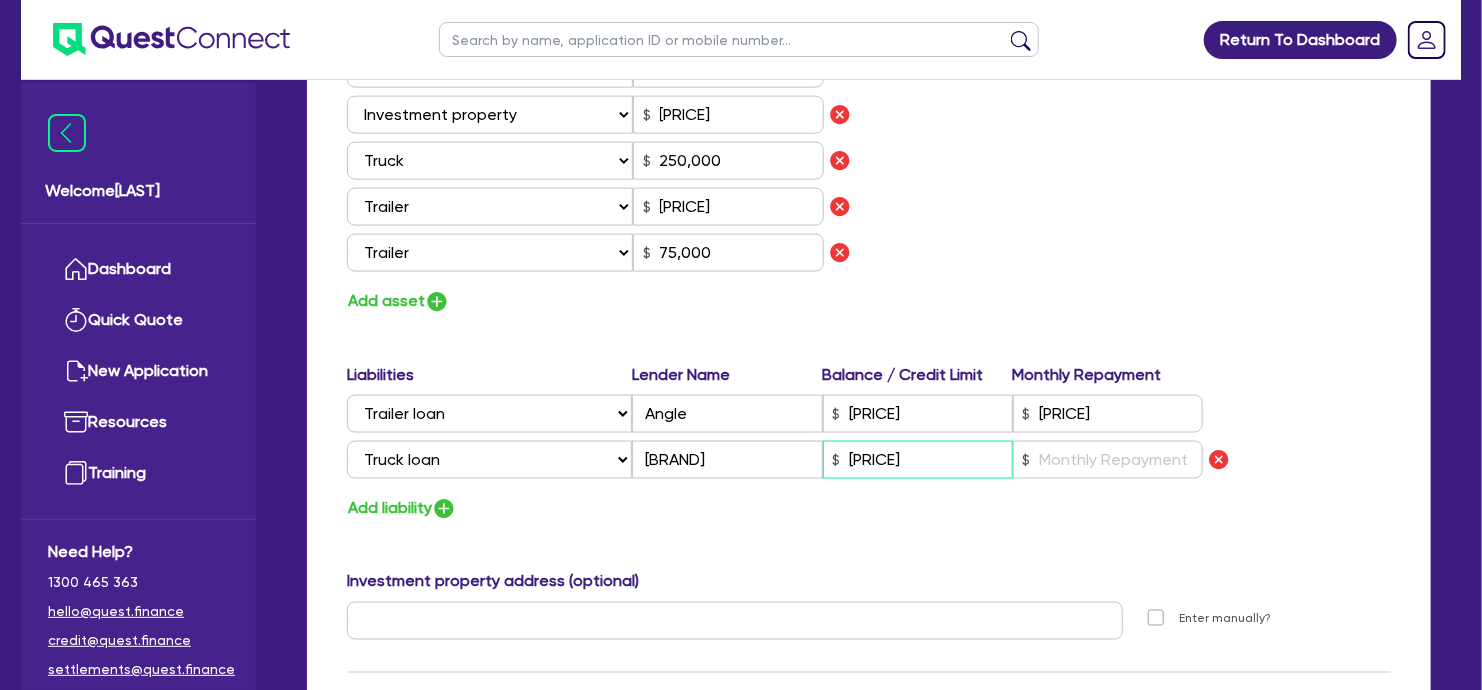 type on "[PRICE]" 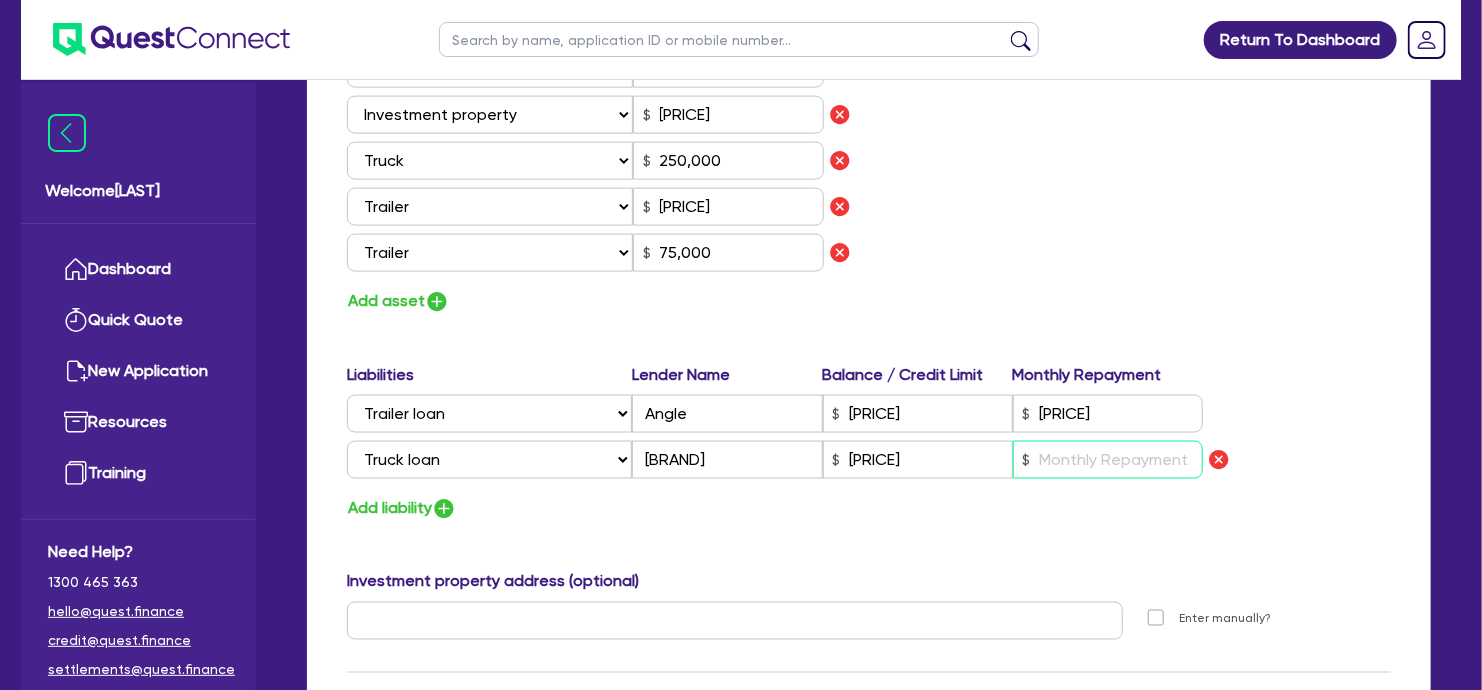 click at bounding box center (1108, 460) 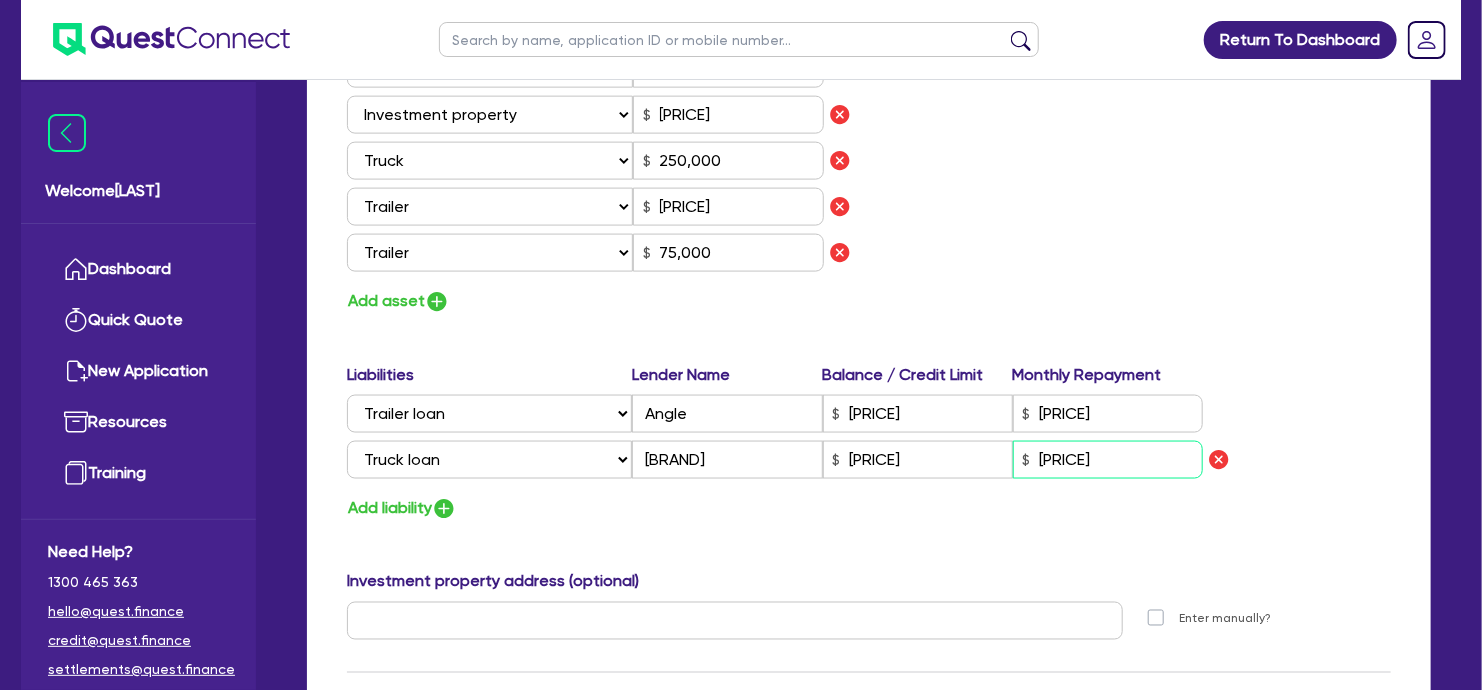 type on "[PRICE]" 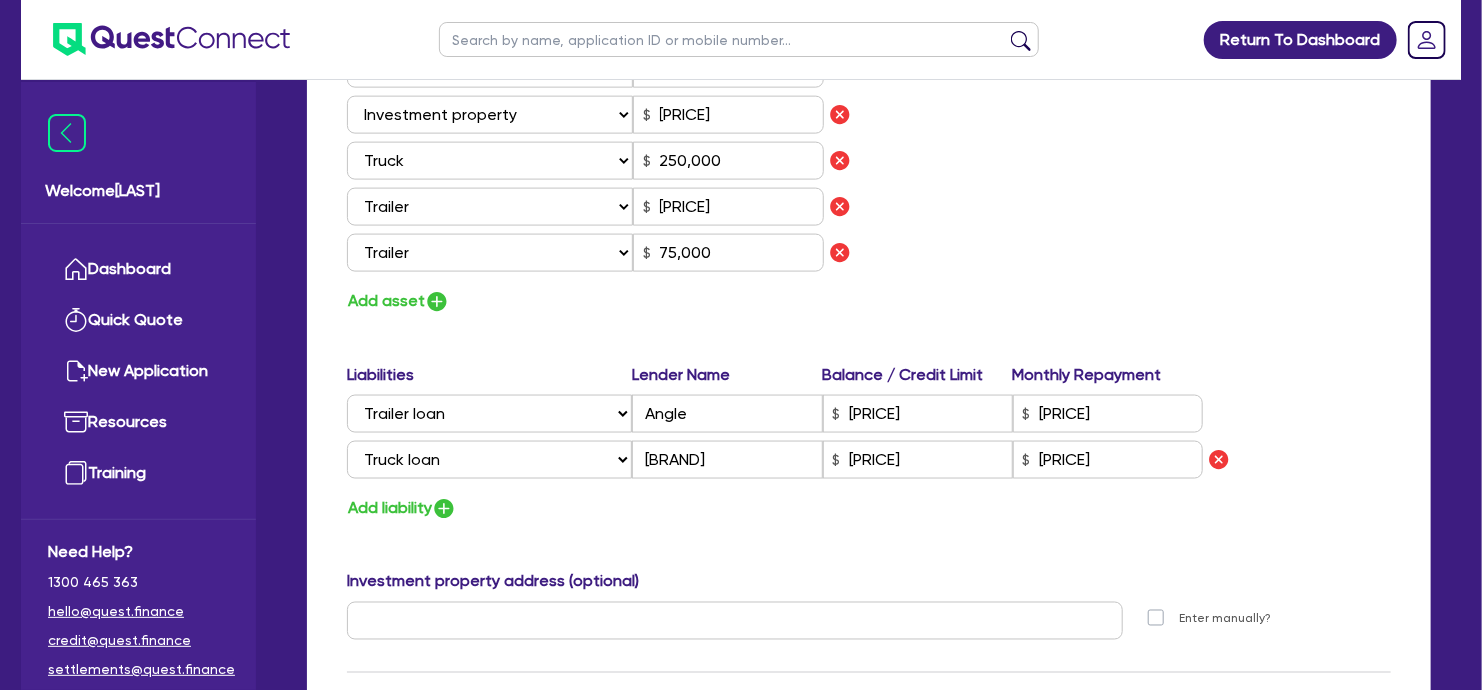 click on "Add liability" at bounding box center [869, 508] 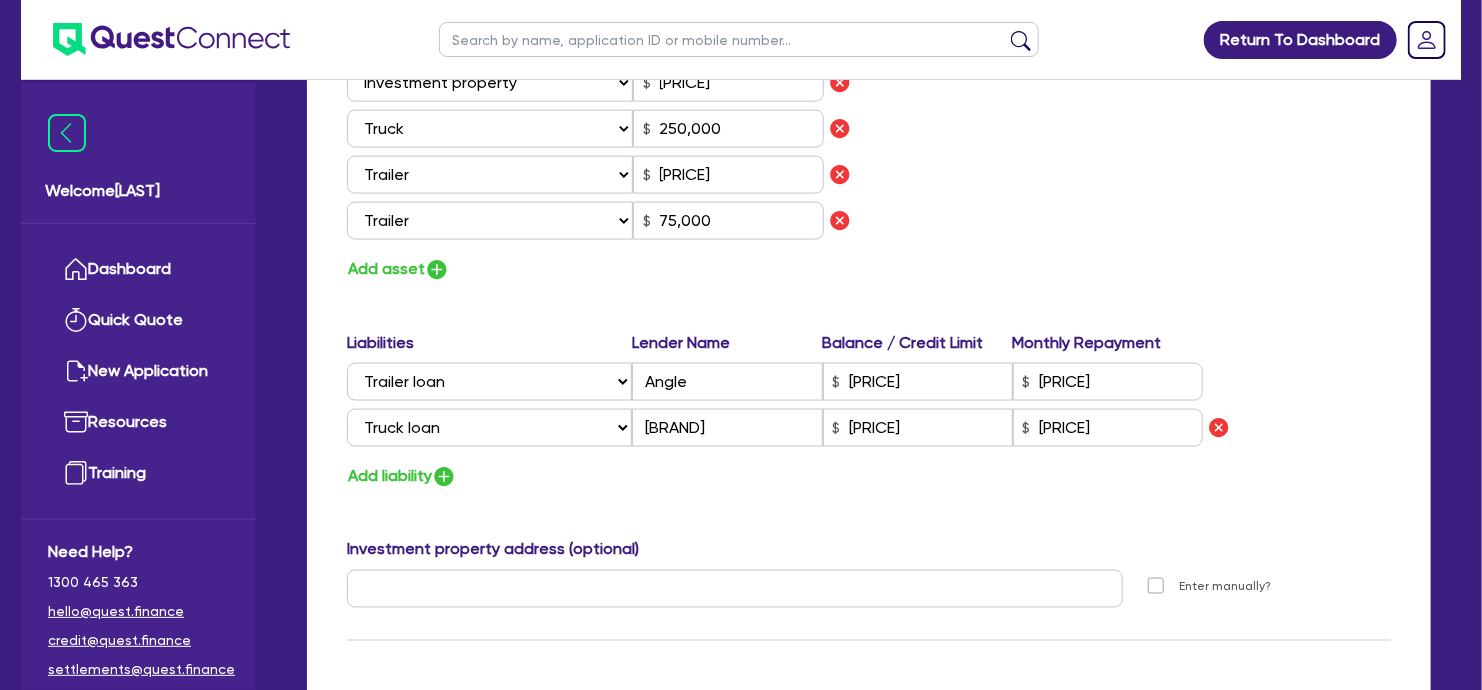 scroll, scrollTop: 1332, scrollLeft: 0, axis: vertical 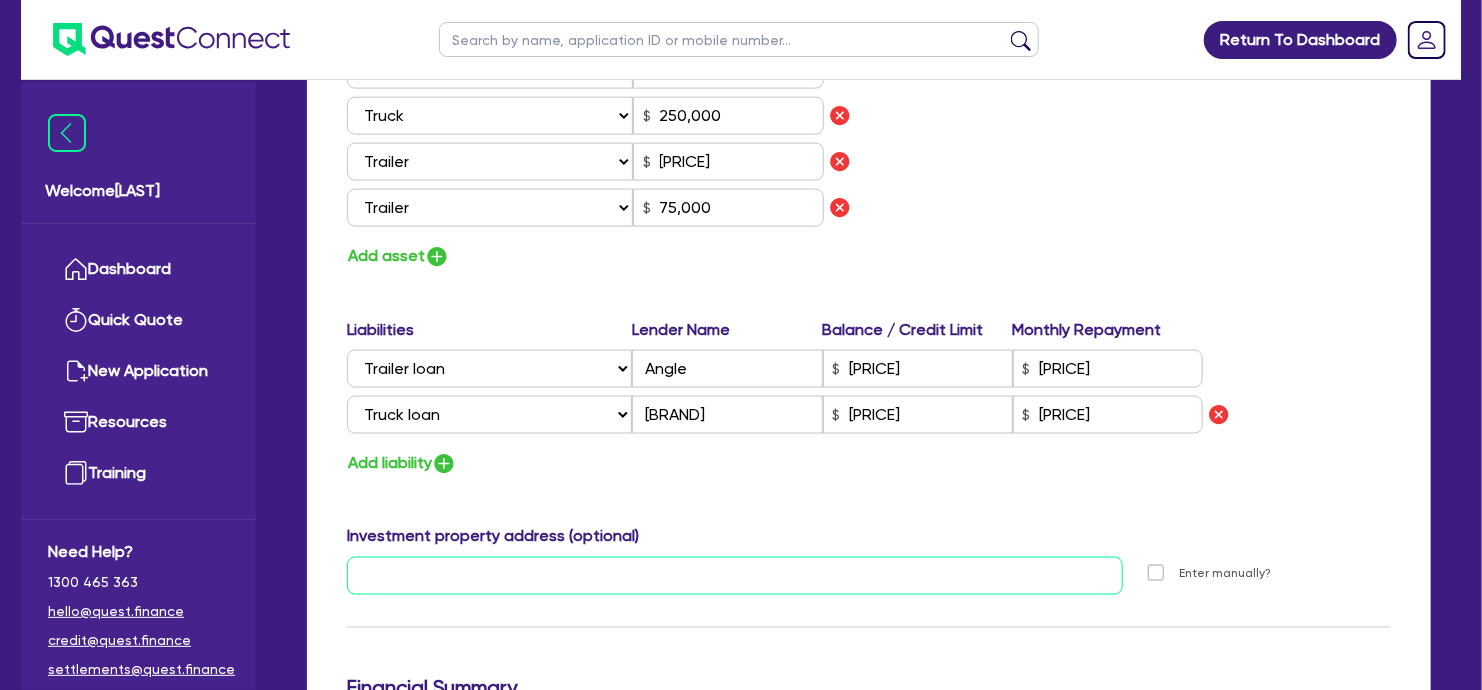 click at bounding box center [735, 576] 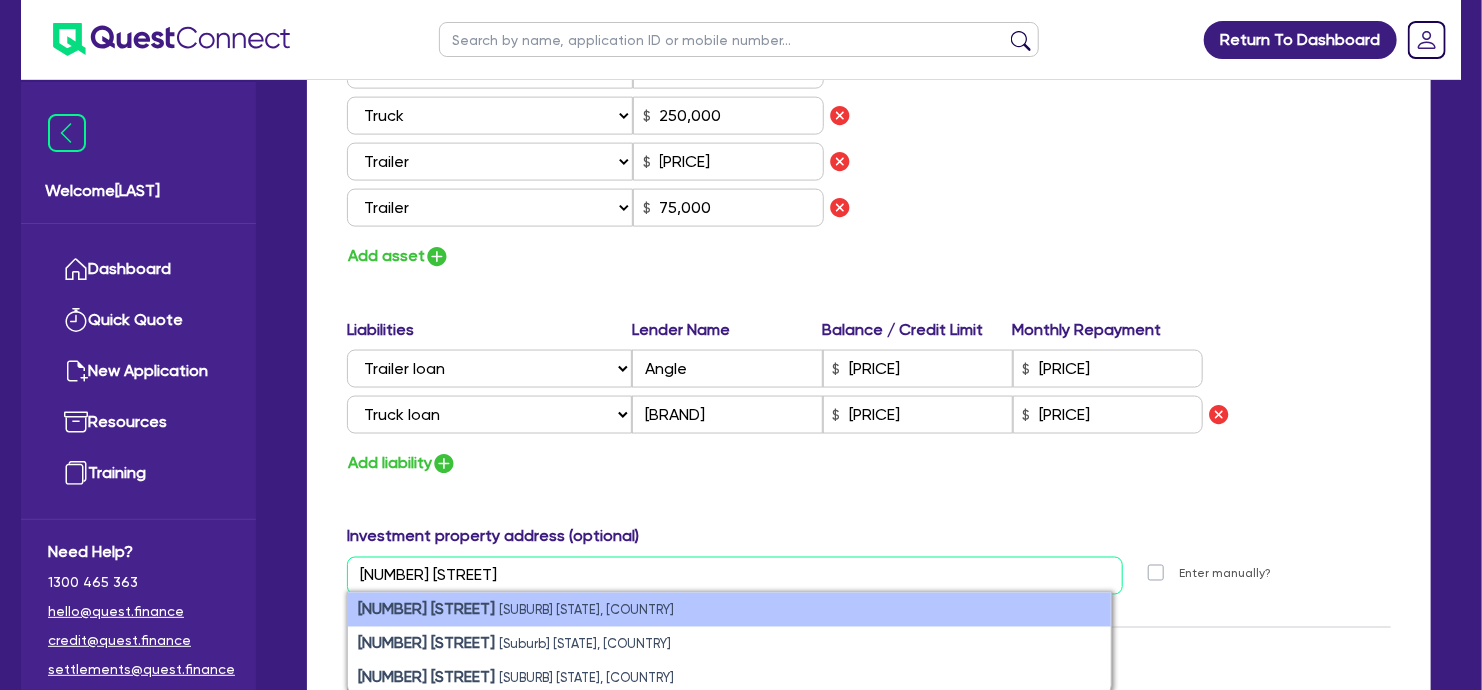 type on "[NUMBER] [STREET]" 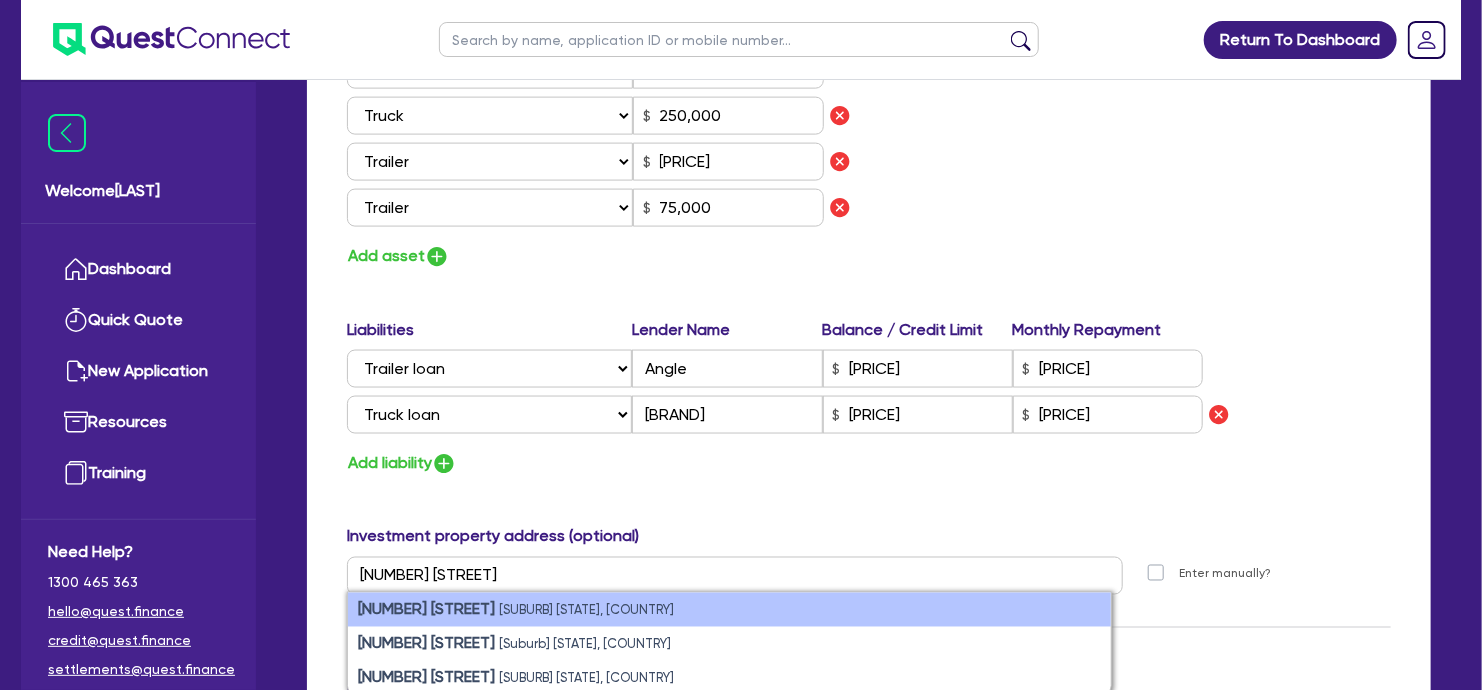 click on "[NUMBER] [STREET]   [SUBURB] [STATE], [COUNTRY]" at bounding box center [729, 610] 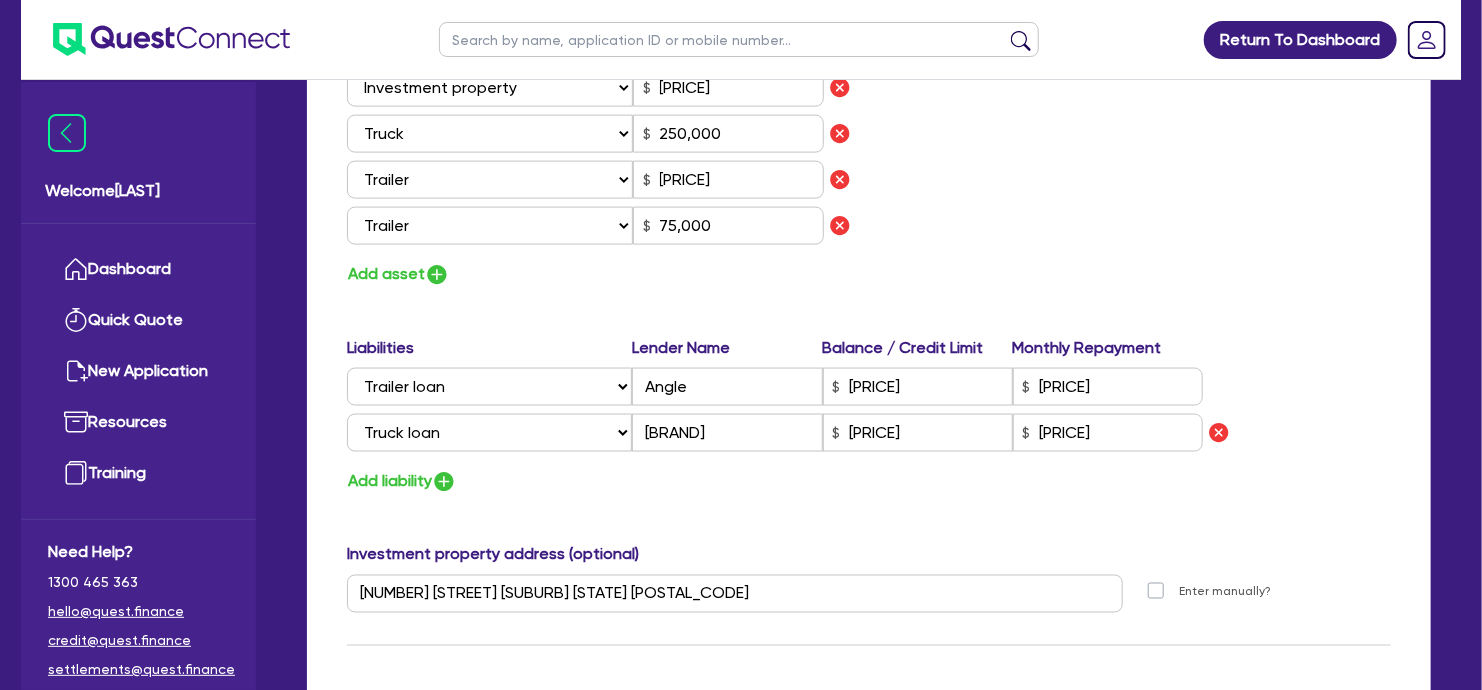 scroll, scrollTop: 1311, scrollLeft: 0, axis: vertical 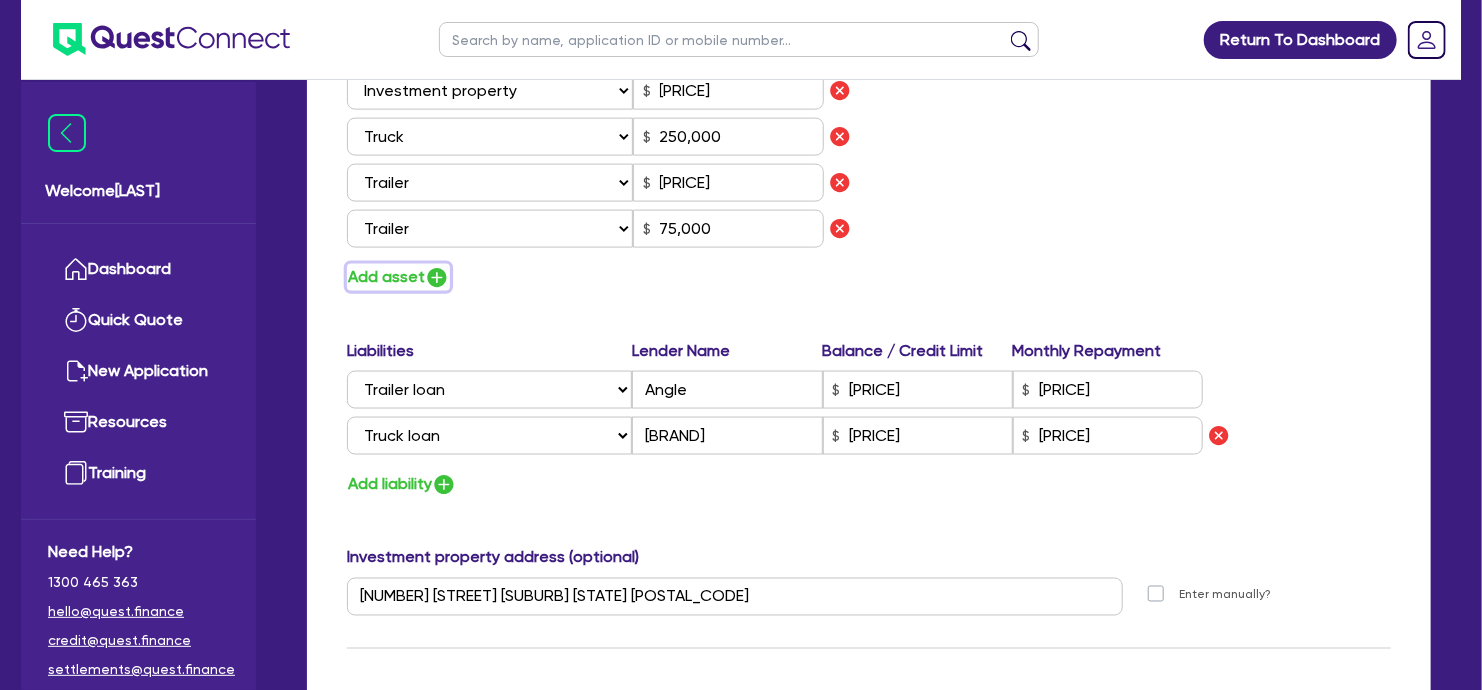 click at bounding box center (437, 278) 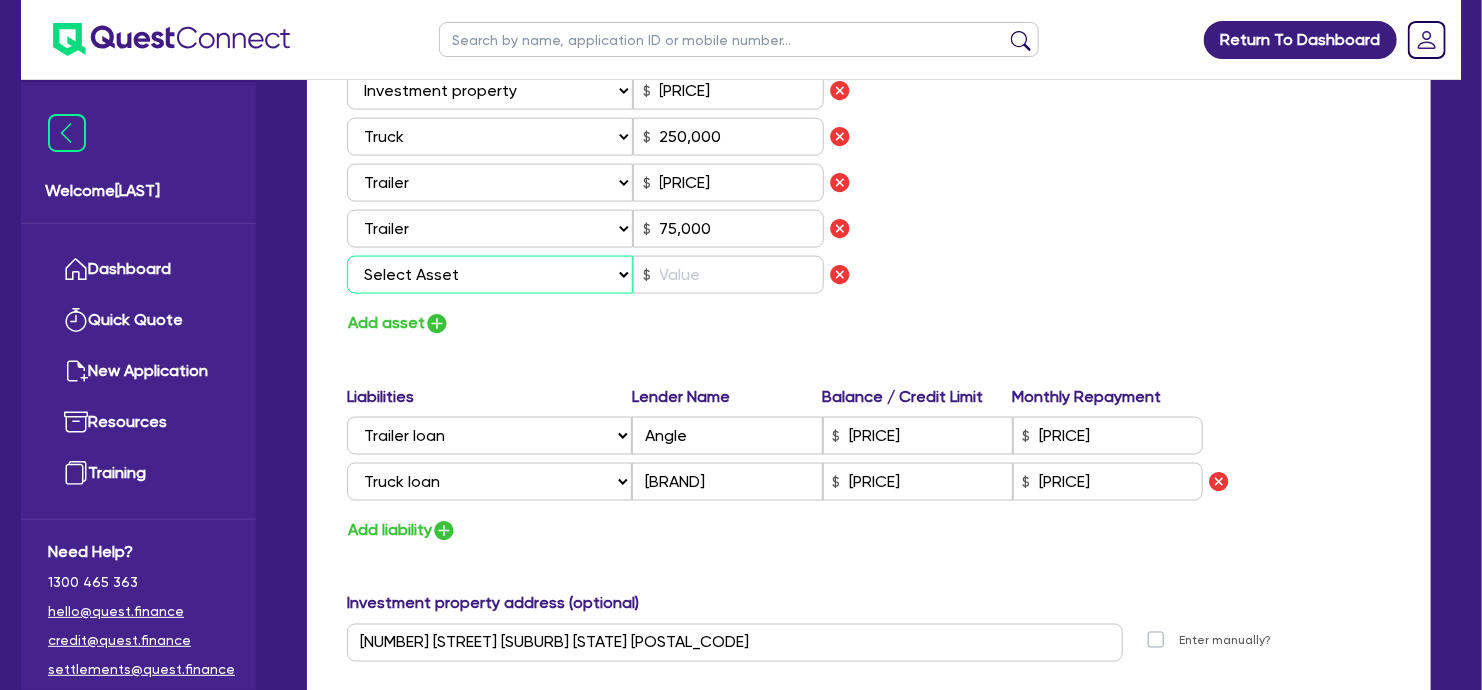 click on "Select Asset Cash Property Investment property Vehicle Truck Trailer Equipment Household & personal asset Other asset" at bounding box center [490, 275] 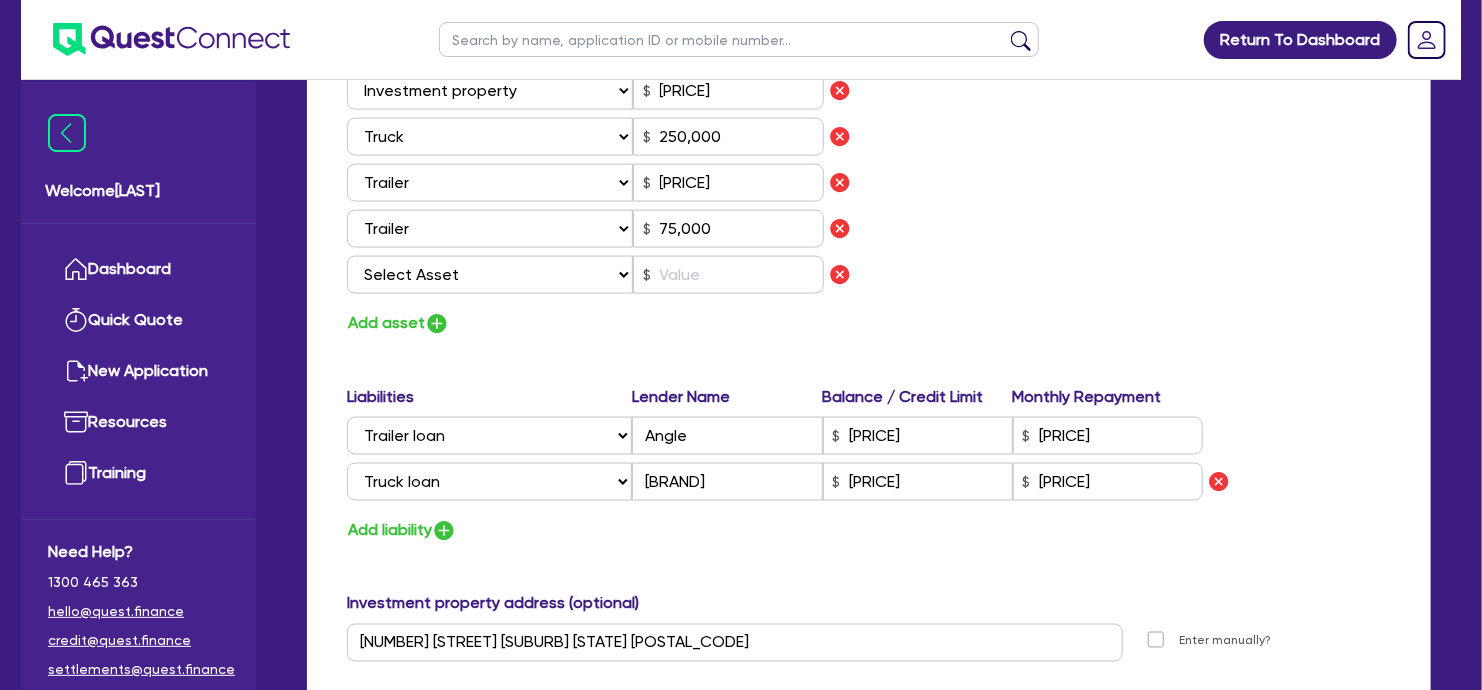 click on "Add asset" at bounding box center (600, 323) 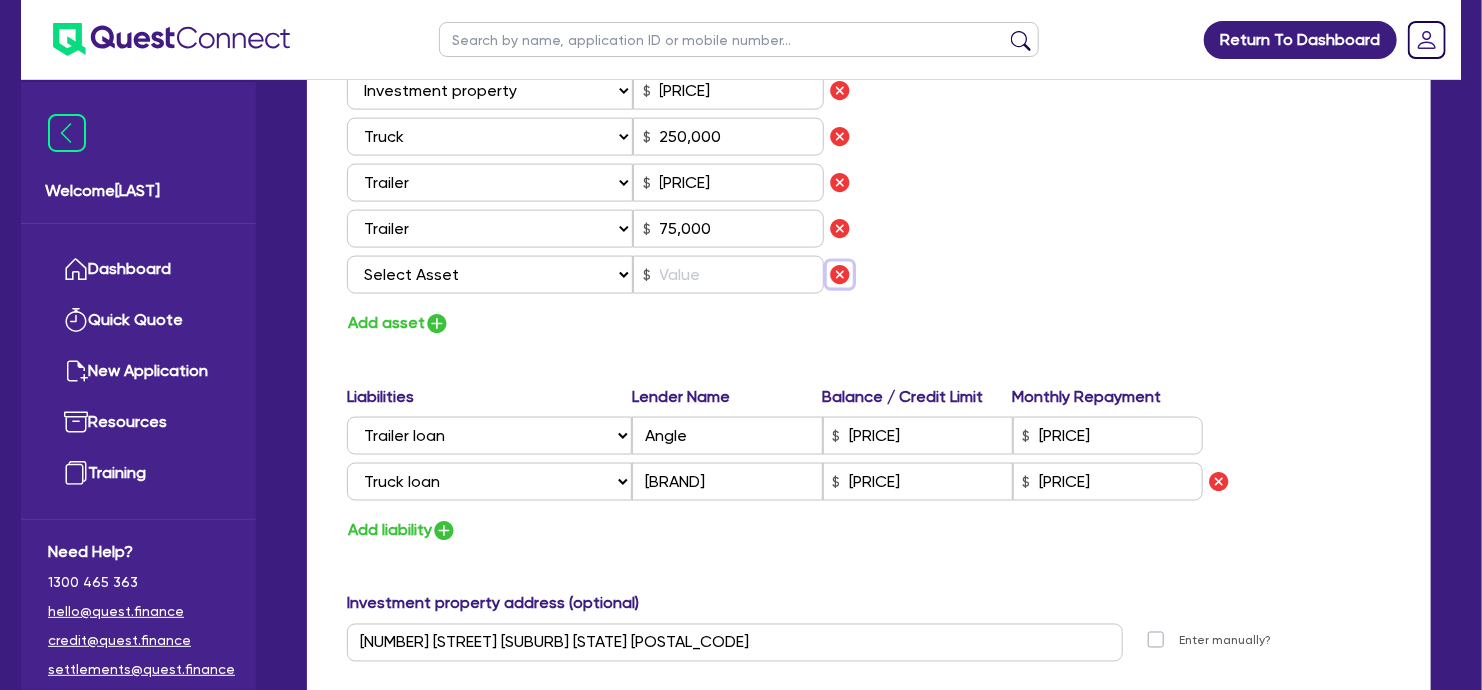 click at bounding box center (840, 275) 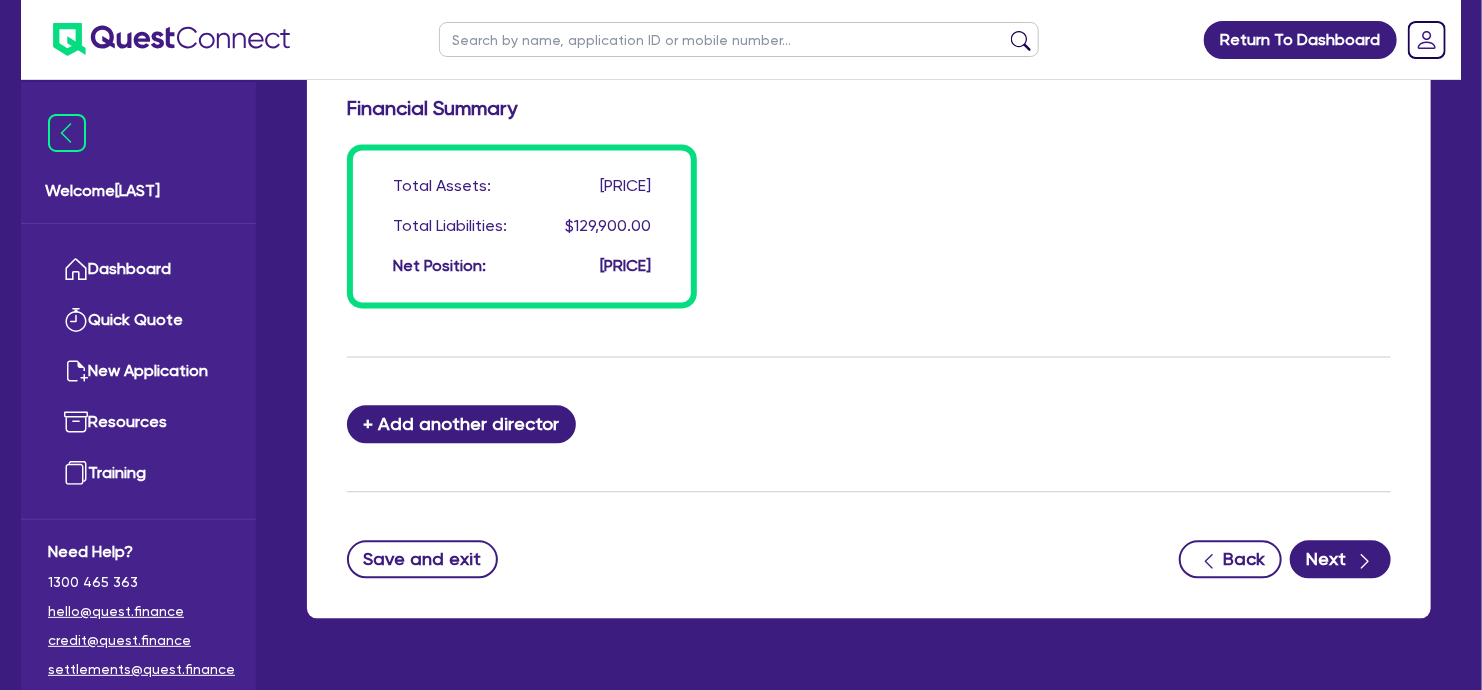 scroll, scrollTop: 1912, scrollLeft: 0, axis: vertical 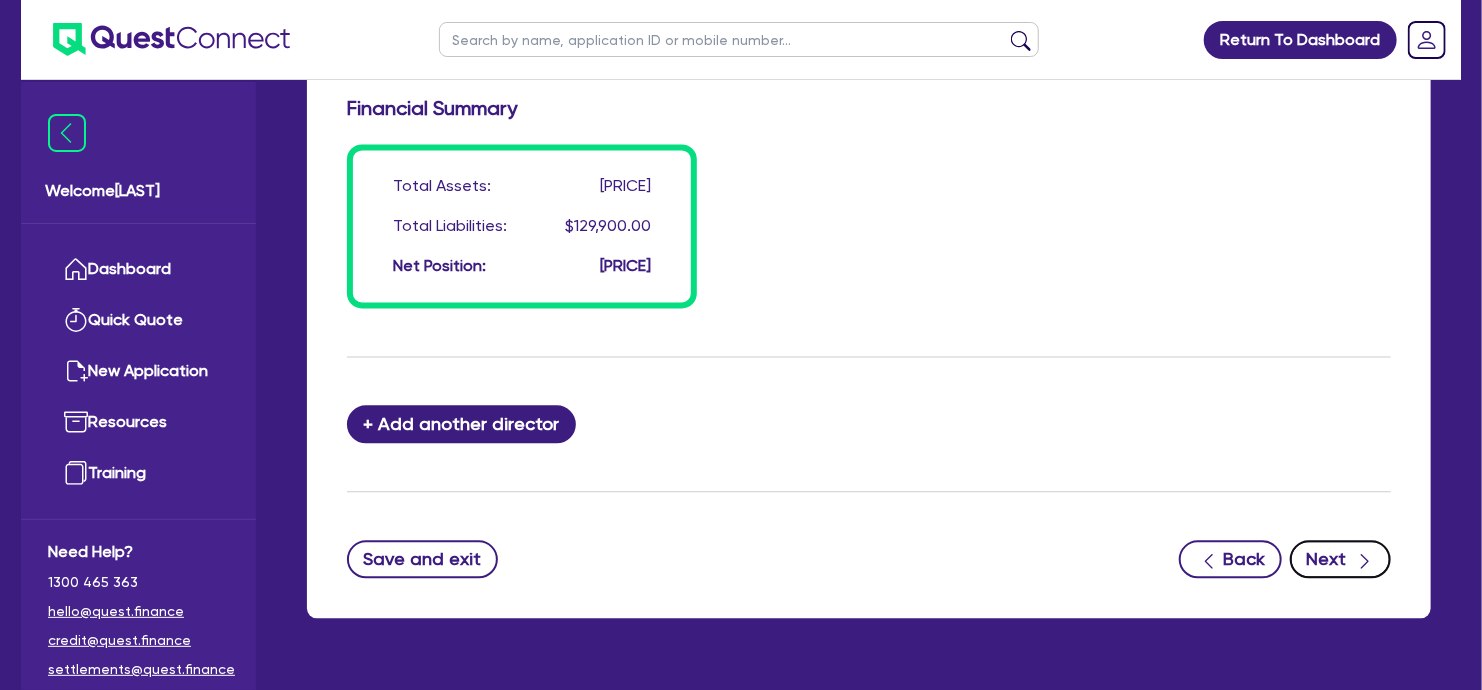 click on "Next" at bounding box center [1340, 559] 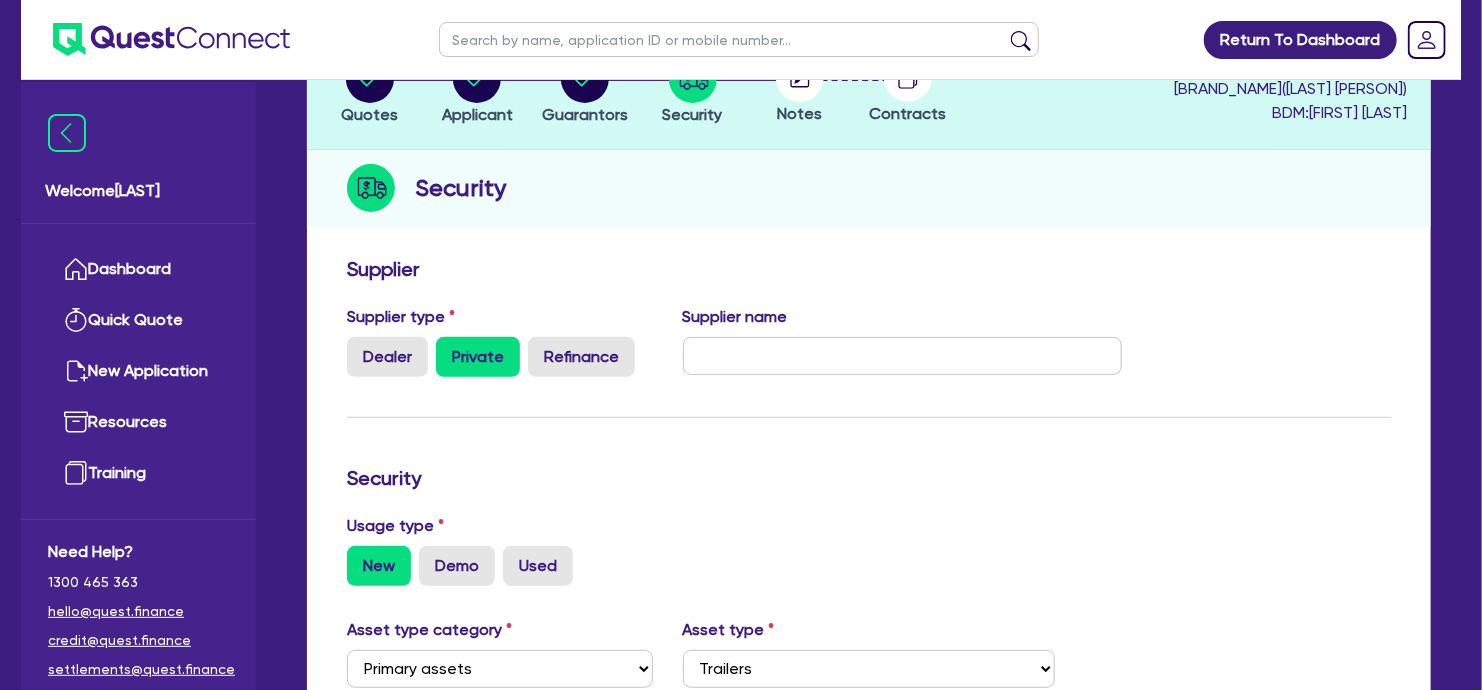scroll, scrollTop: 156, scrollLeft: 0, axis: vertical 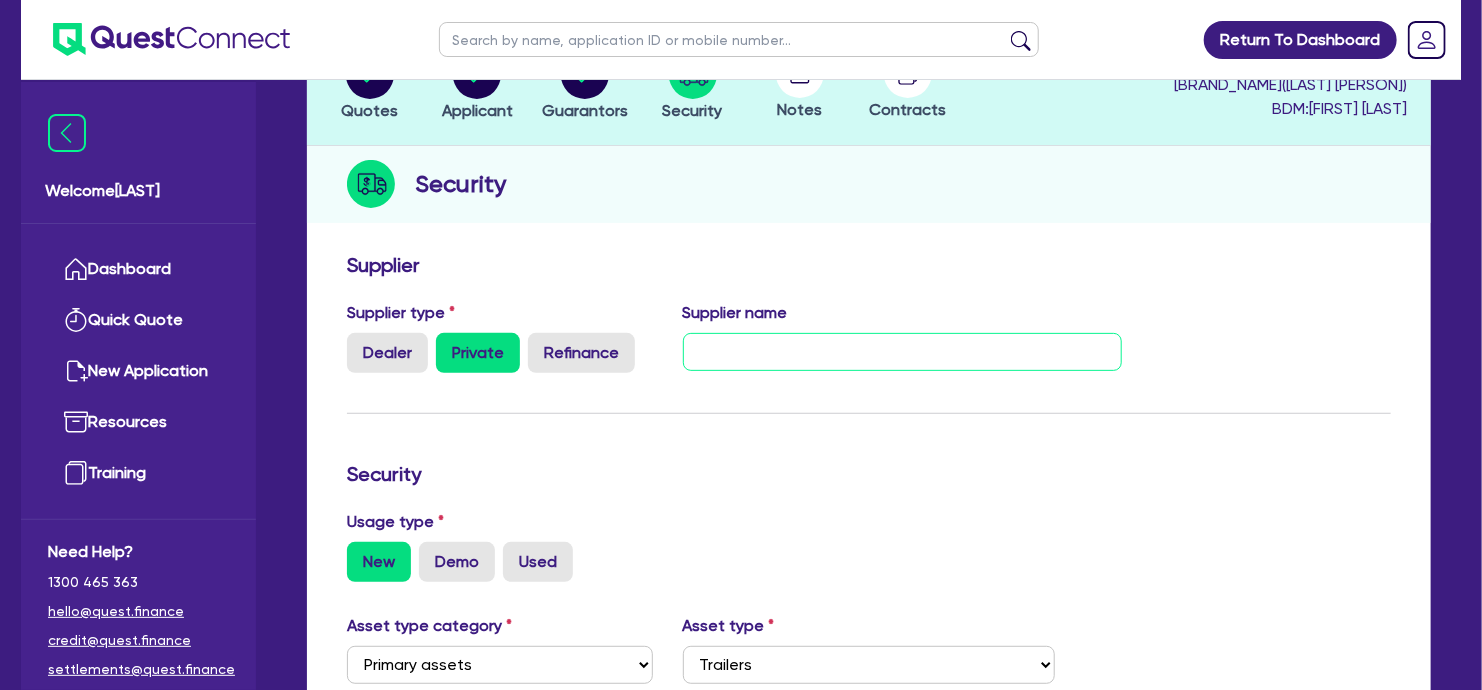click at bounding box center (903, 352) 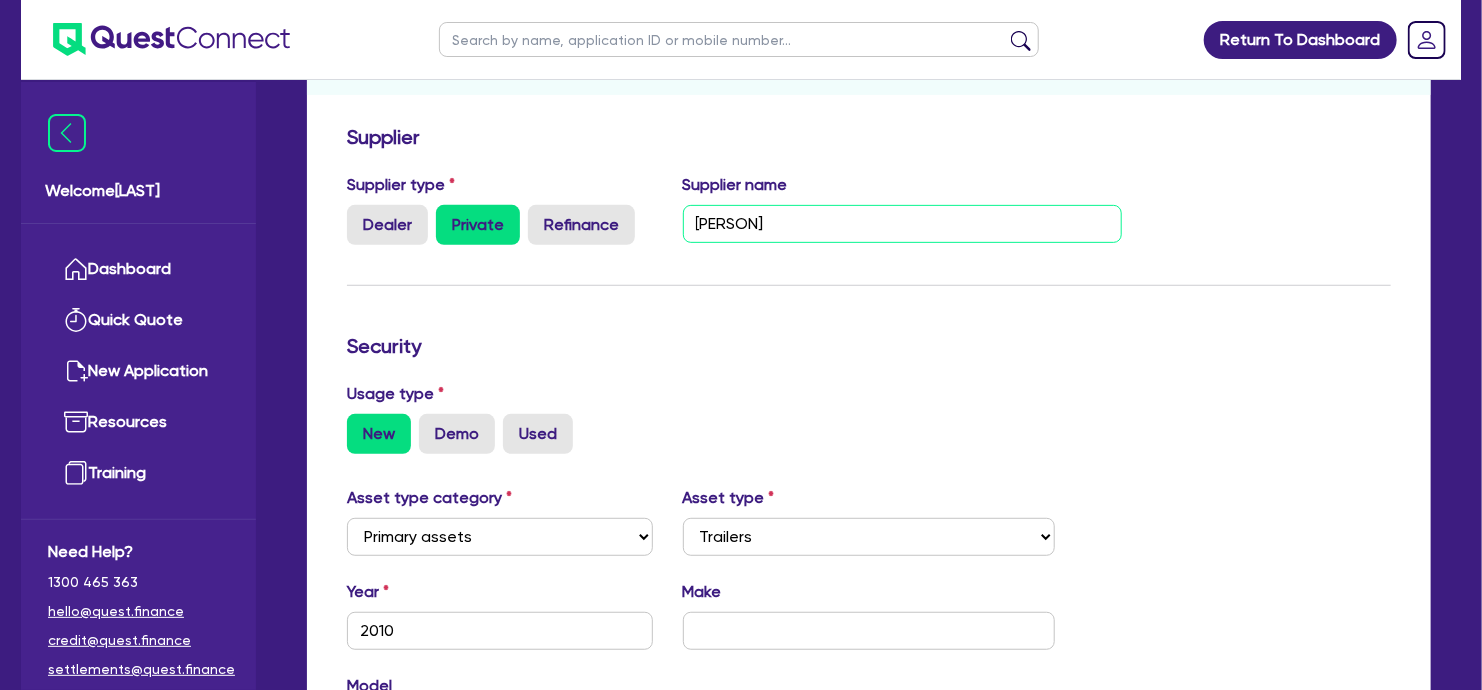 scroll, scrollTop: 316, scrollLeft: 0, axis: vertical 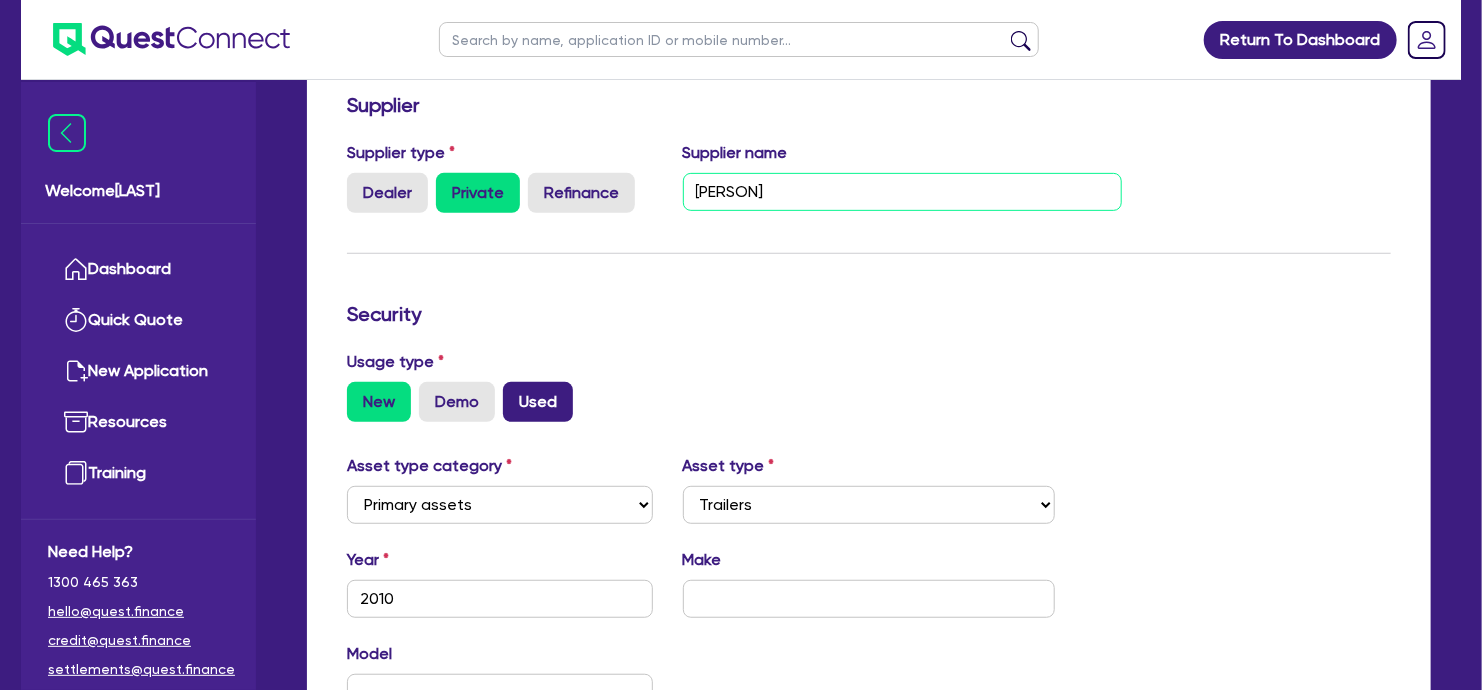 type on "[PERSON]" 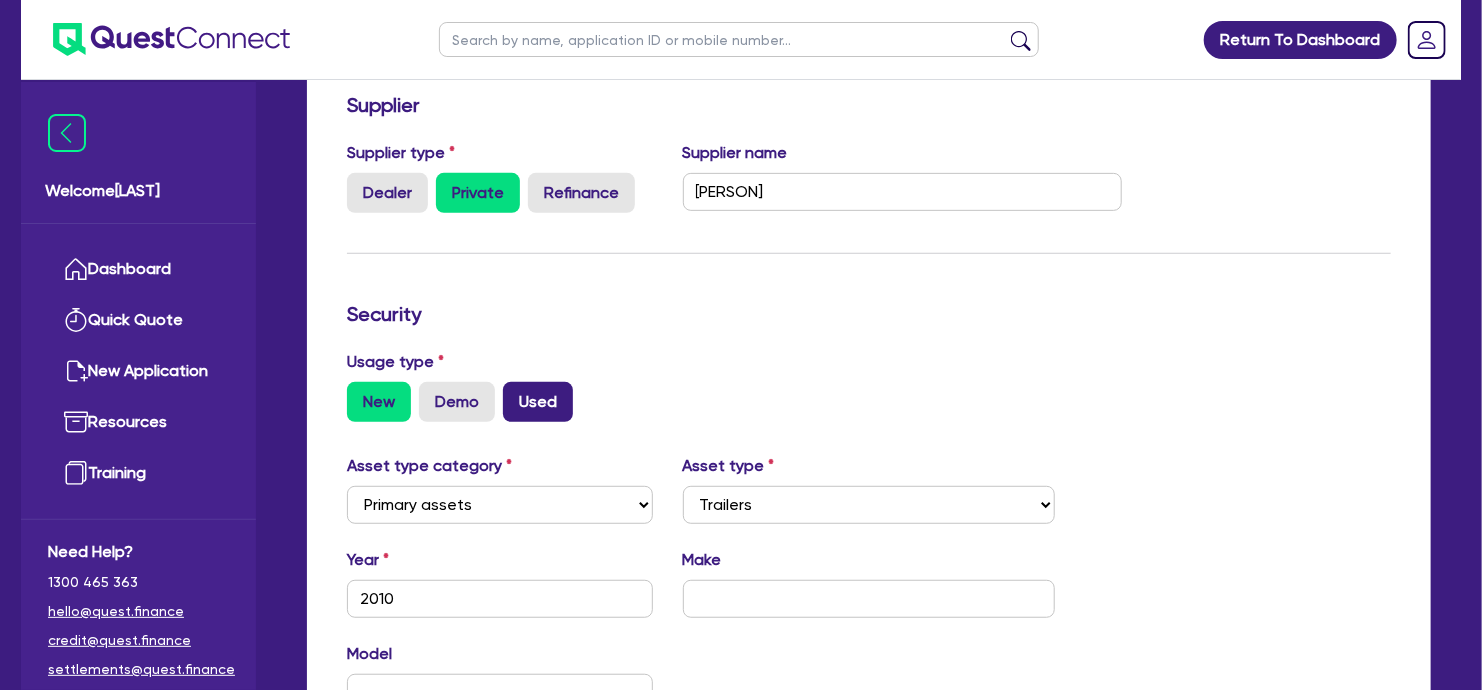 click on "Used" at bounding box center [538, 402] 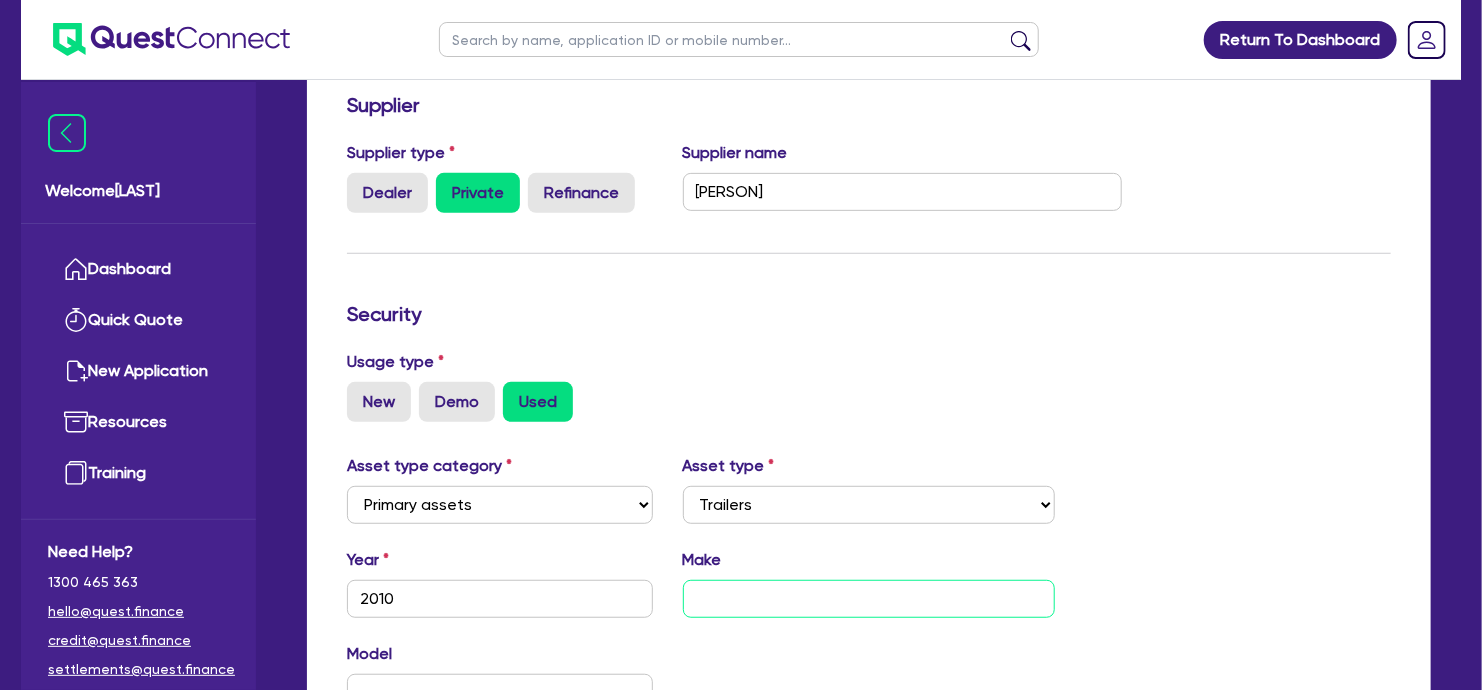 click at bounding box center (869, 599) 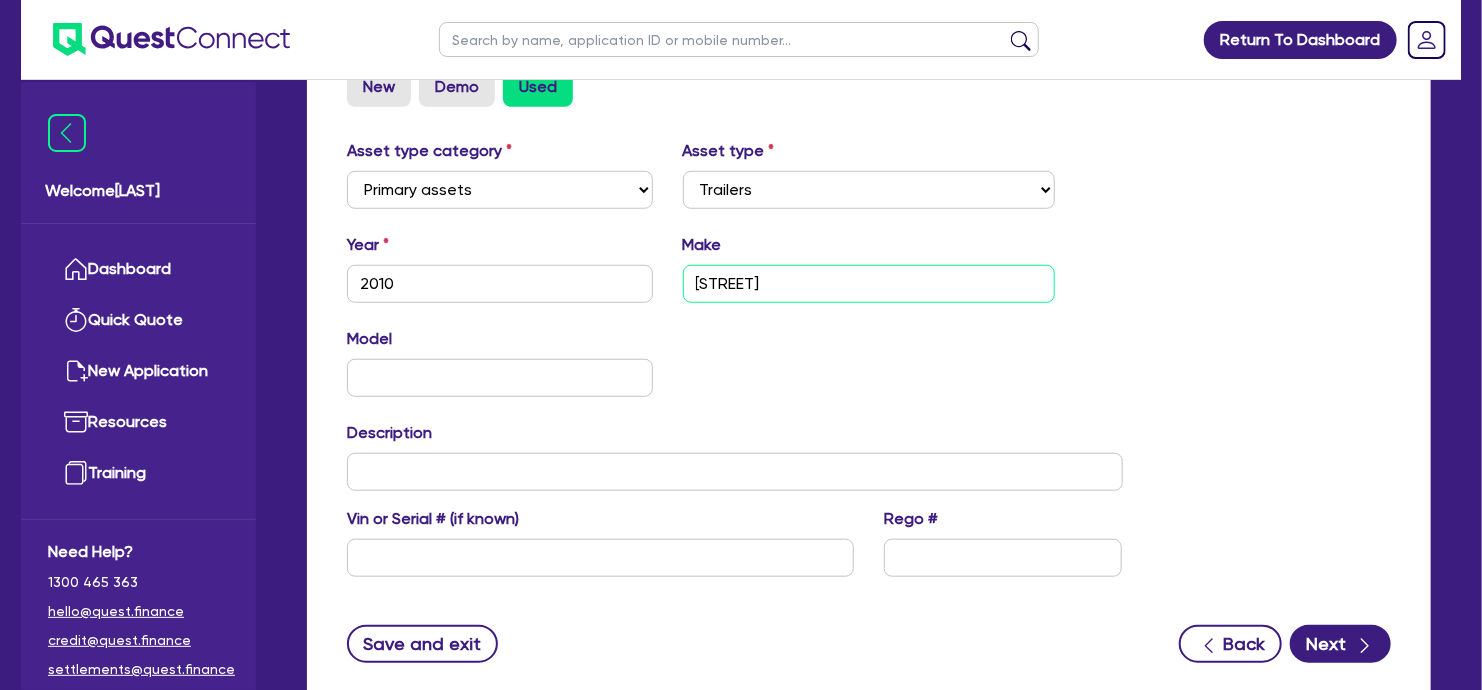scroll, scrollTop: 632, scrollLeft: 0, axis: vertical 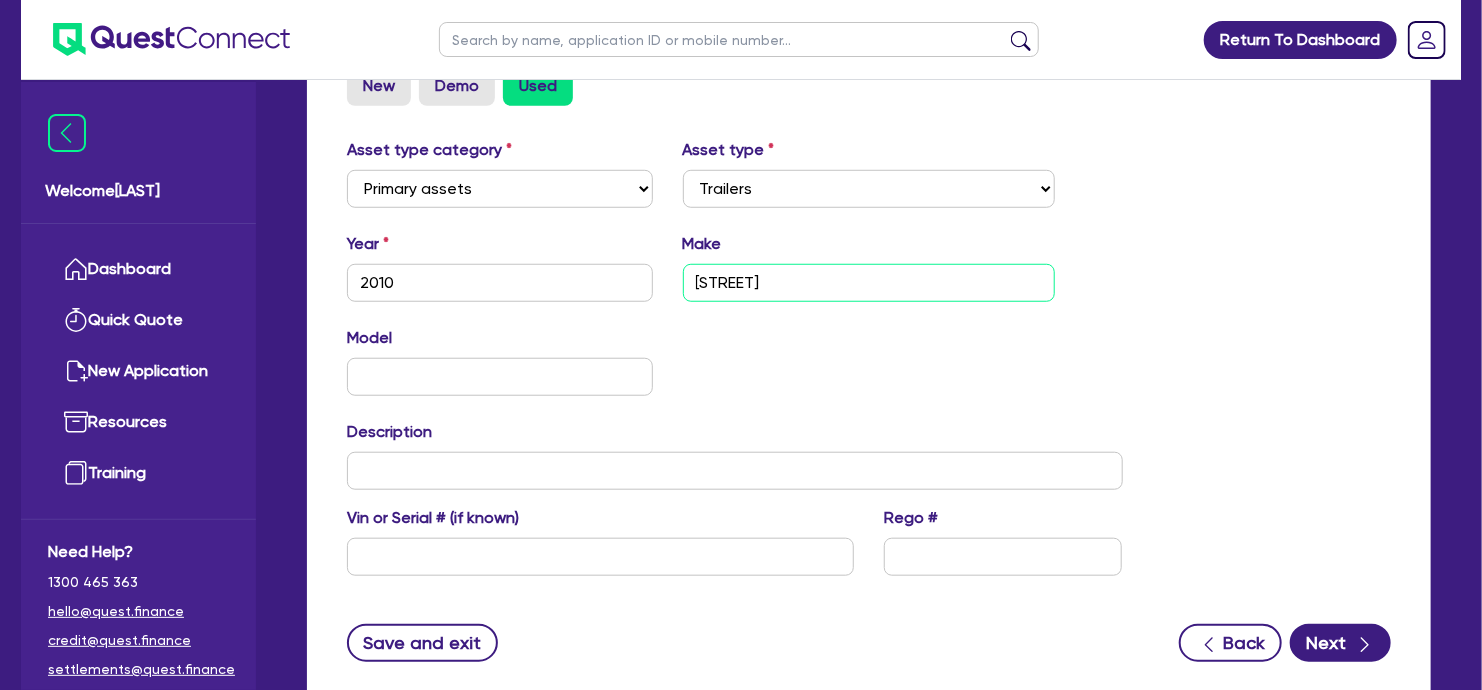 type on "[STREET]" 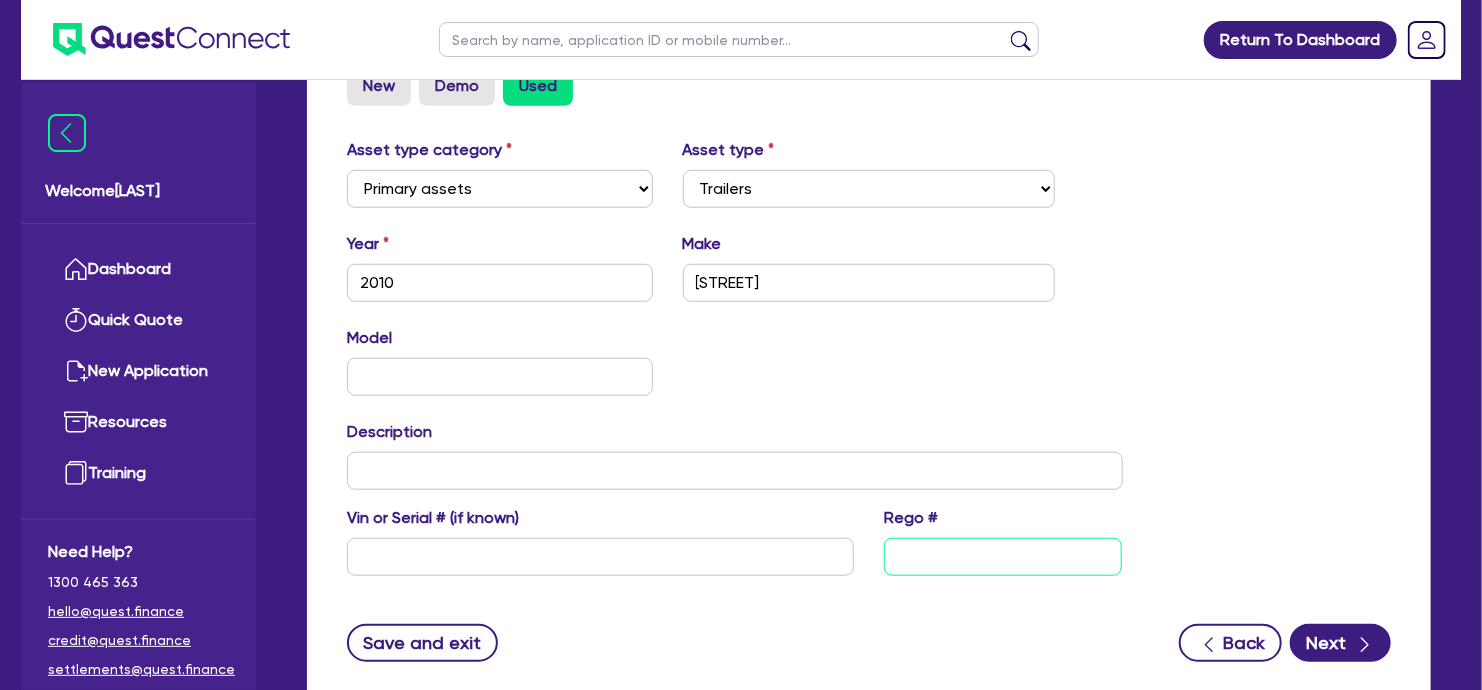 click at bounding box center [1003, 557] 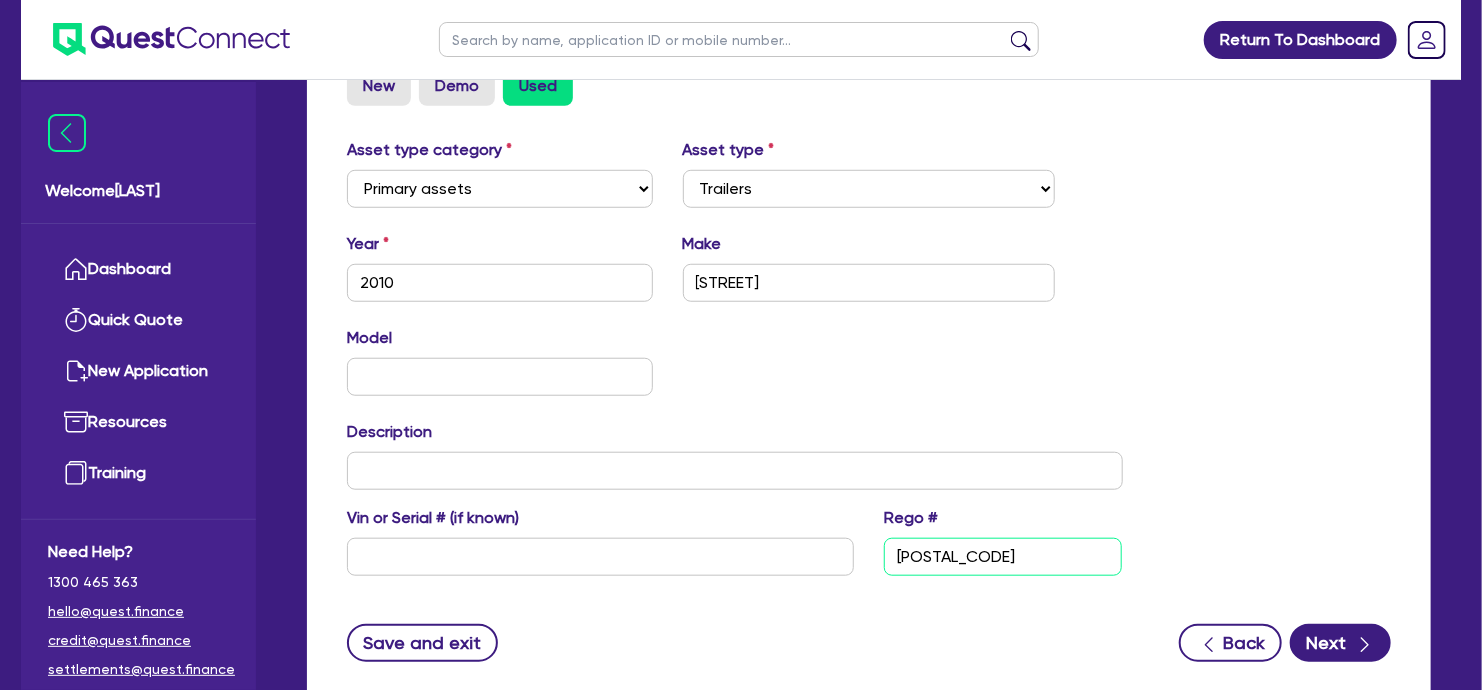 scroll, scrollTop: 764, scrollLeft: 0, axis: vertical 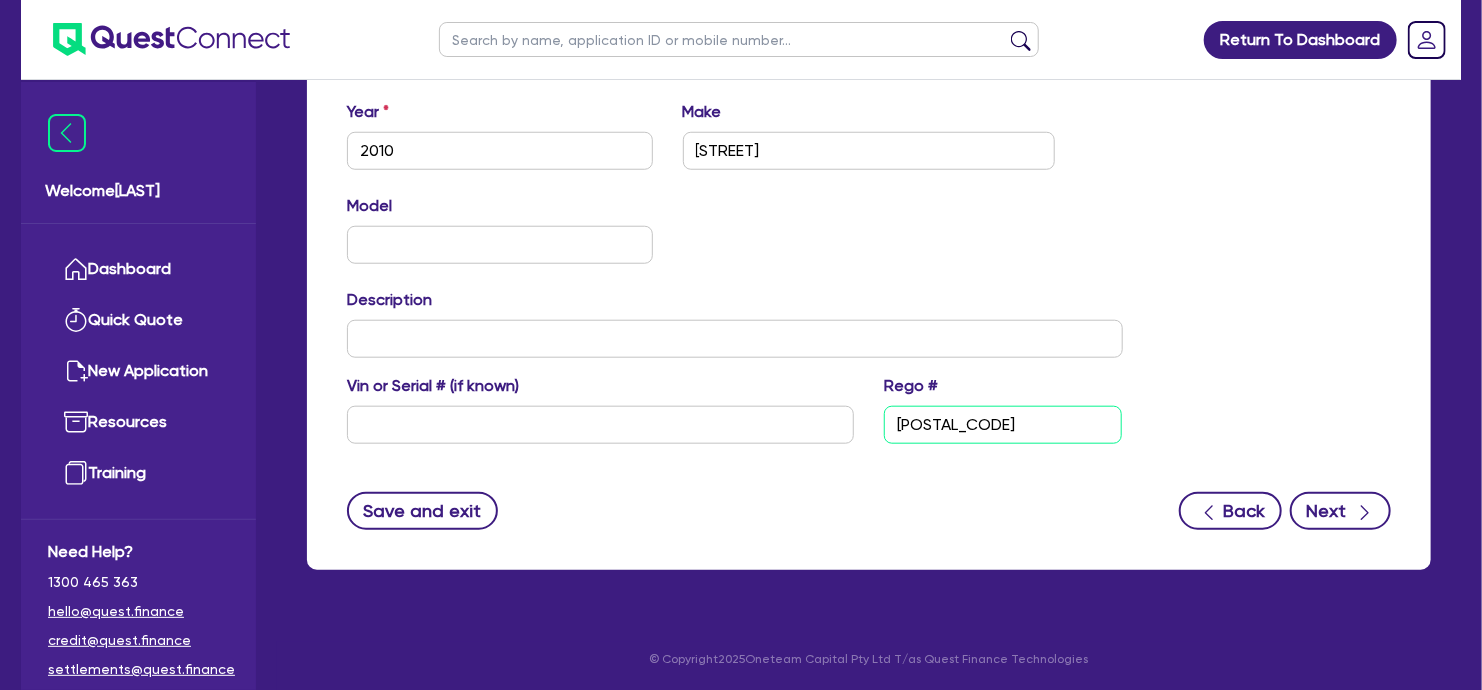 type on "[POSTAL_CODE]" 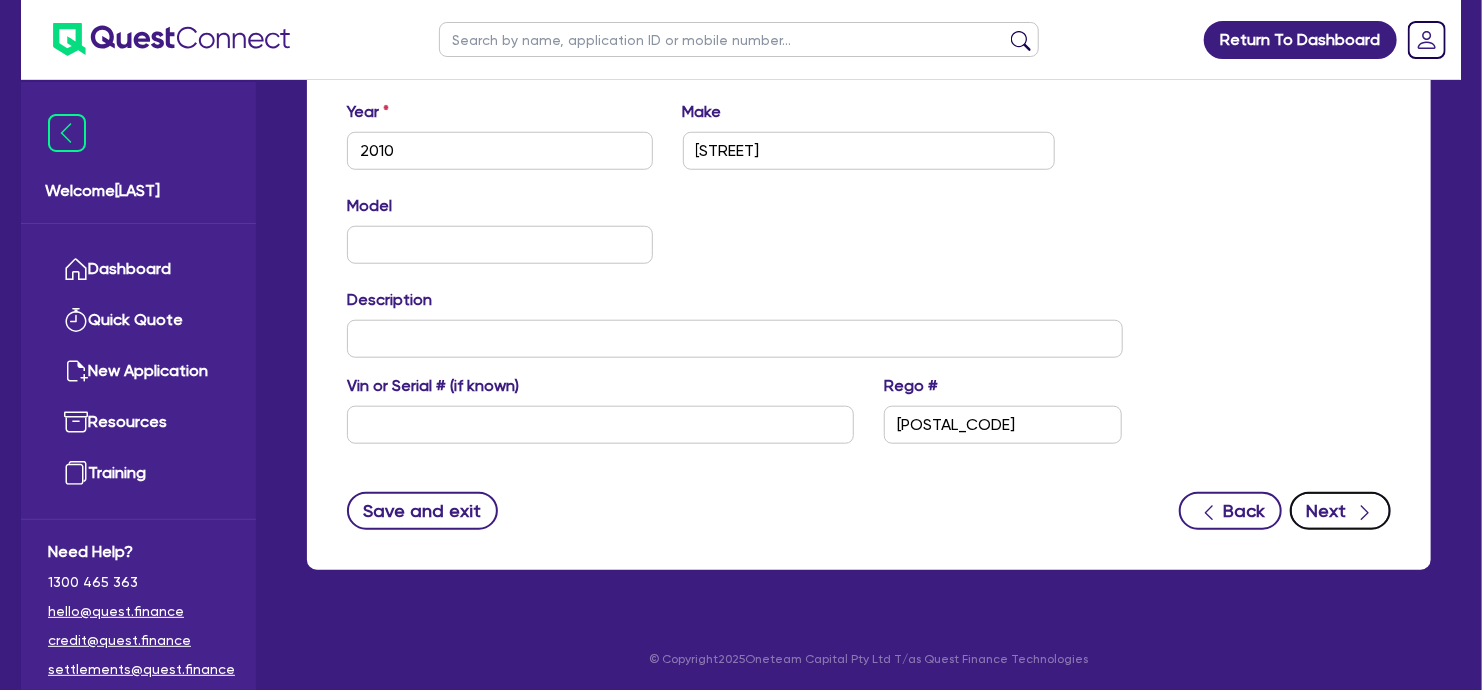 click on "Next" at bounding box center (1340, 511) 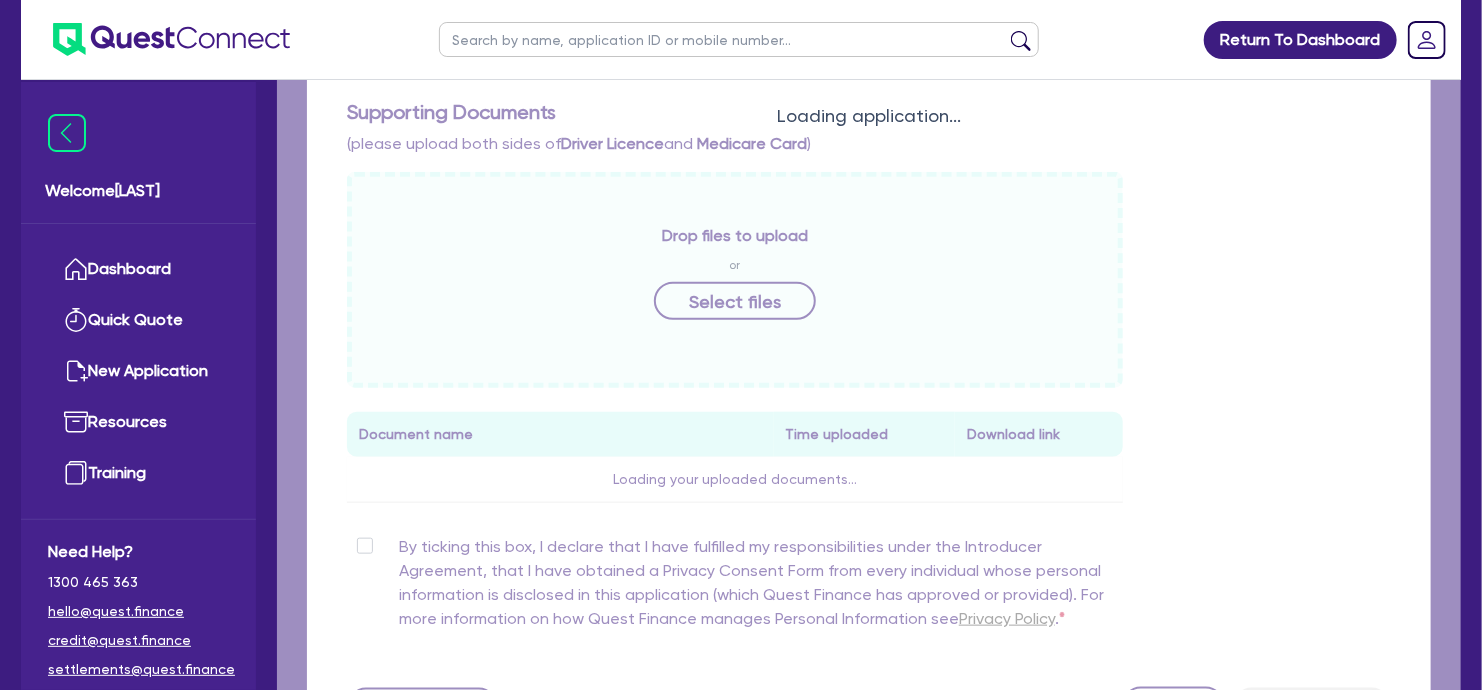 scroll, scrollTop: 0, scrollLeft: 0, axis: both 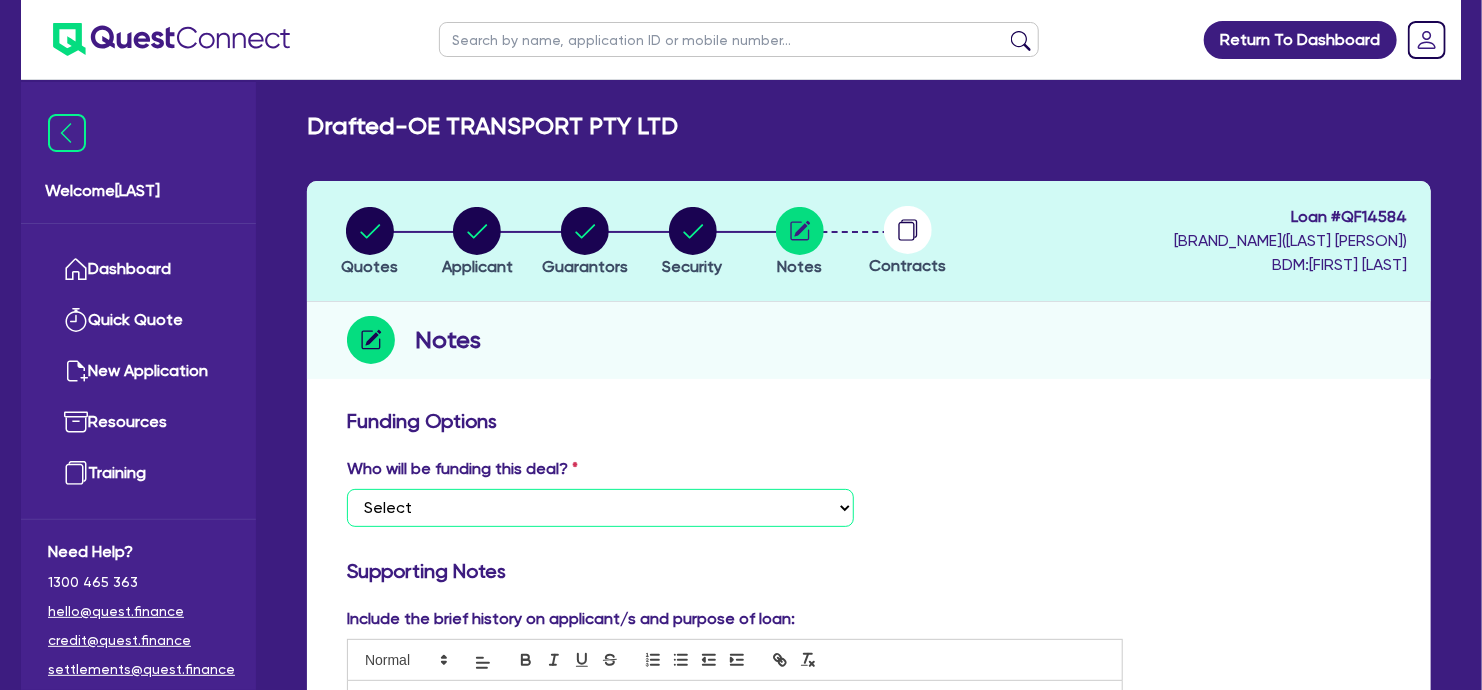 click on "Select I want Quest to fund 100% I will fund 100% I will co-fund with Quest Other - I am referring this deal in" at bounding box center (600, 508) 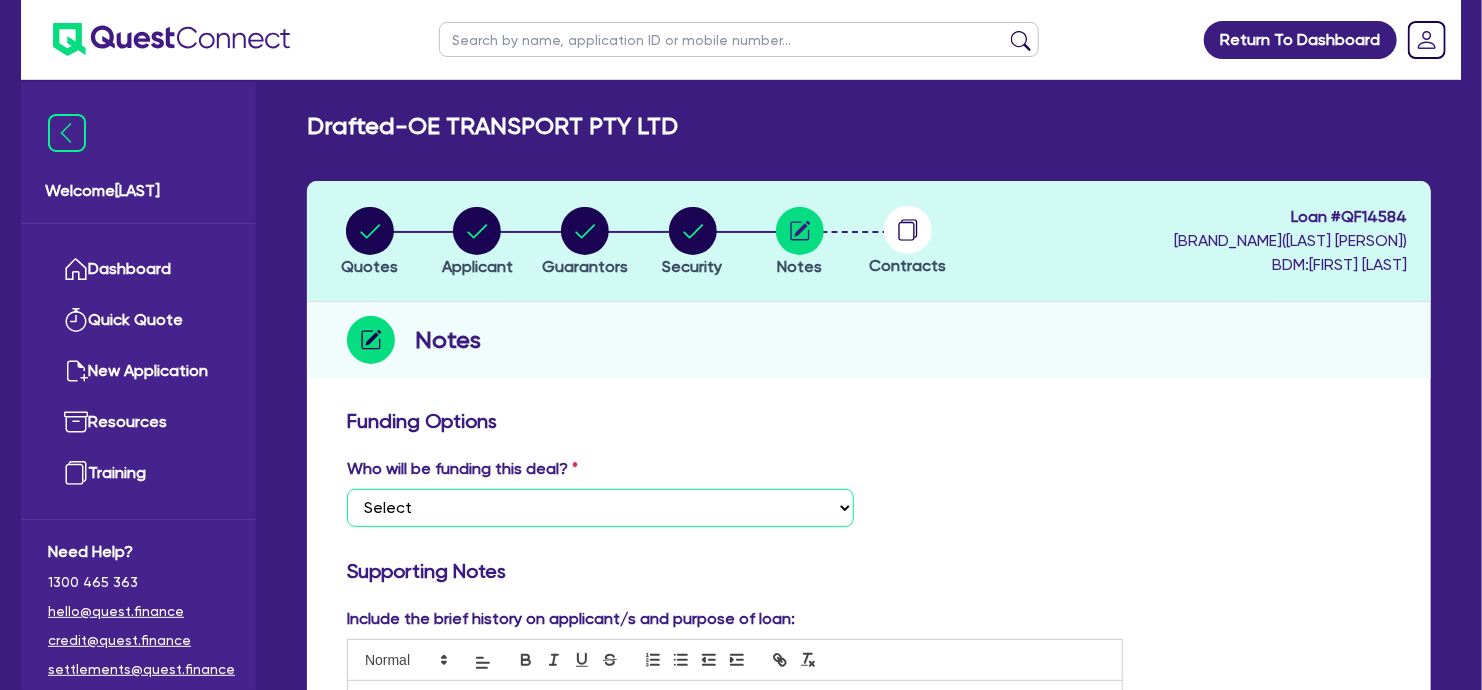 select on "Quest Finance - Own Book" 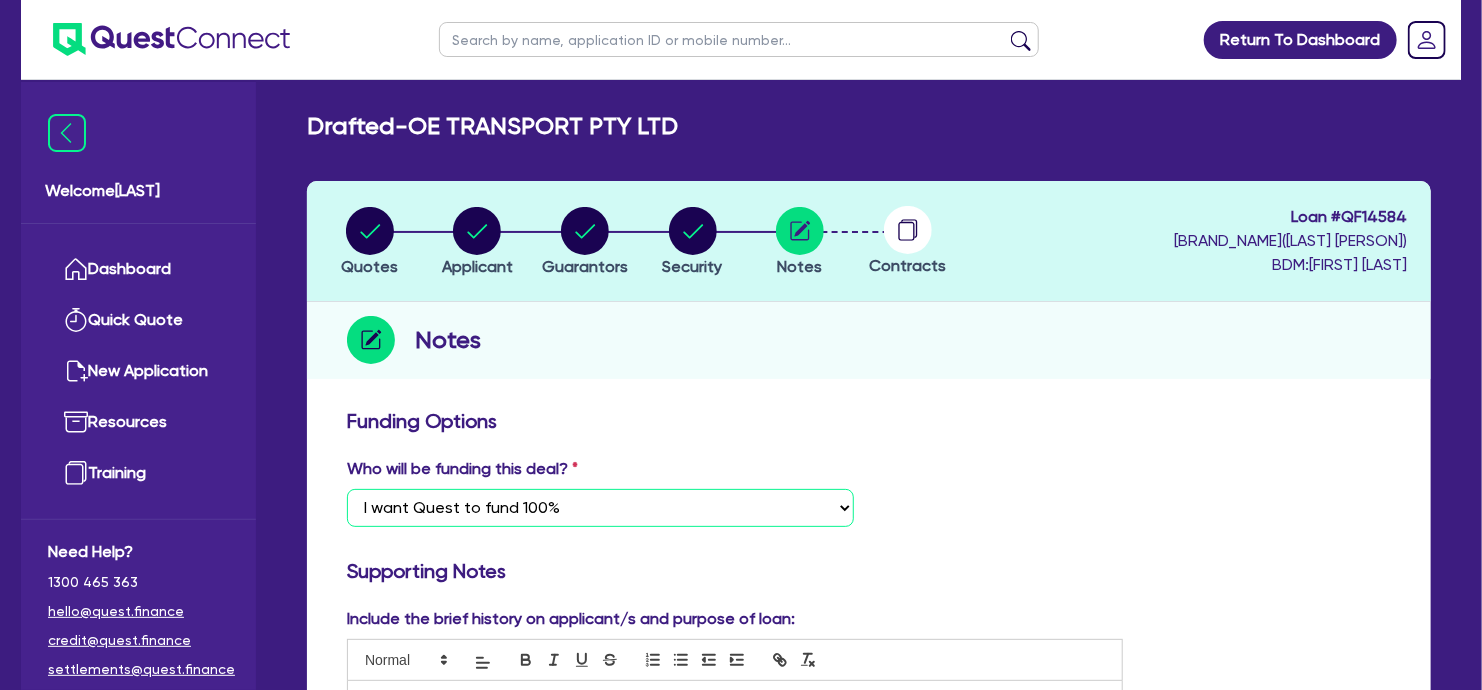 click on "Select I want Quest to fund 100% I will fund 100% I will co-fund with Quest Other - I am referring this deal in" at bounding box center (600, 508) 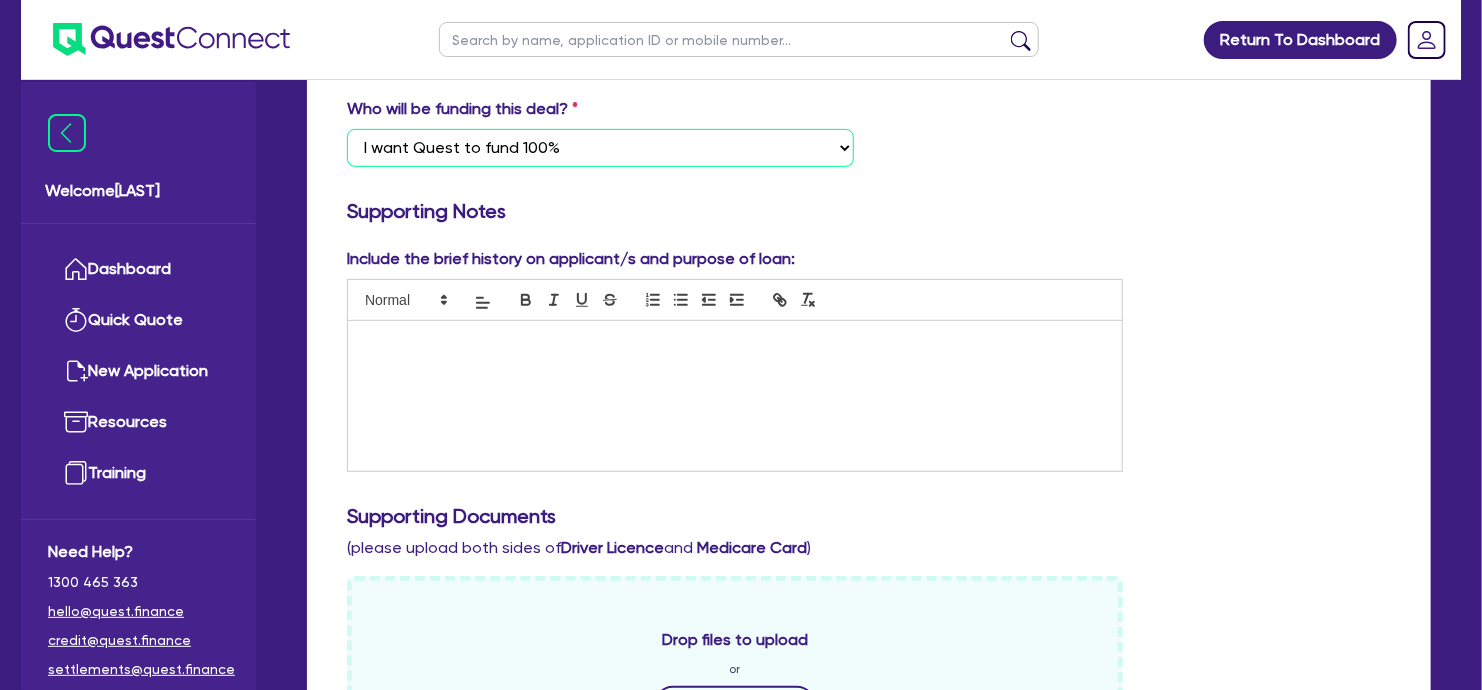scroll, scrollTop: 359, scrollLeft: 0, axis: vertical 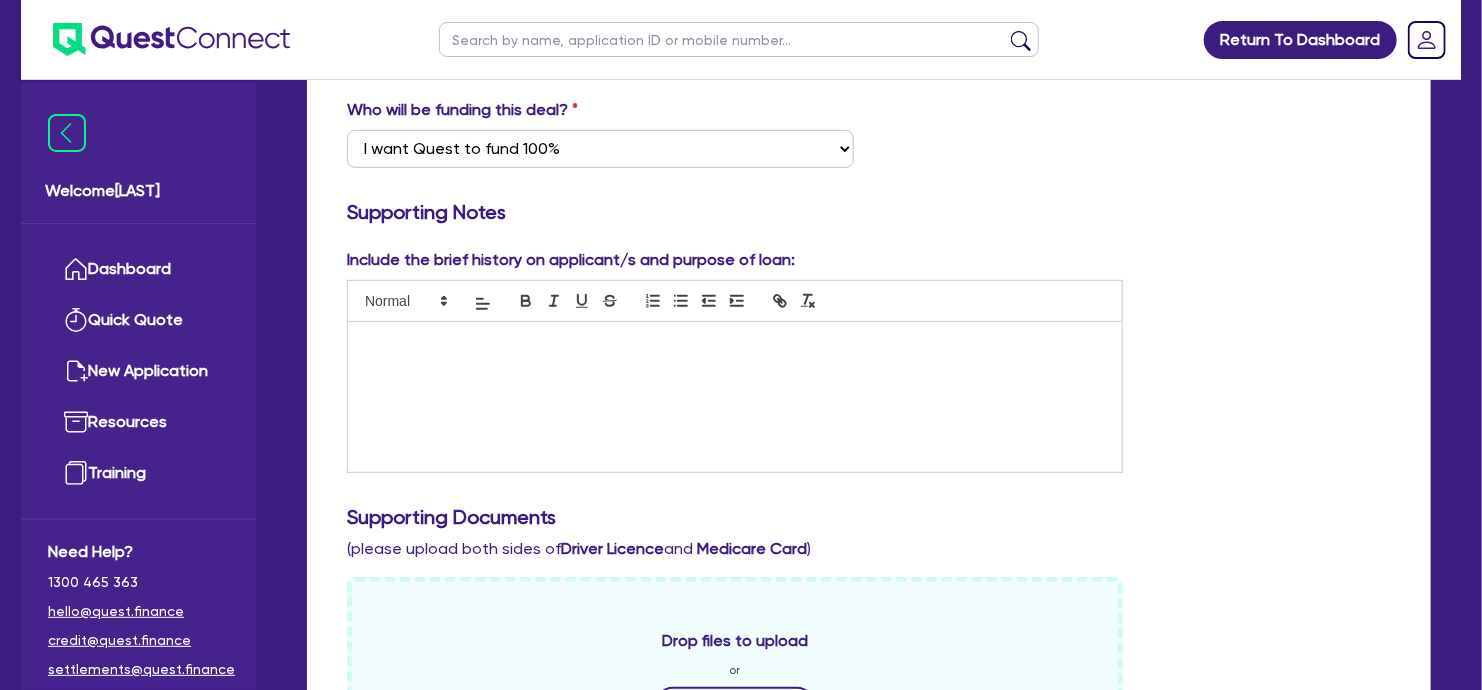 click at bounding box center (735, 397) 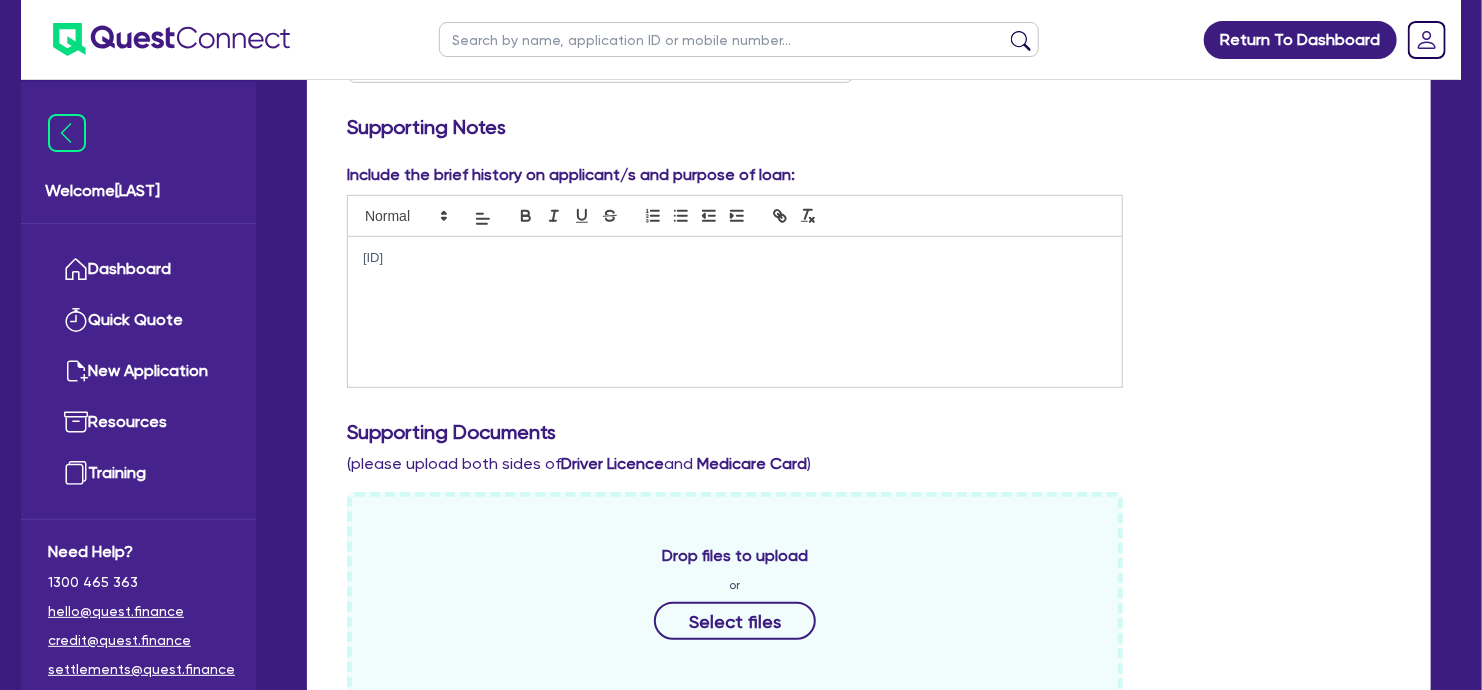 scroll, scrollTop: 447, scrollLeft: 0, axis: vertical 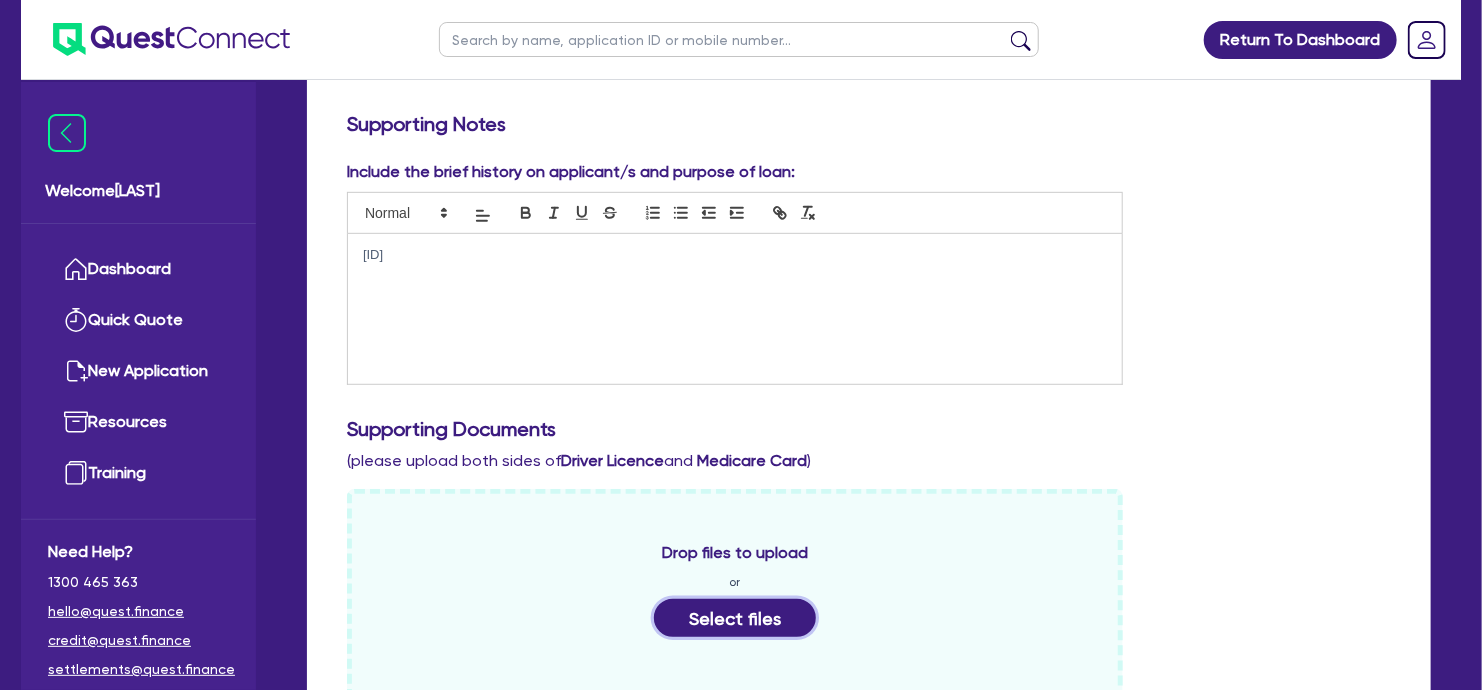 click on "Select files" at bounding box center (735, 618) 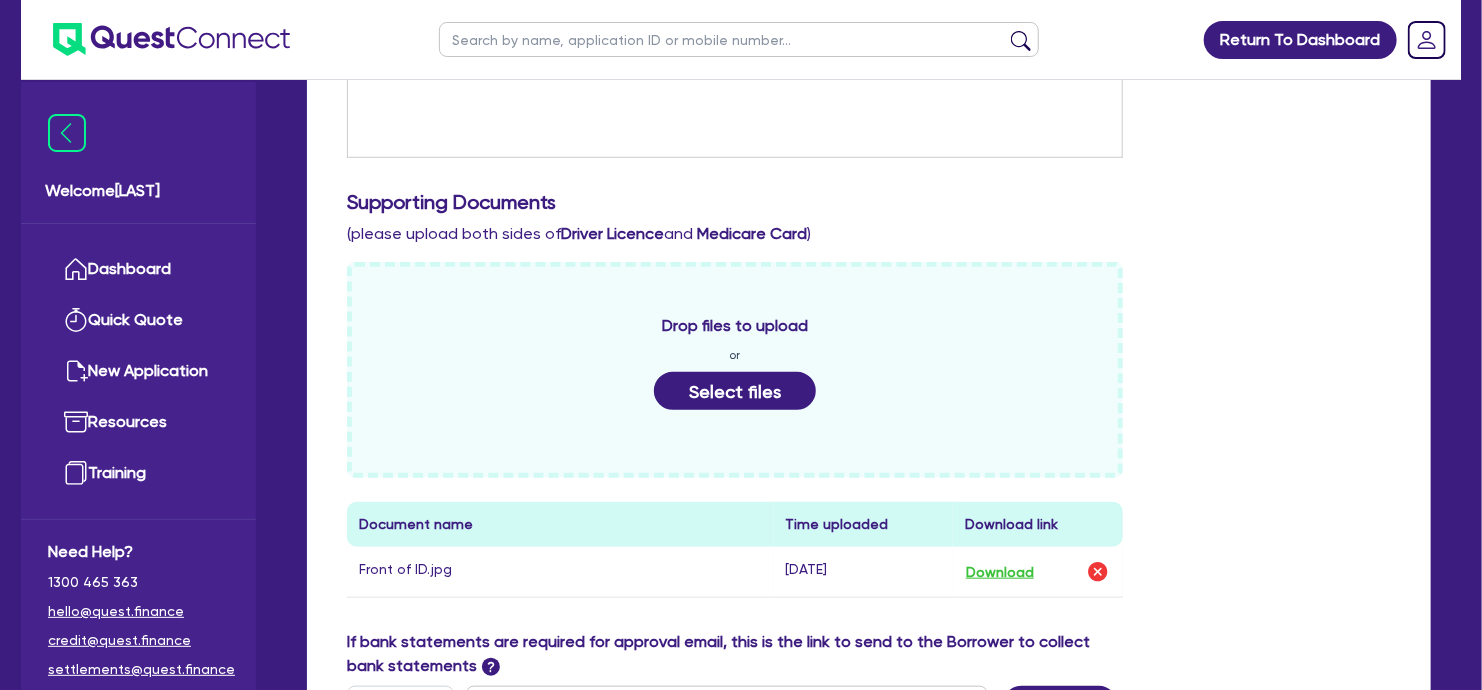 scroll, scrollTop: 675, scrollLeft: 0, axis: vertical 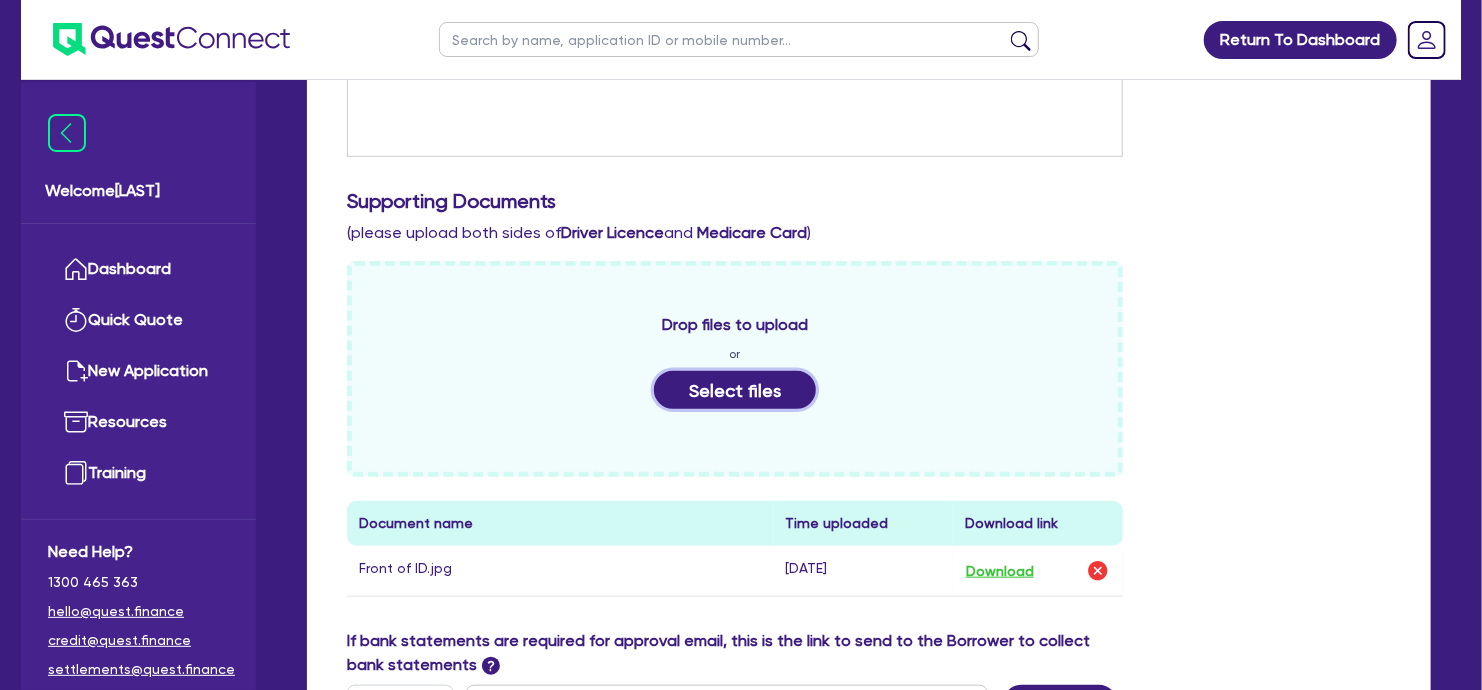 click on "Select files" at bounding box center [735, 390] 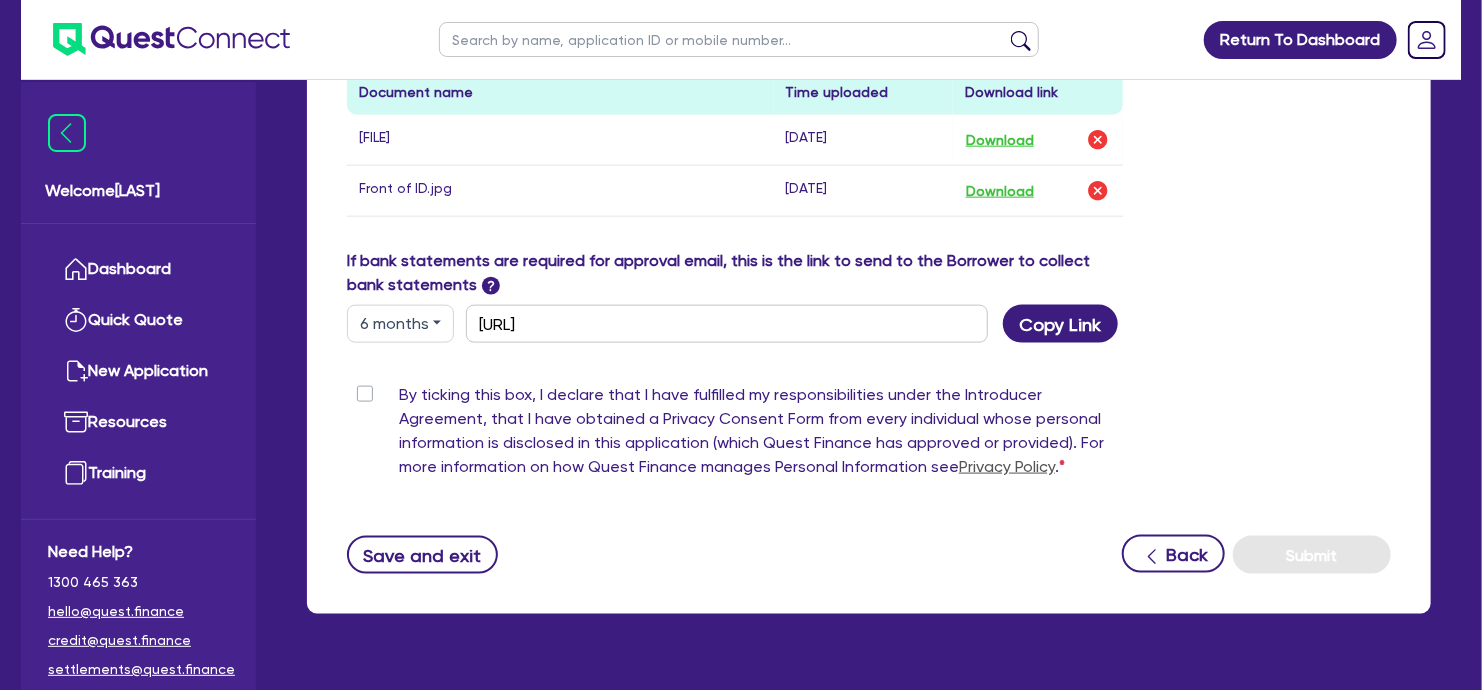 scroll, scrollTop: 1107, scrollLeft: 0, axis: vertical 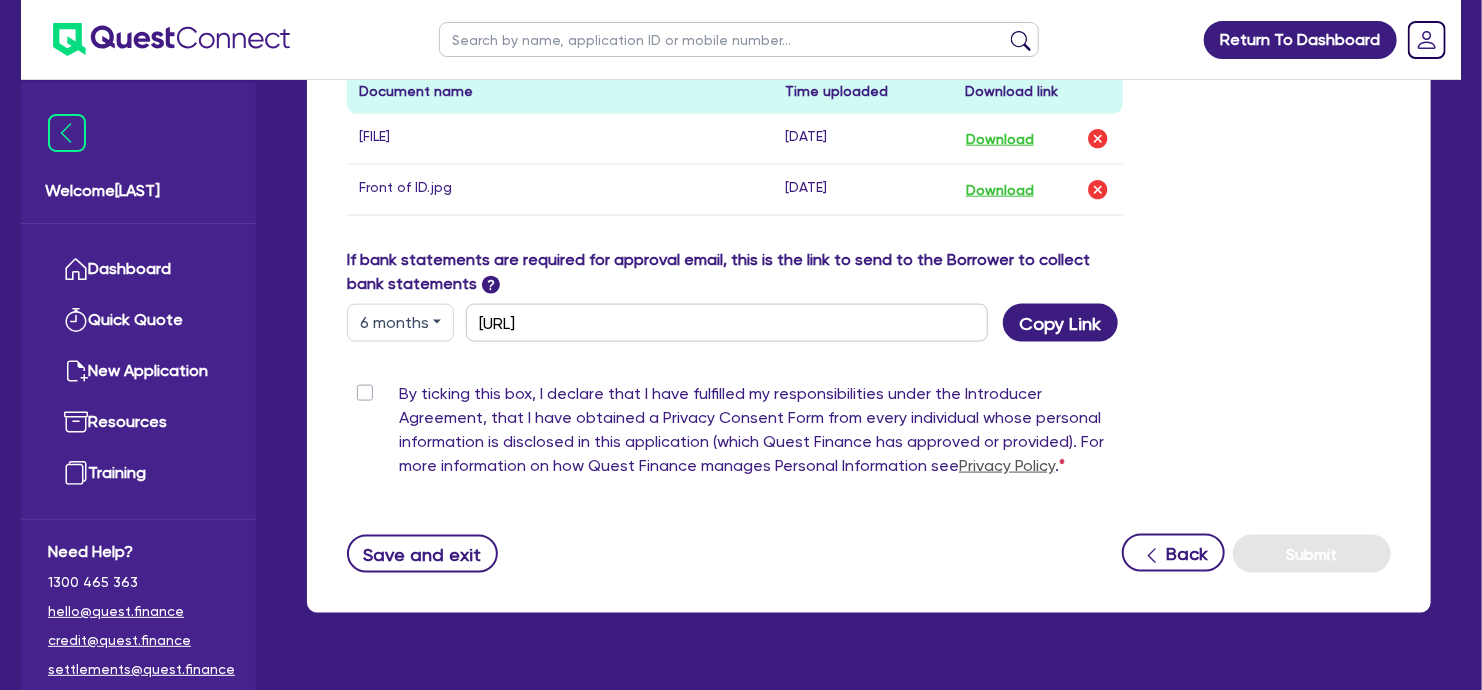 click on "By ticking this box, I declare that I have fulfilled my responsibilities under the Introducer Agreement, that I have obtained a Privacy Consent Form from every individual whose personal information is disclosed in this application (which Quest Finance has approved or provided). For more information on how Quest Finance manages Personal Information see   Privacy Policy ." at bounding box center (761, 434) 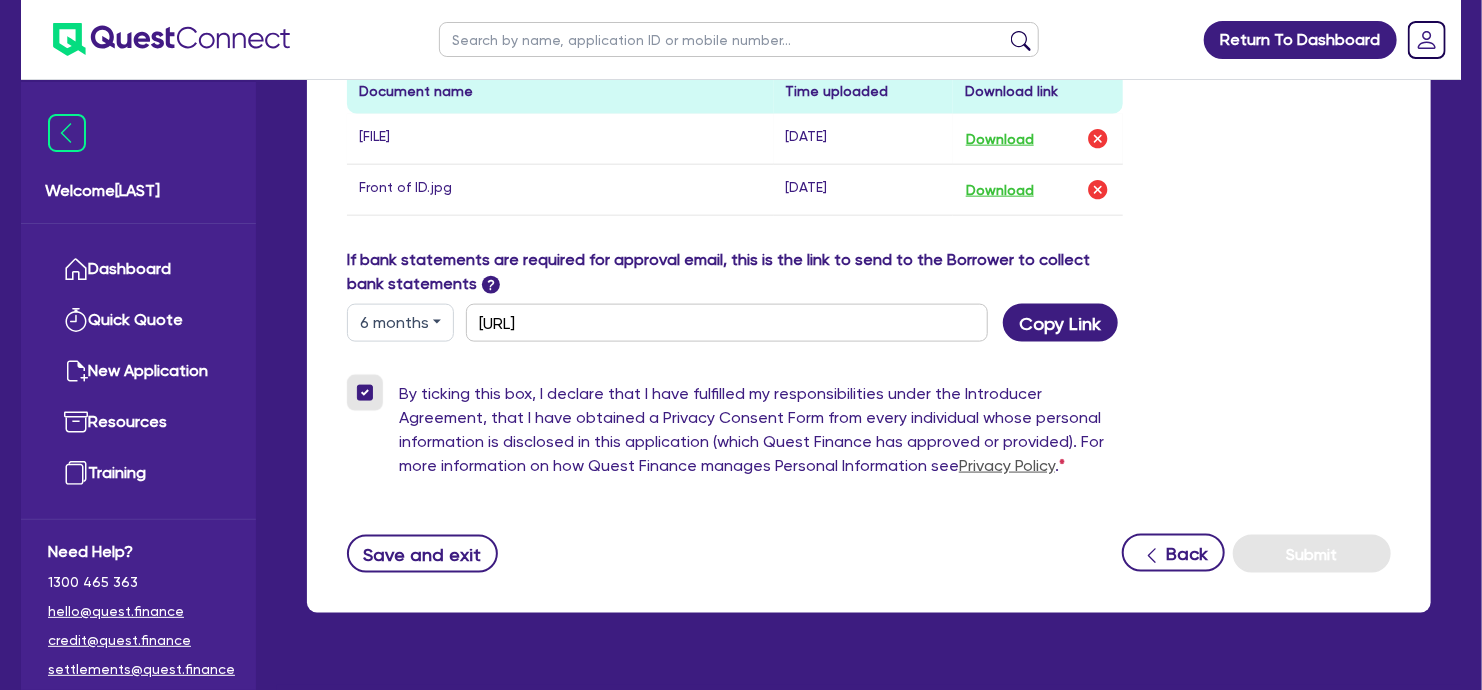 checkbox on "true" 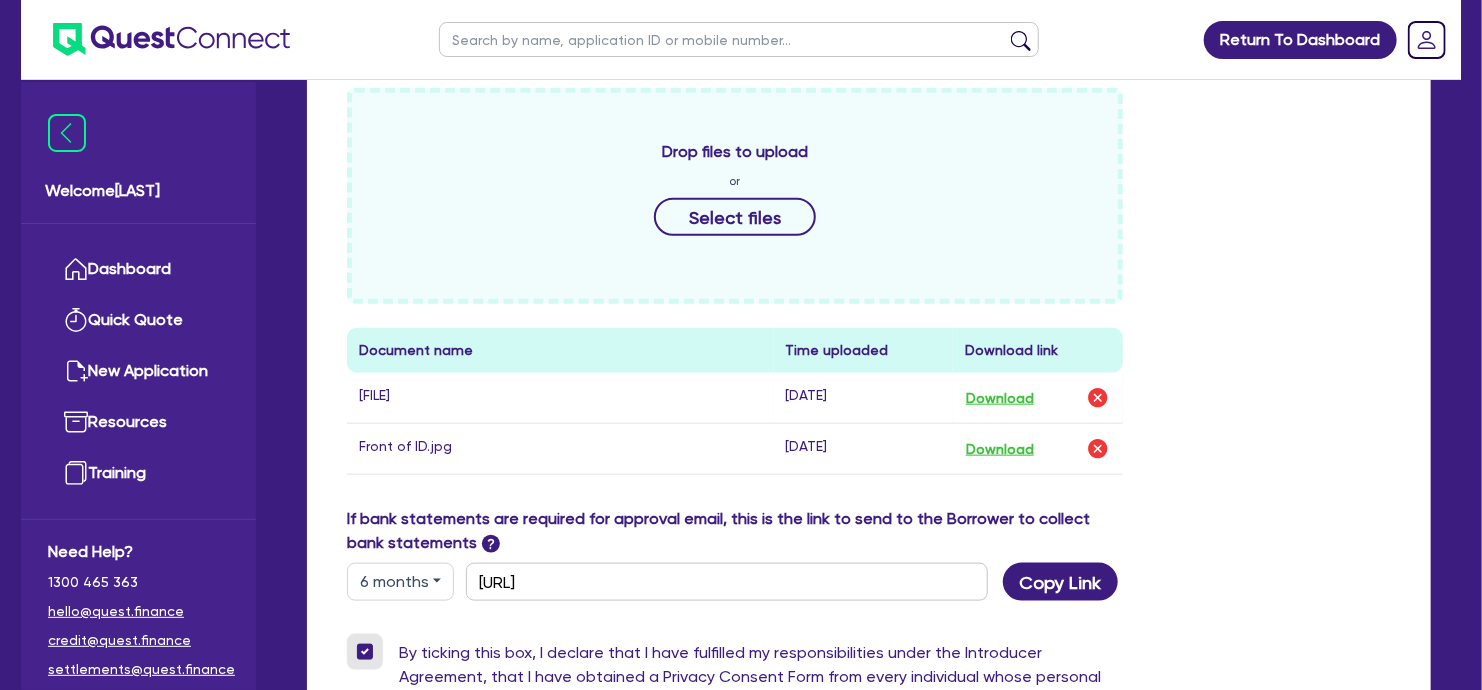 scroll, scrollTop: 802, scrollLeft: 0, axis: vertical 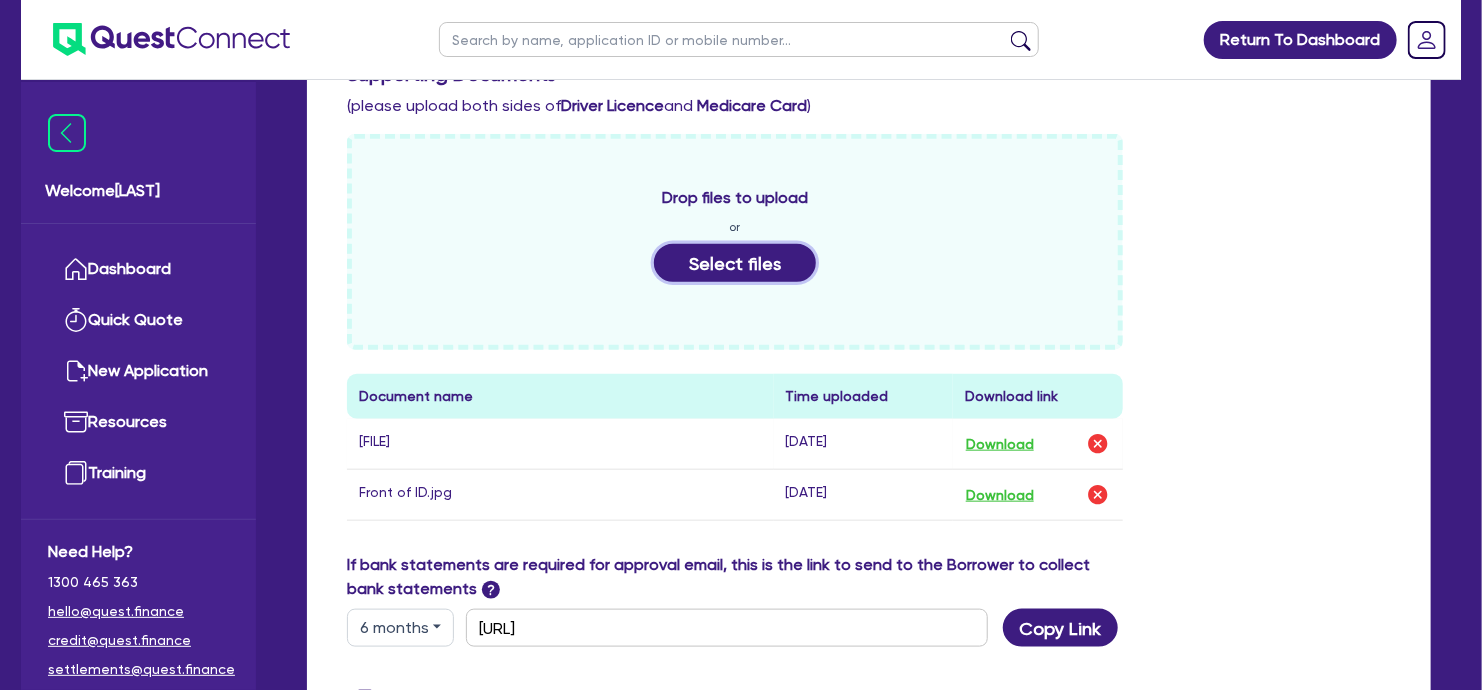 click on "Select files" at bounding box center (735, 263) 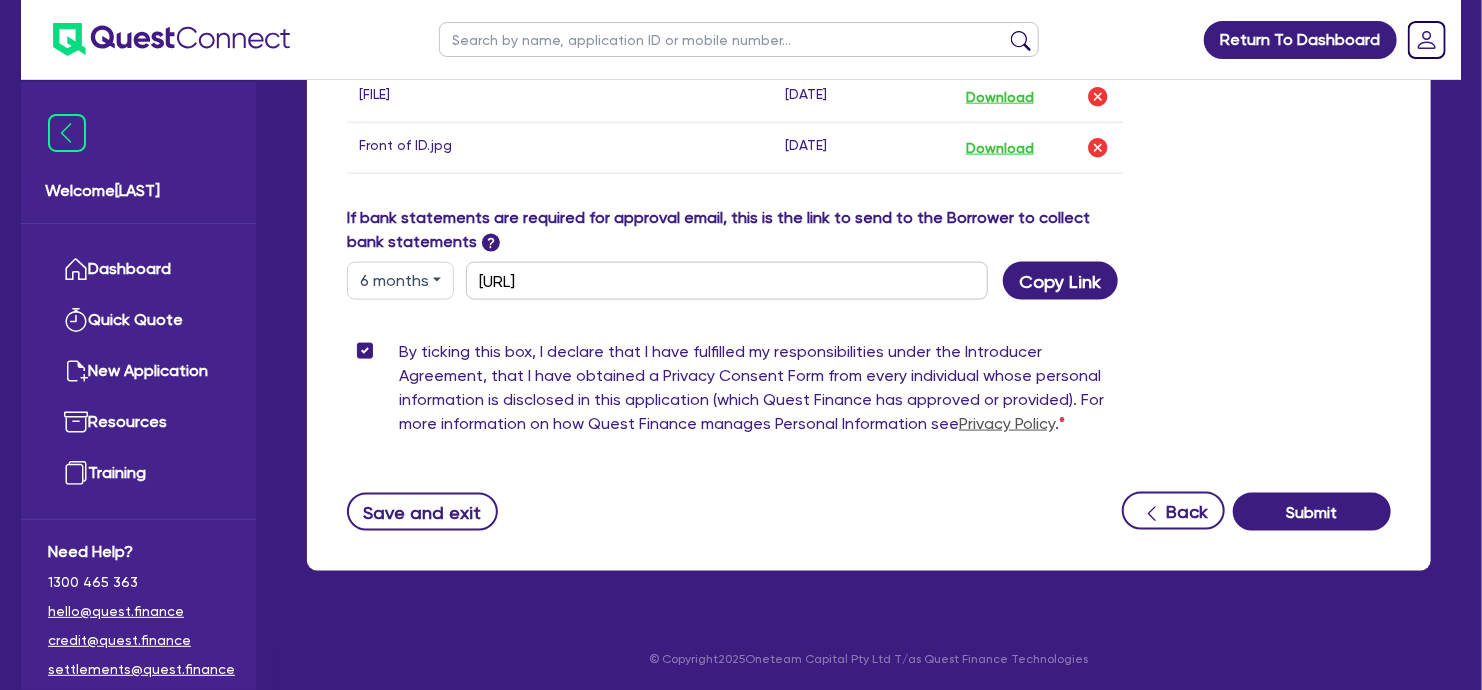 scroll, scrollTop: 1200, scrollLeft: 0, axis: vertical 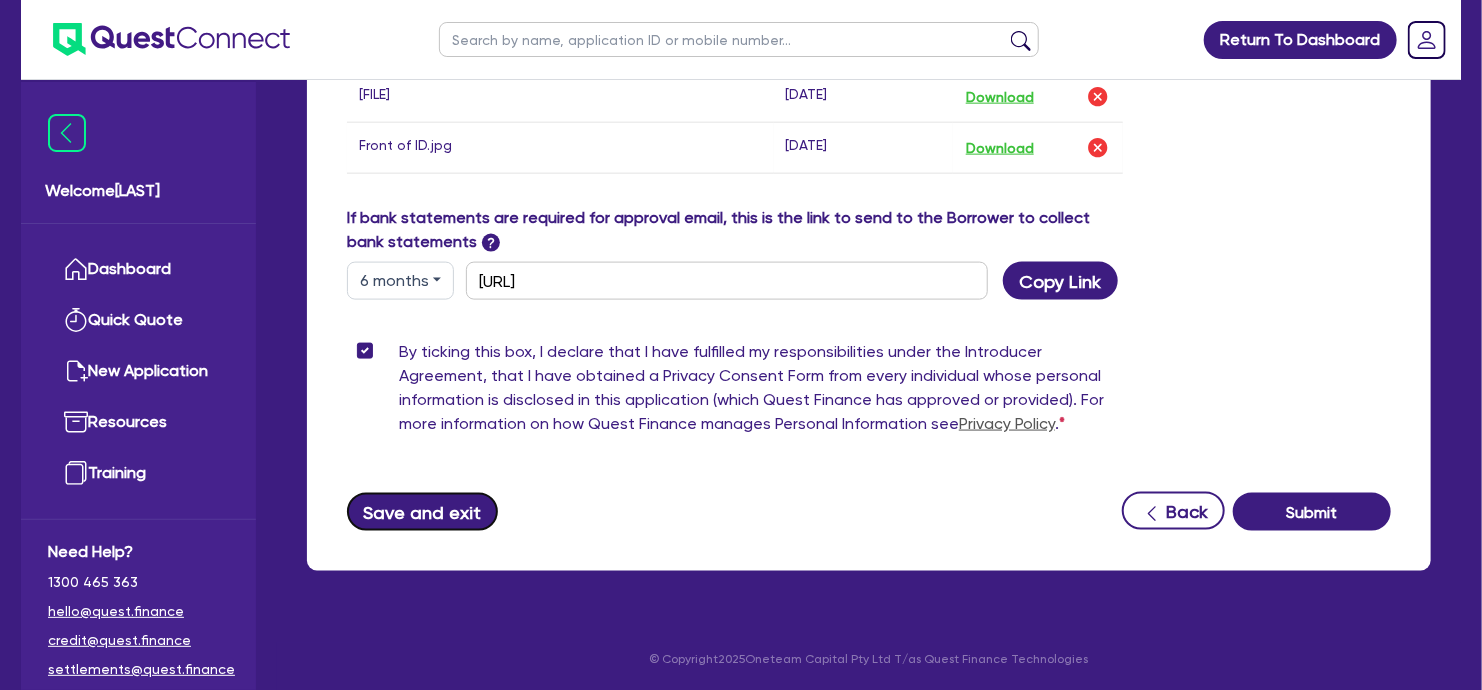 click on "Save and exit" at bounding box center (422, 512) 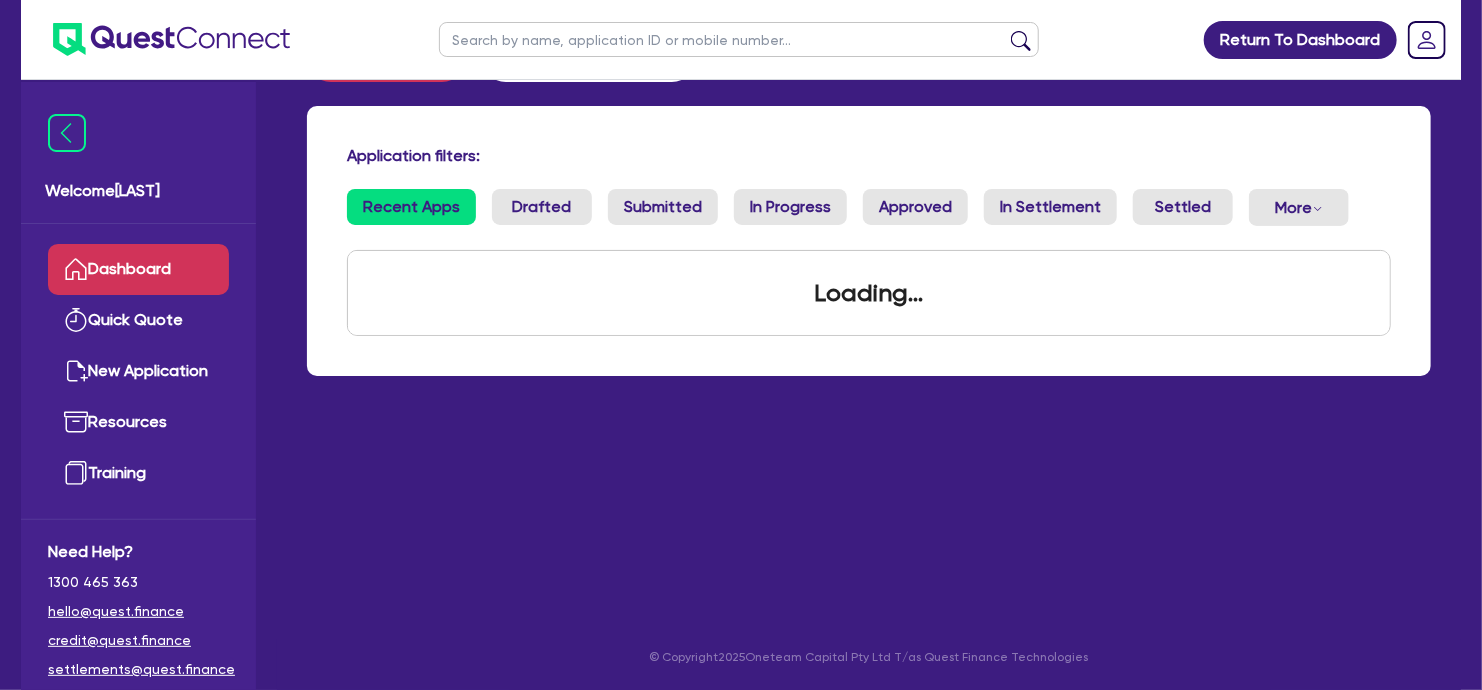 scroll, scrollTop: 0, scrollLeft: 0, axis: both 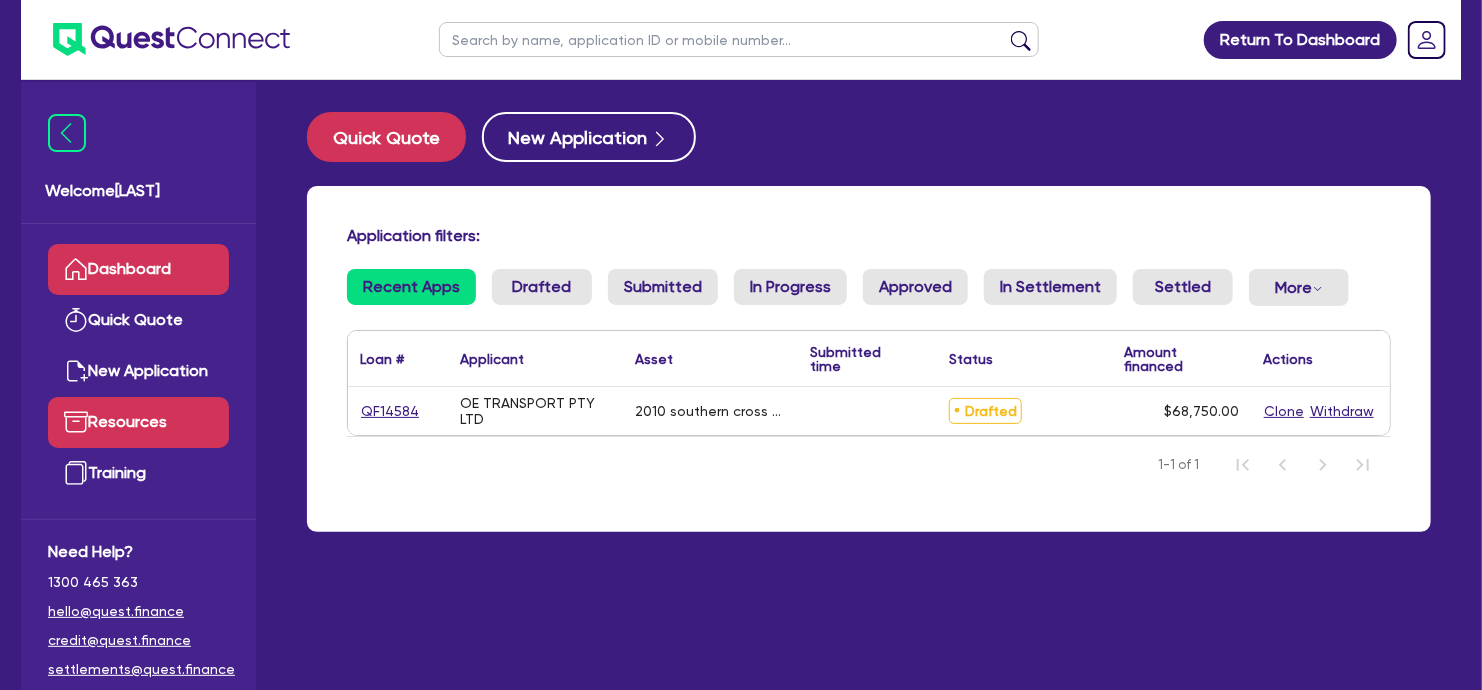 click on "Resources" at bounding box center [138, 422] 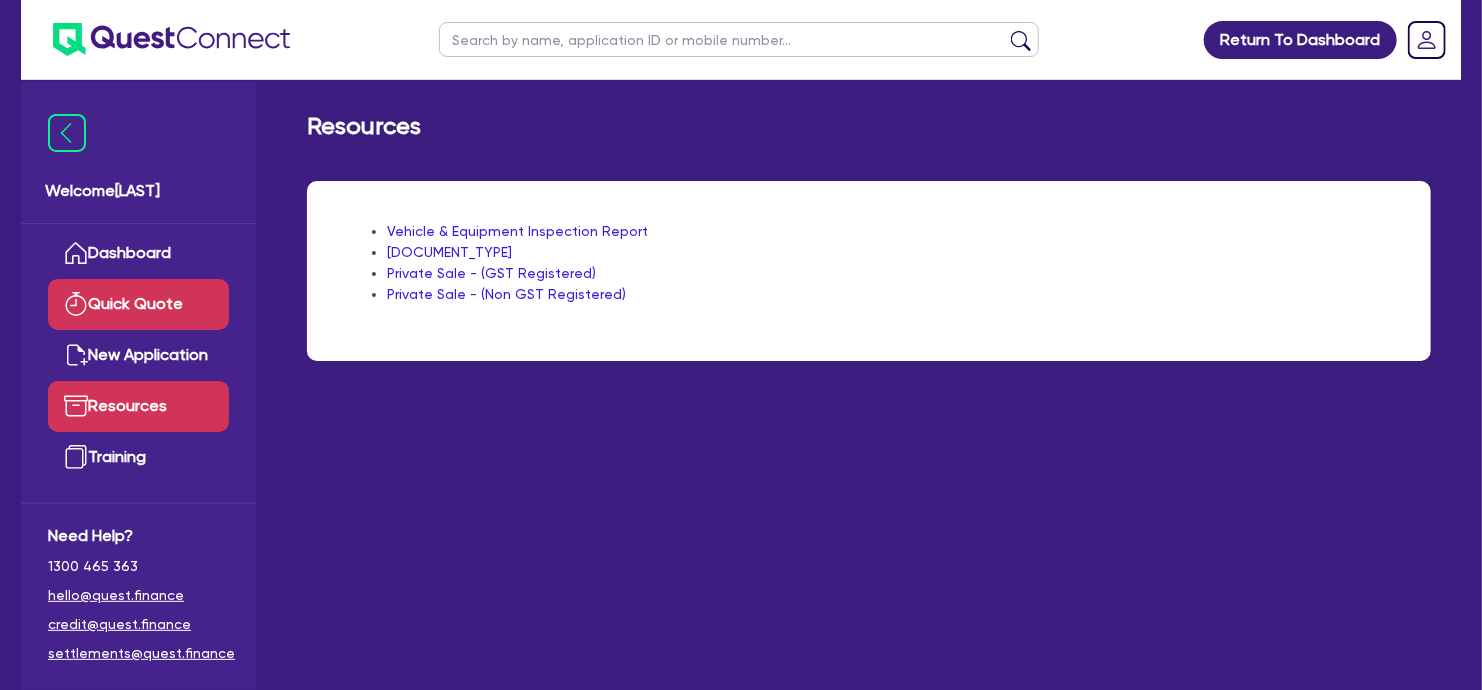 scroll, scrollTop: 16, scrollLeft: 0, axis: vertical 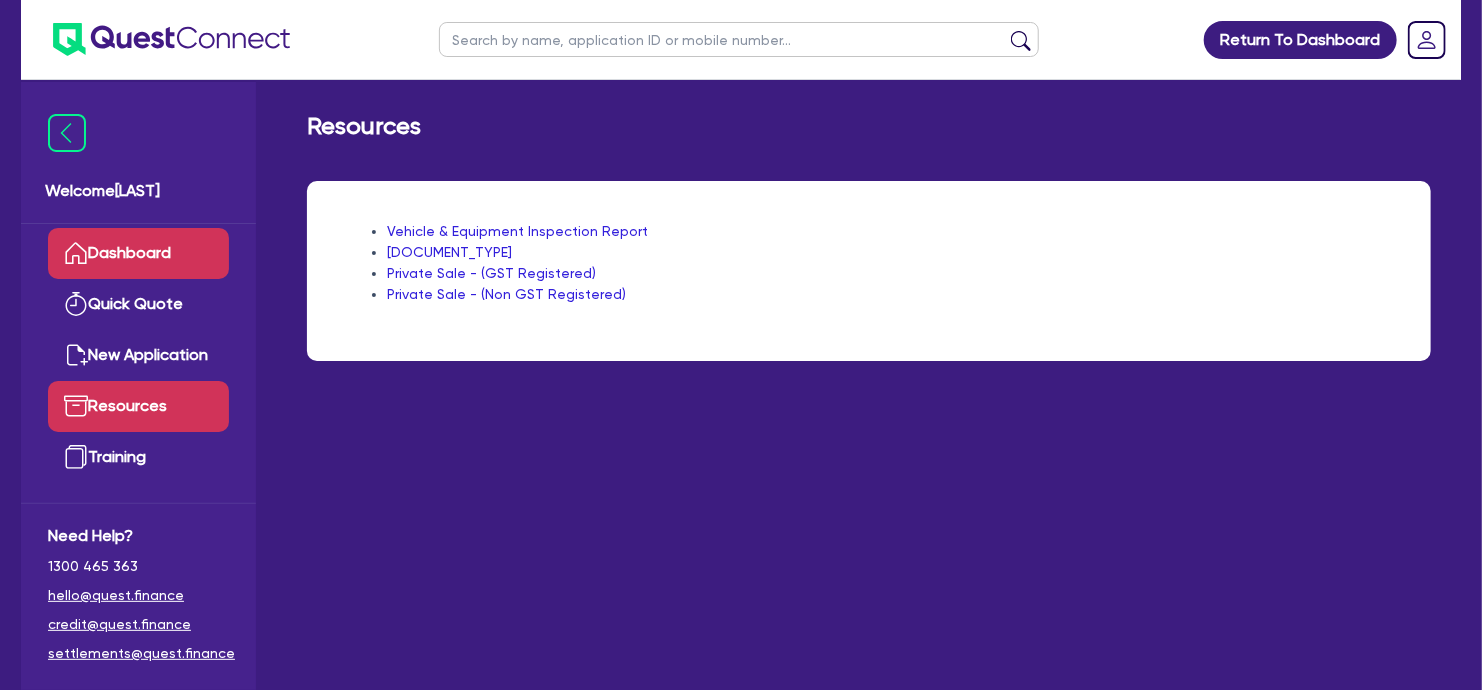 click on "Dashboard" at bounding box center [138, 253] 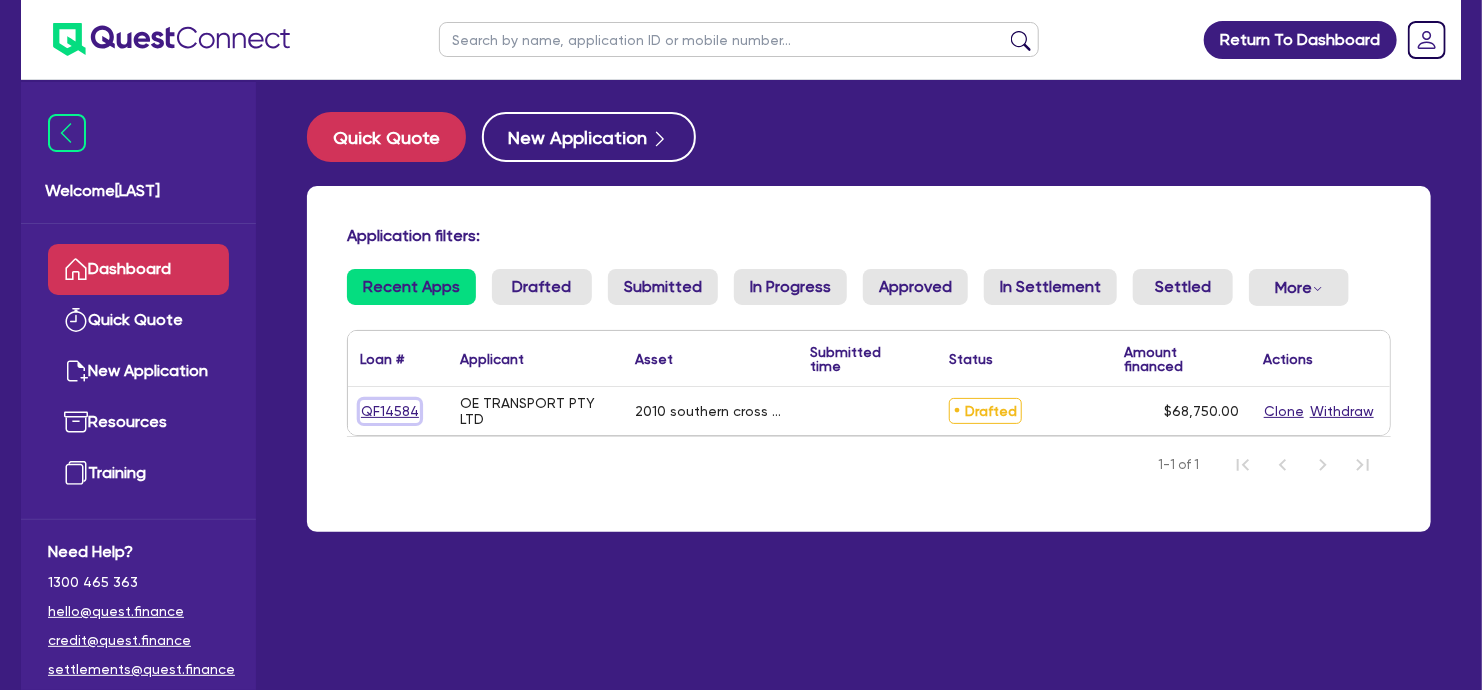 click on "QF14584" at bounding box center (390, 411) 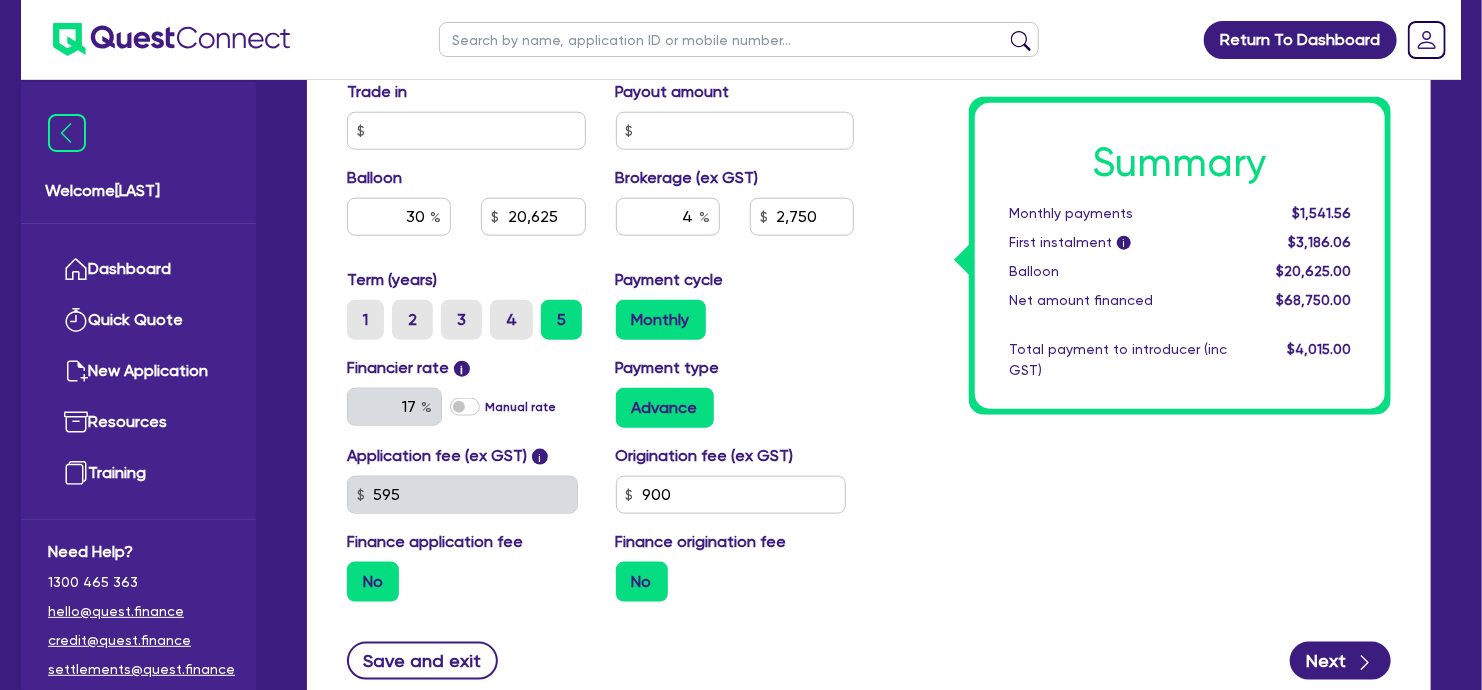 scroll, scrollTop: 1111, scrollLeft: 0, axis: vertical 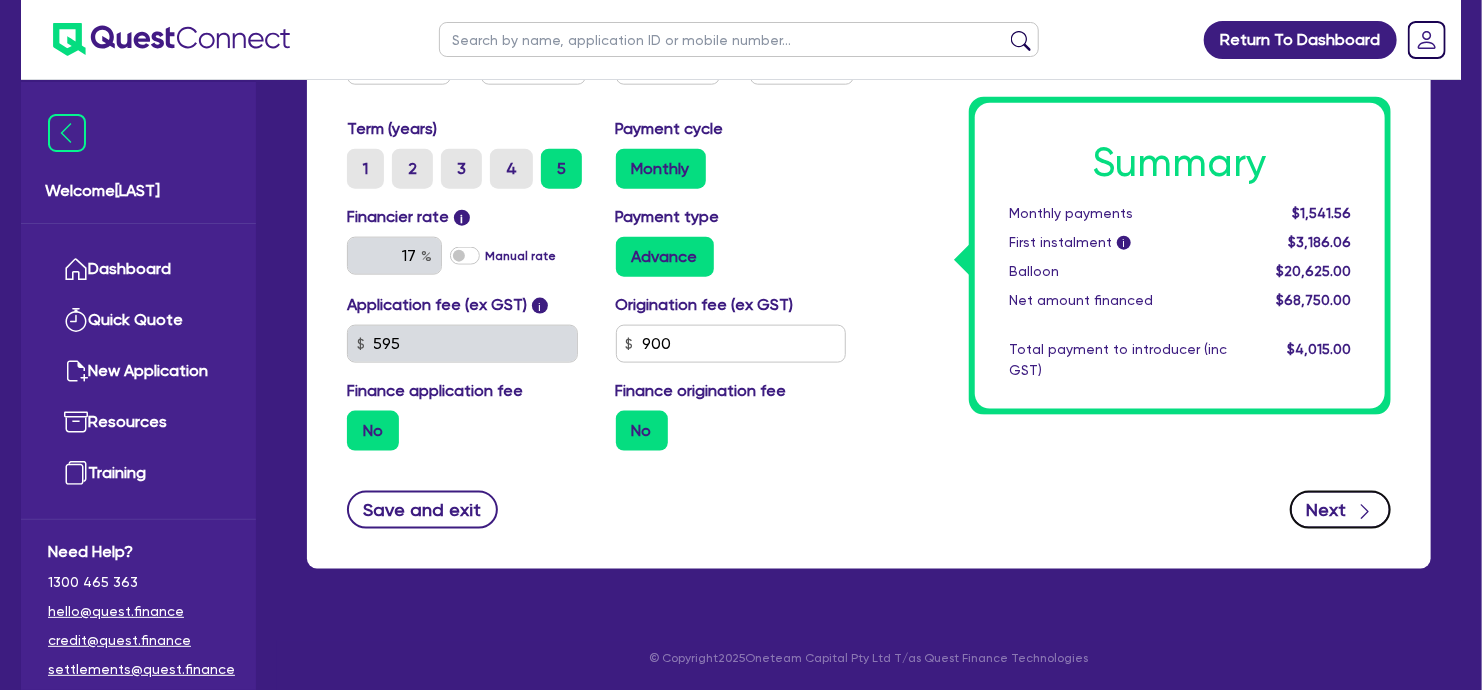 click on "Next" at bounding box center (1340, 510) 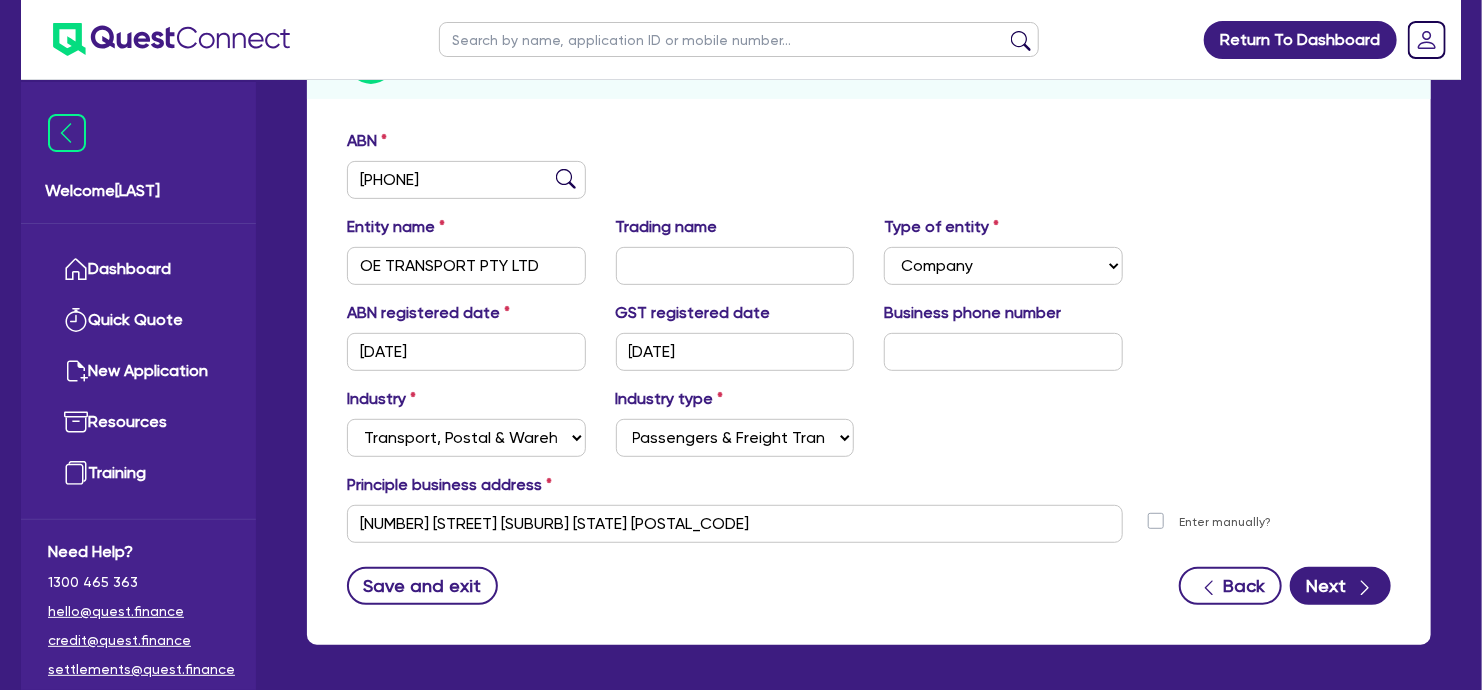 scroll, scrollTop: 280, scrollLeft: 0, axis: vertical 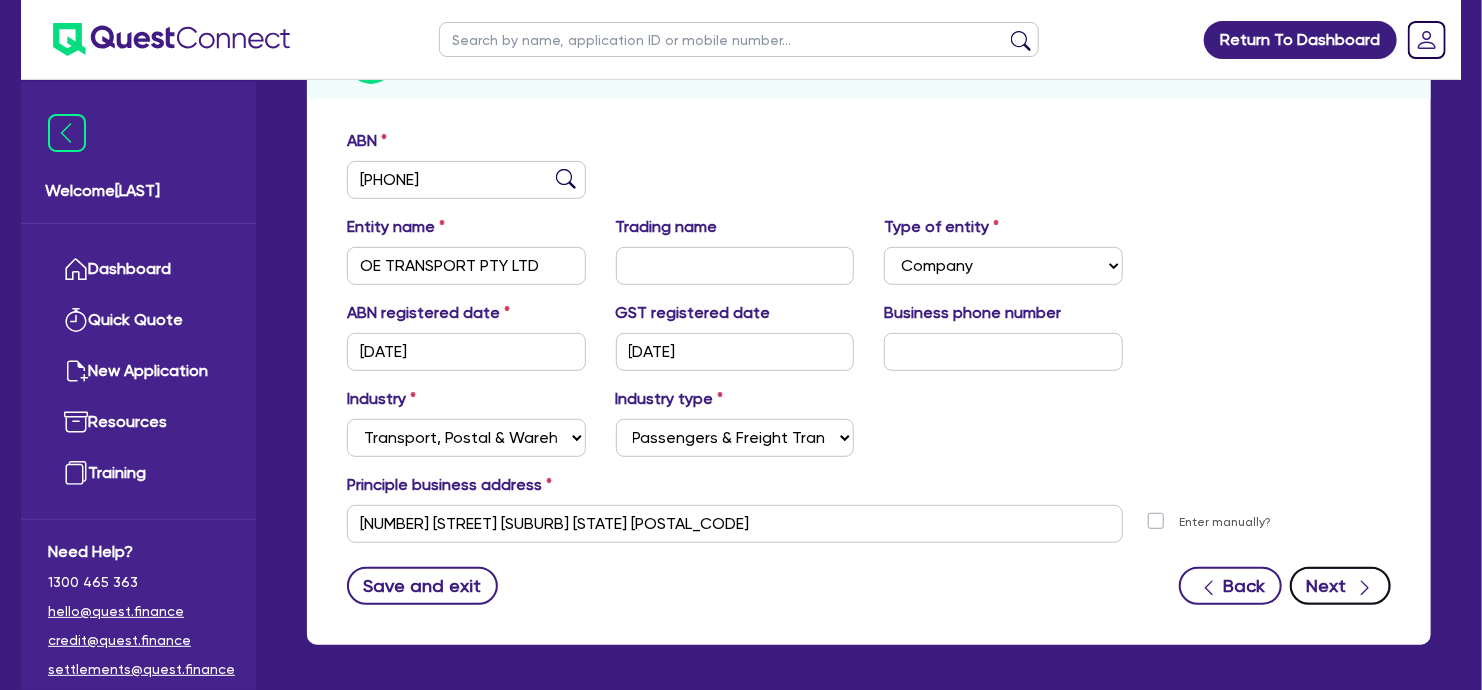 click on "Next" at bounding box center [1340, 586] 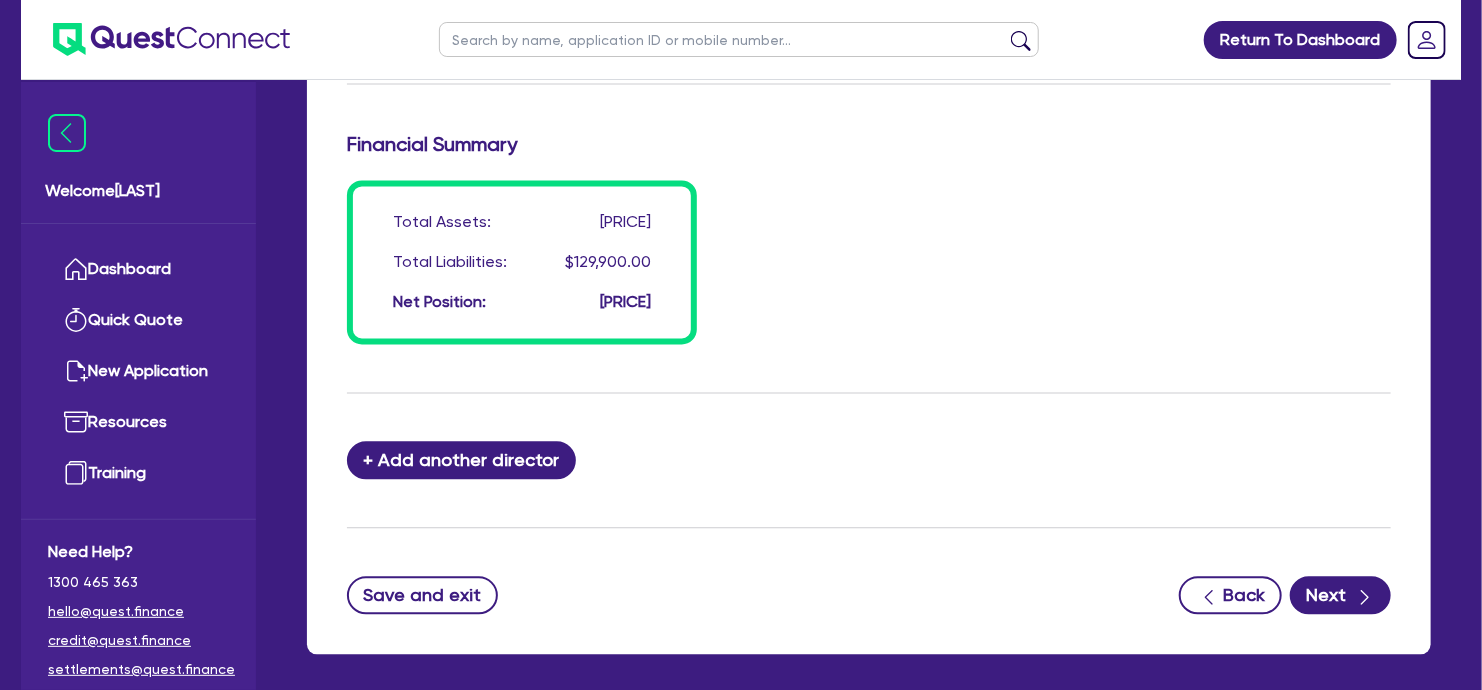 scroll, scrollTop: 1960, scrollLeft: 0, axis: vertical 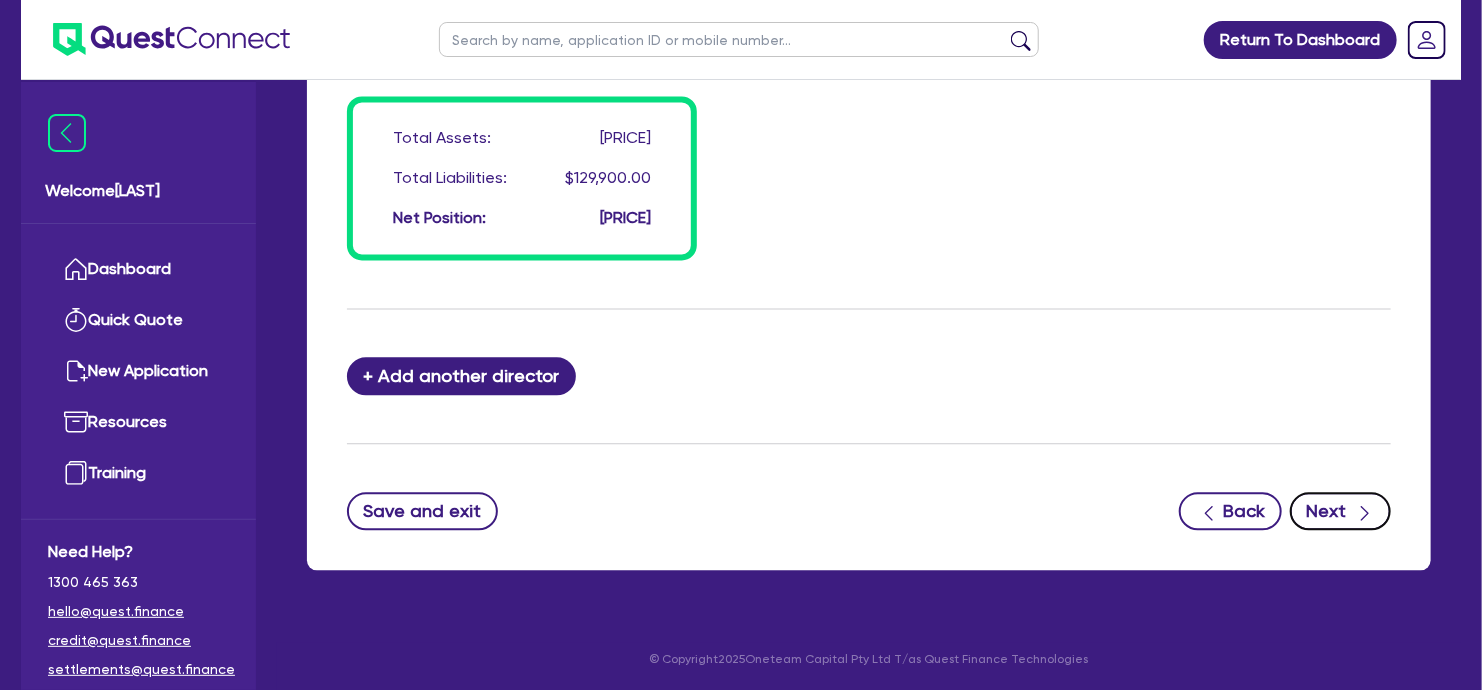 click on "Next" at bounding box center [1340, 511] 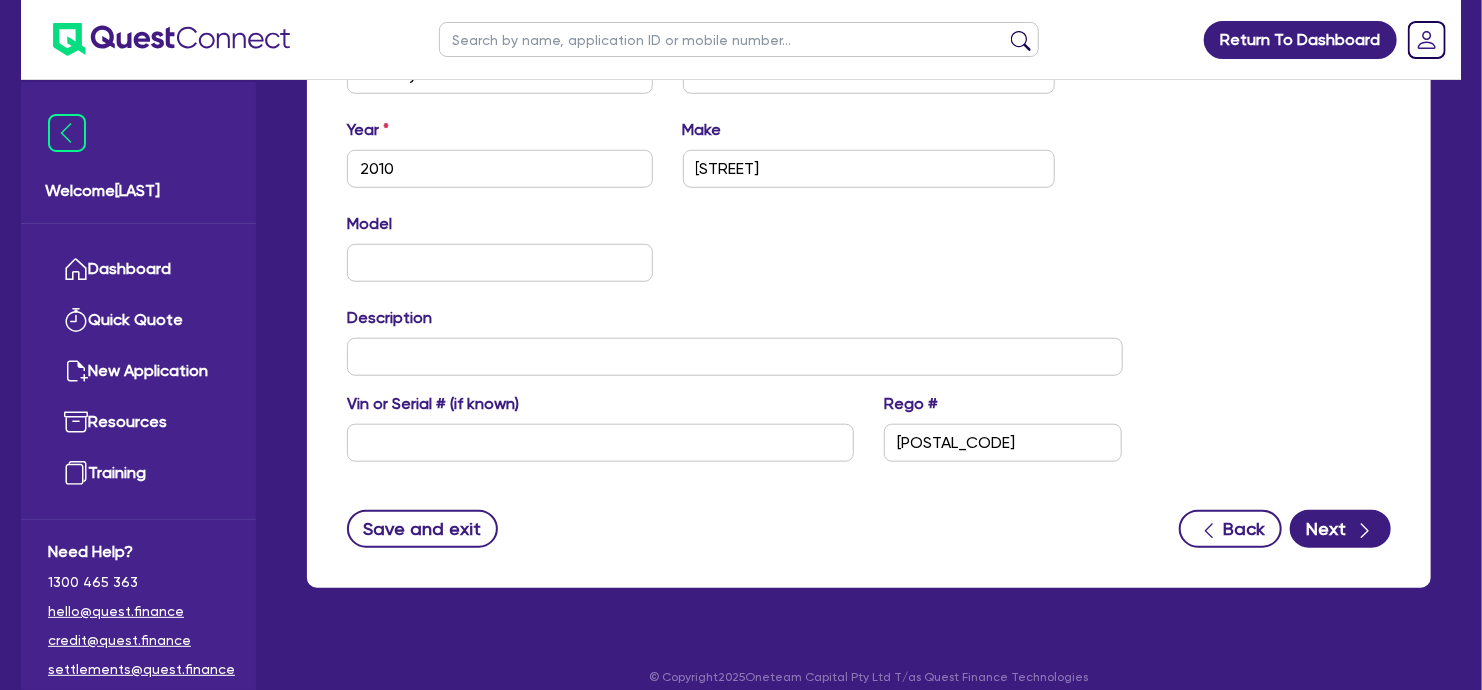 scroll, scrollTop: 764, scrollLeft: 0, axis: vertical 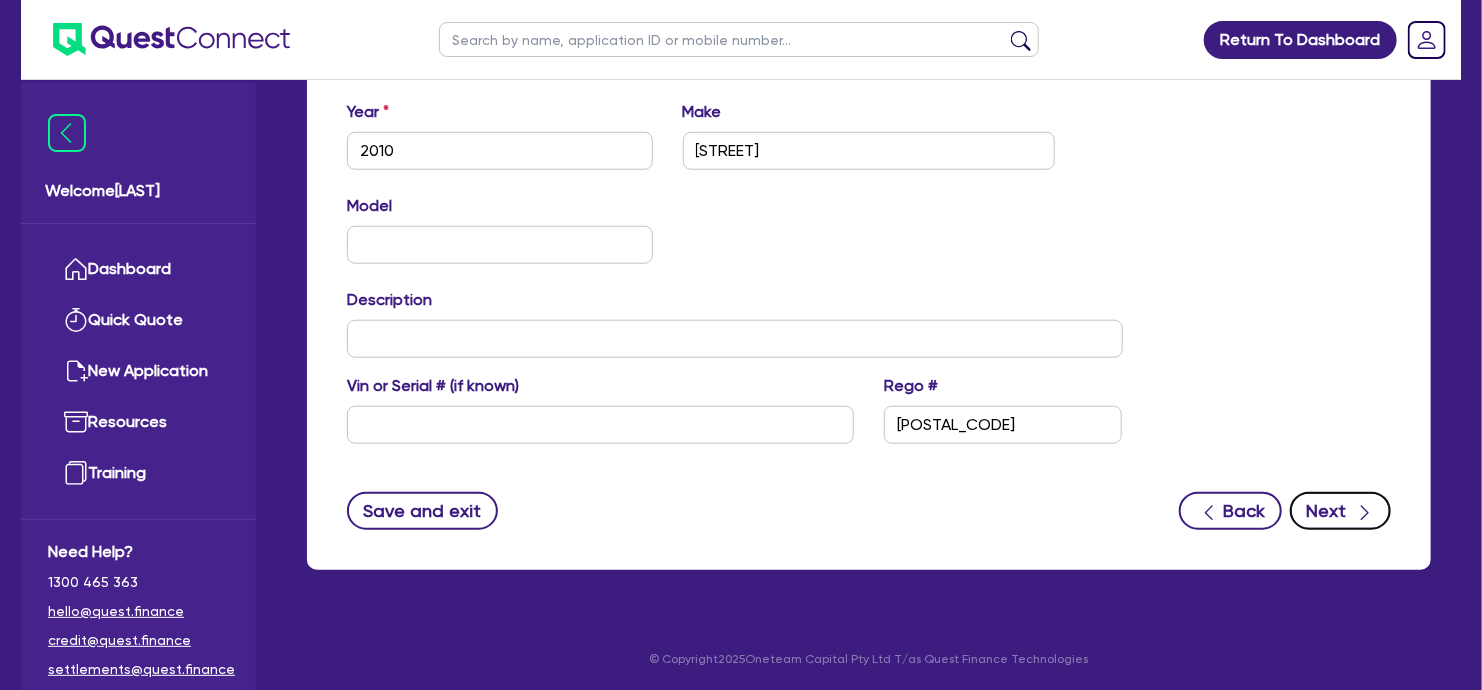 click on "Next" at bounding box center (1340, 511) 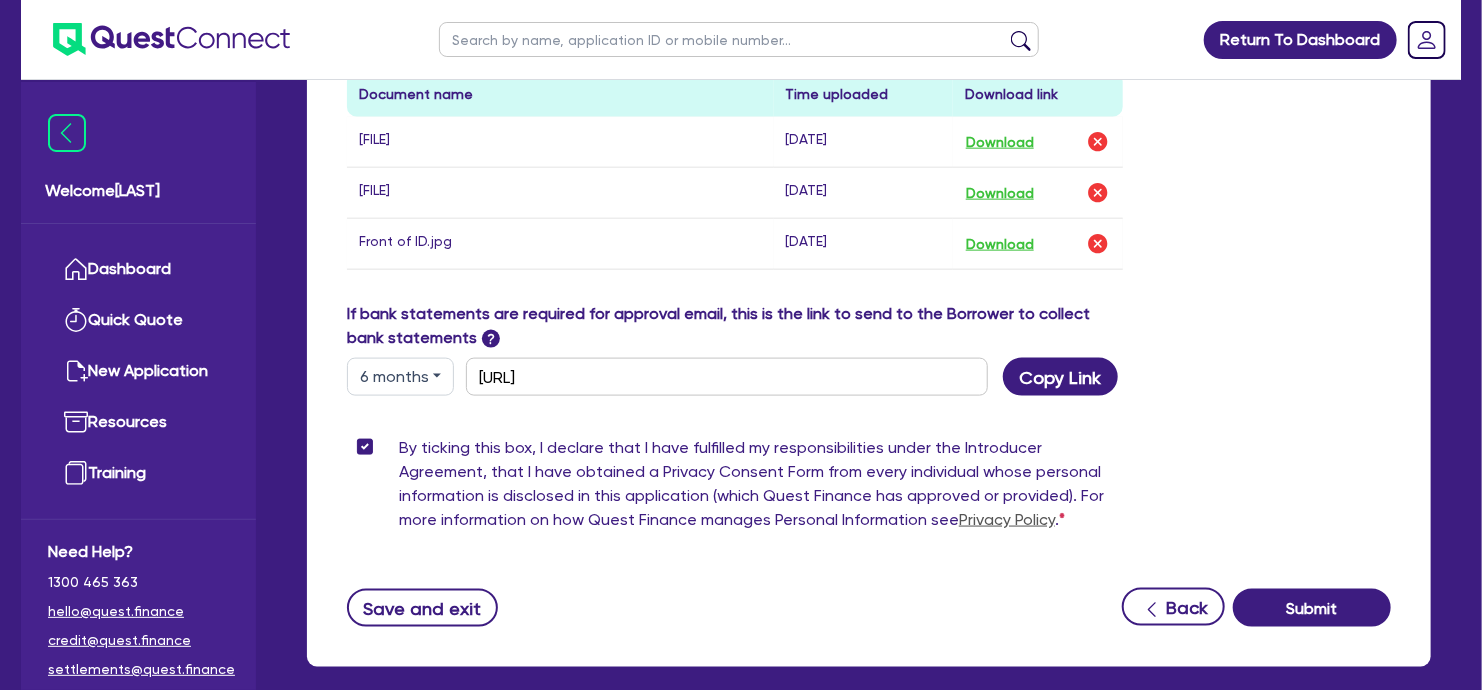 scroll, scrollTop: 1196, scrollLeft: 0, axis: vertical 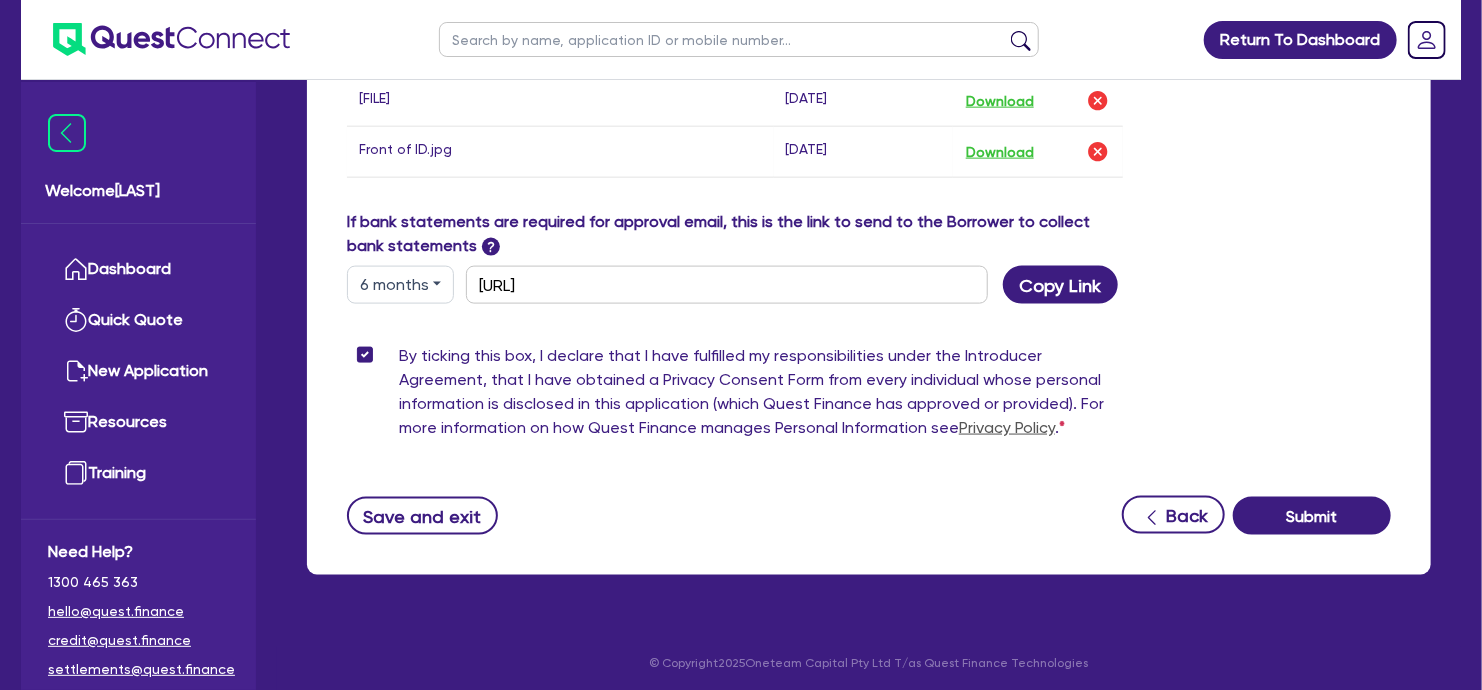 click on "Privacy Policy" at bounding box center (1007, 427) 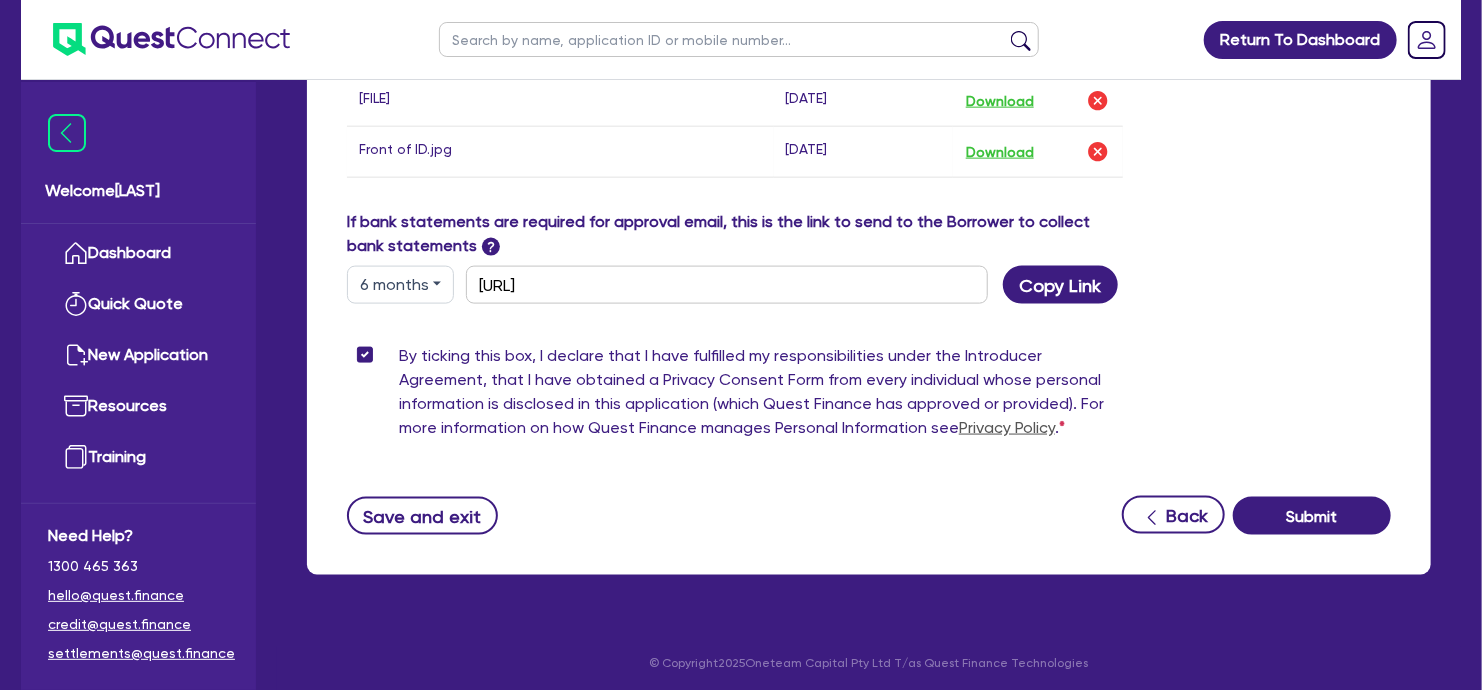 scroll, scrollTop: 16, scrollLeft: 0, axis: vertical 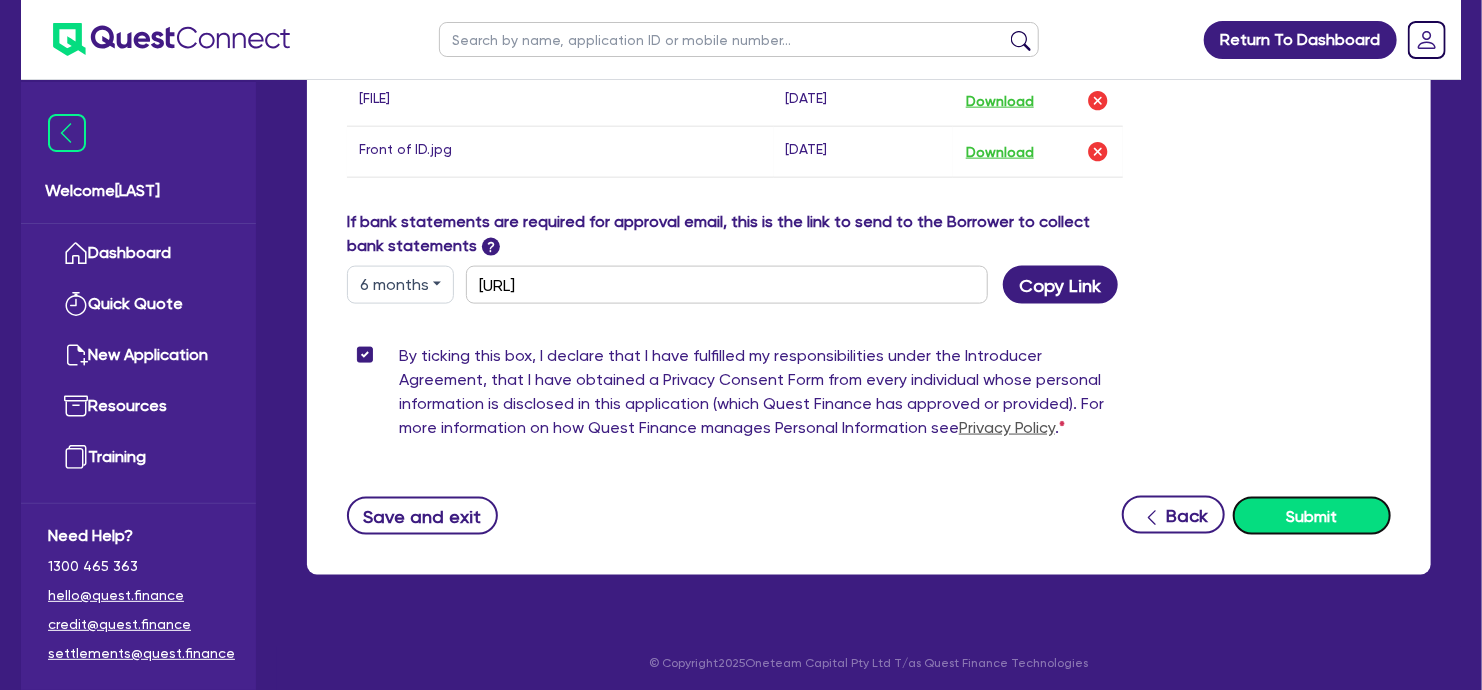 click on "Submit" at bounding box center (1312, 516) 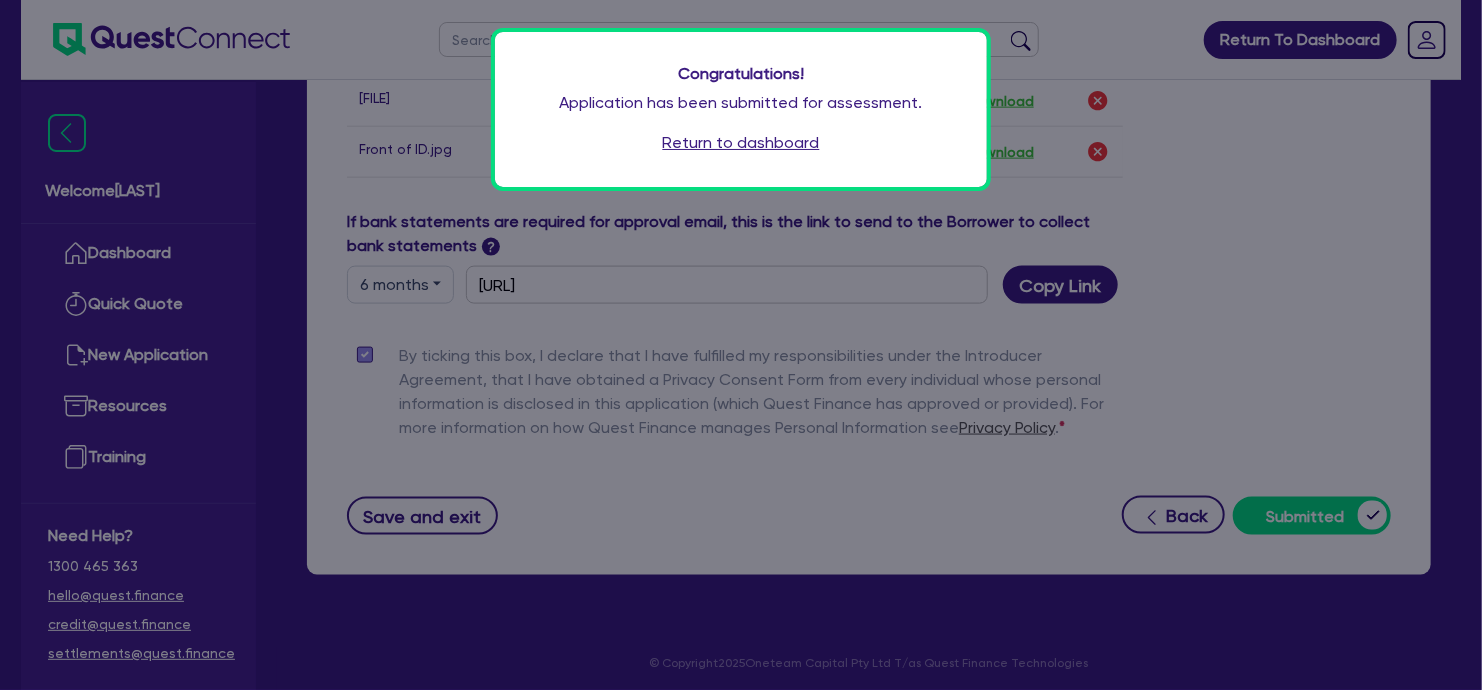 click on "Return to dashboard" at bounding box center [741, 143] 